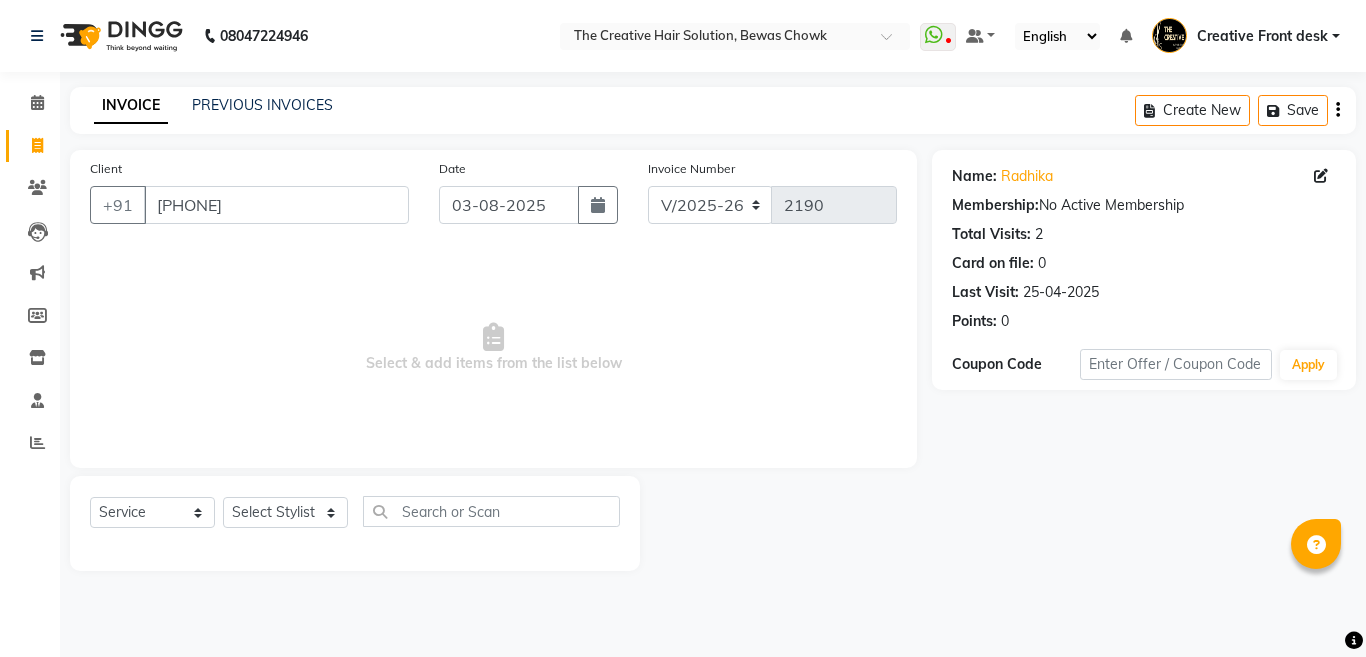 select on "146" 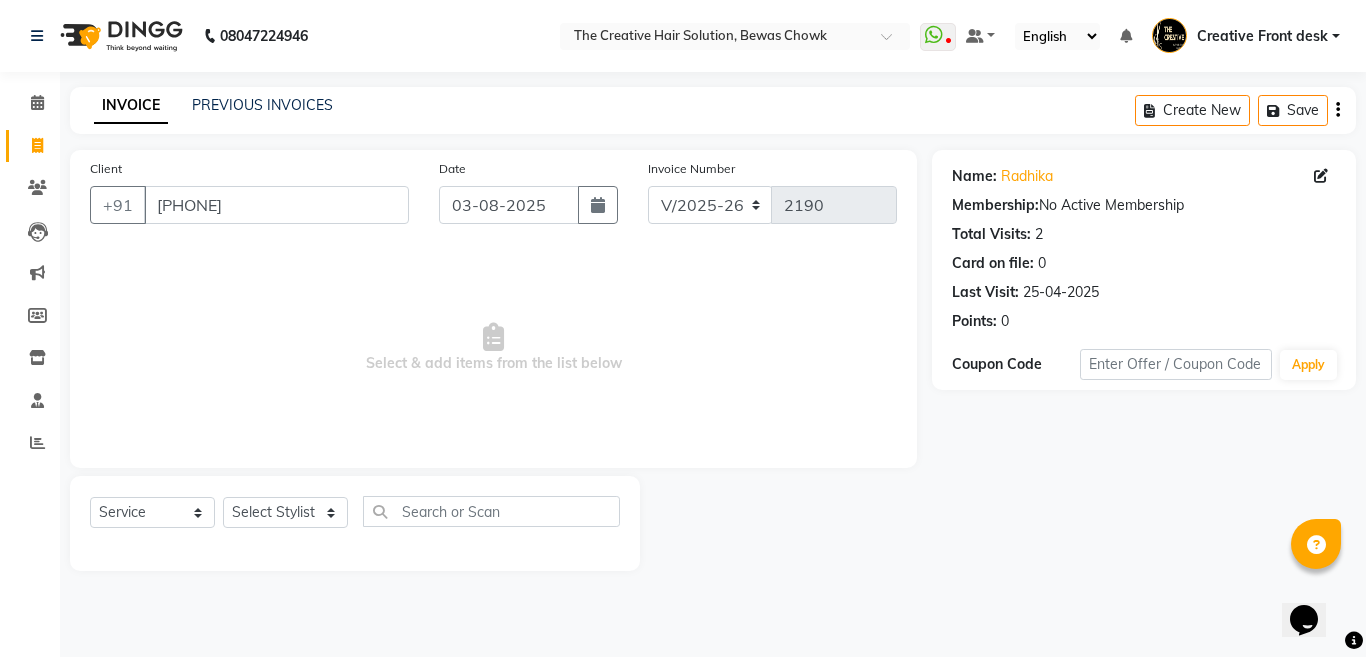 scroll, scrollTop: 0, scrollLeft: 0, axis: both 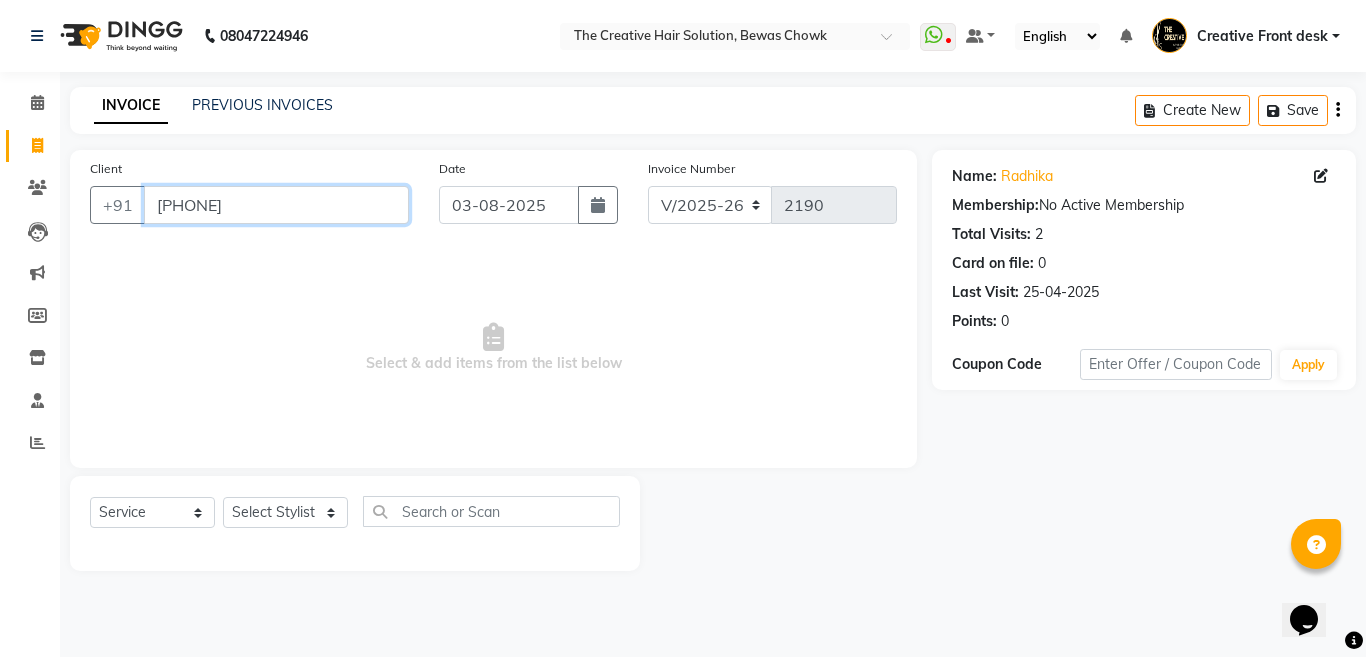click on "[PHONE]" at bounding box center [276, 205] 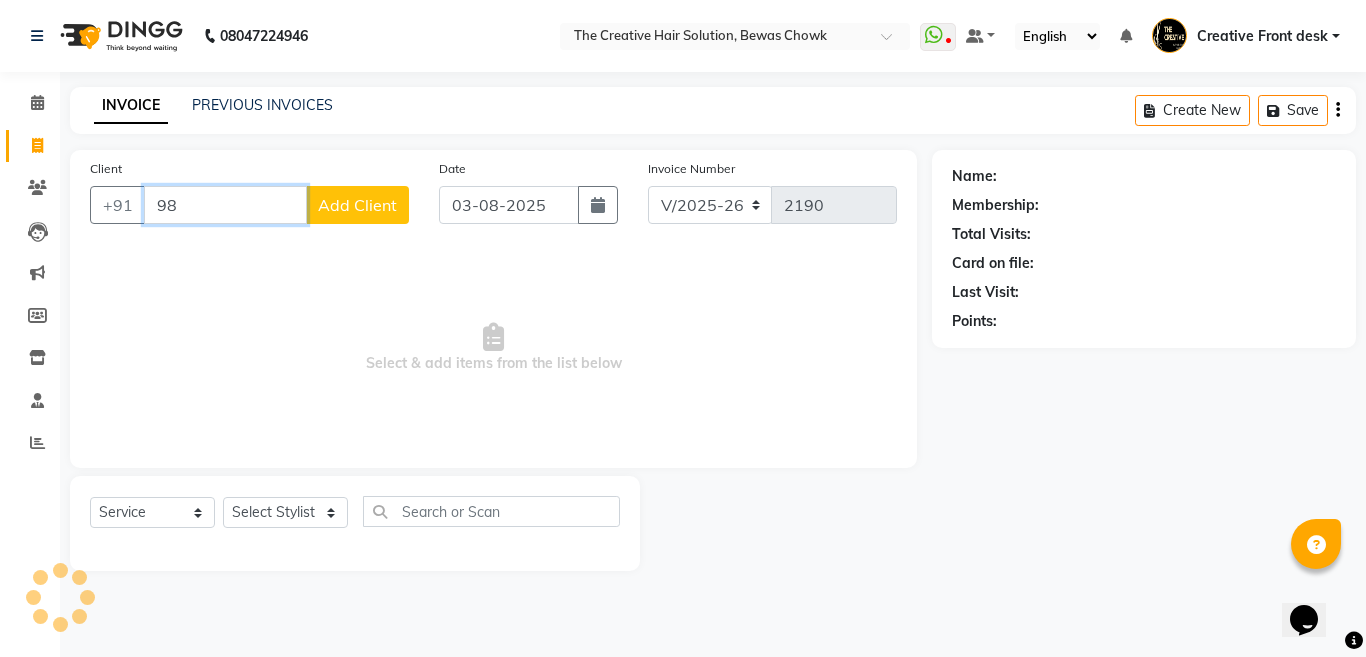 type on "9" 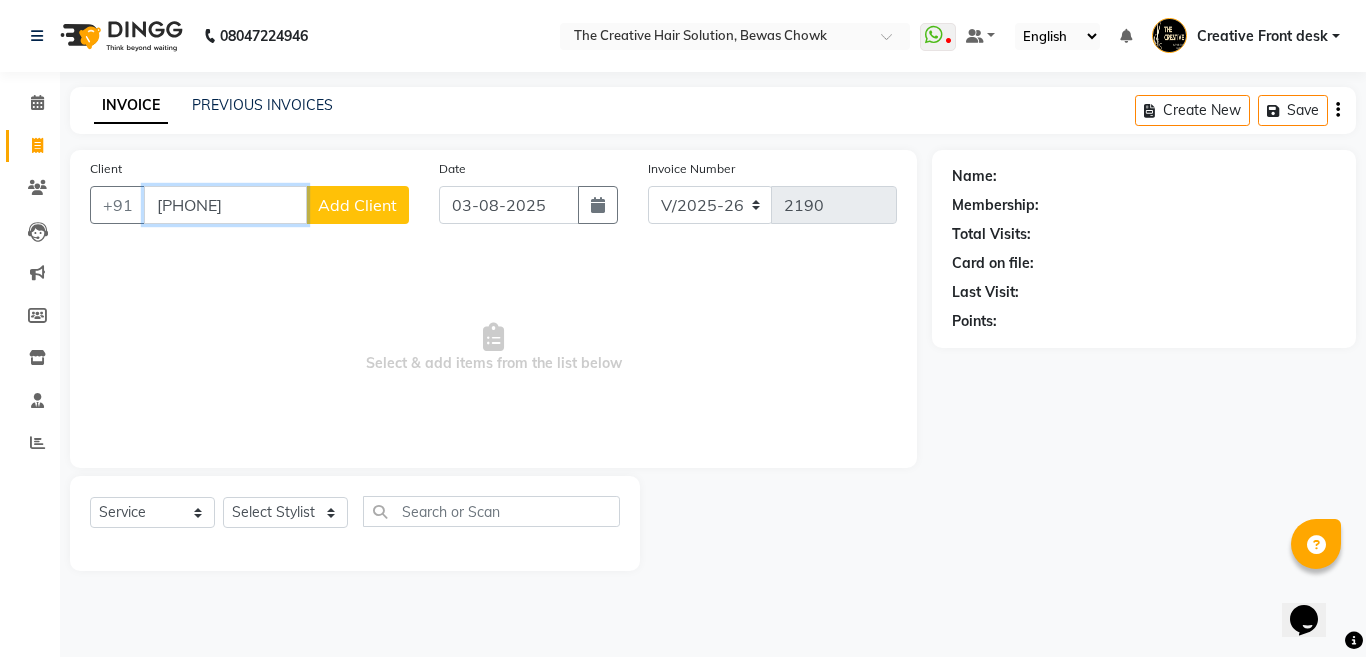 type on "[PHONE]" 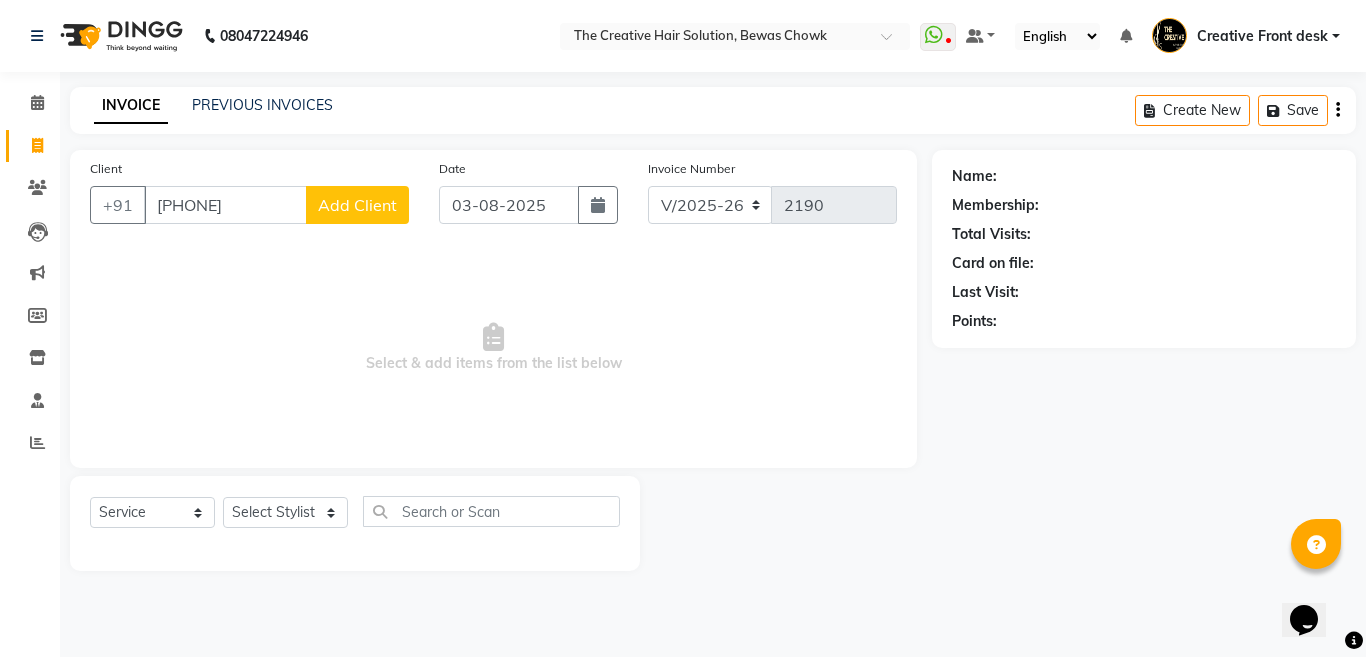 click on "Add Client" 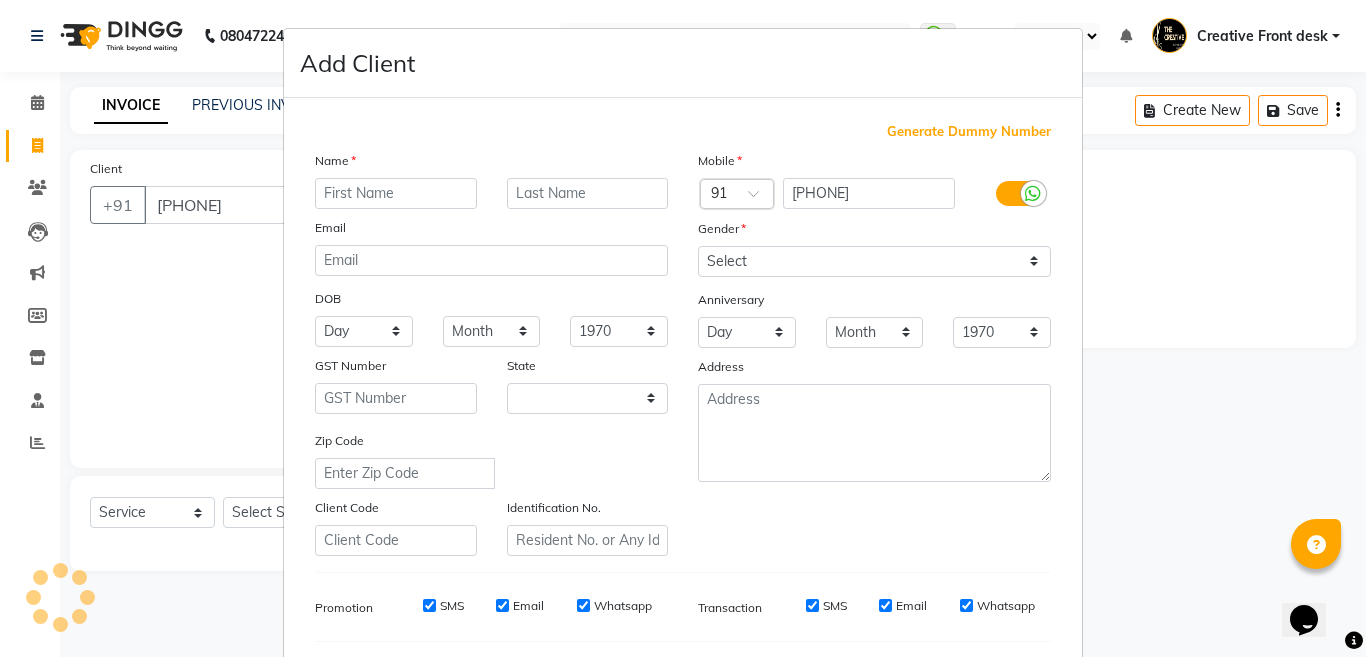 select on "22" 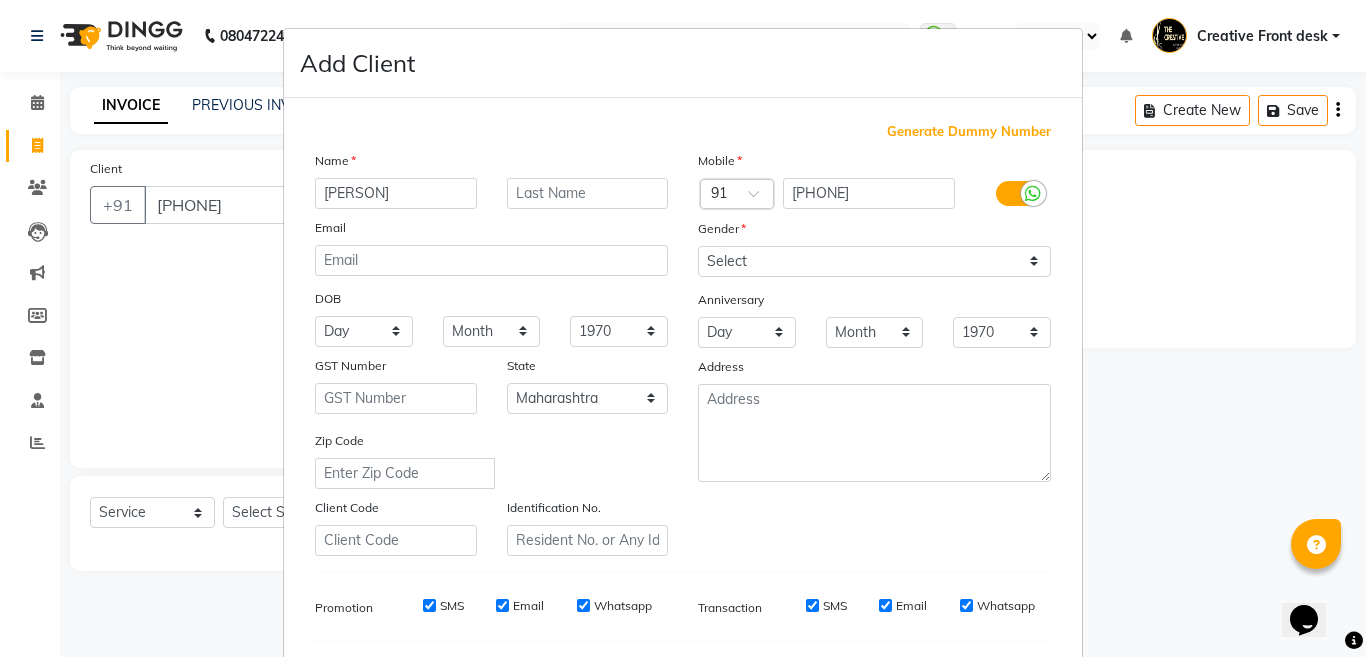 type on "[PERSON]" 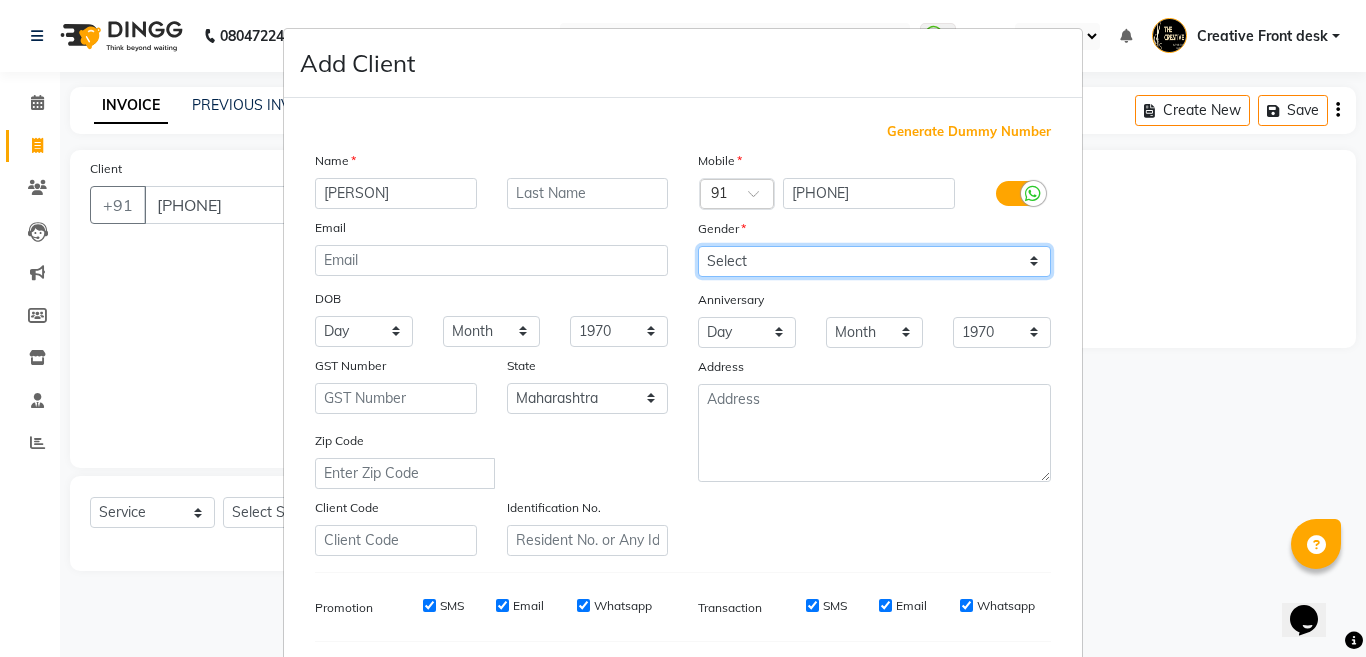 click on "Select Male Female Other Prefer Not To Say" at bounding box center (874, 261) 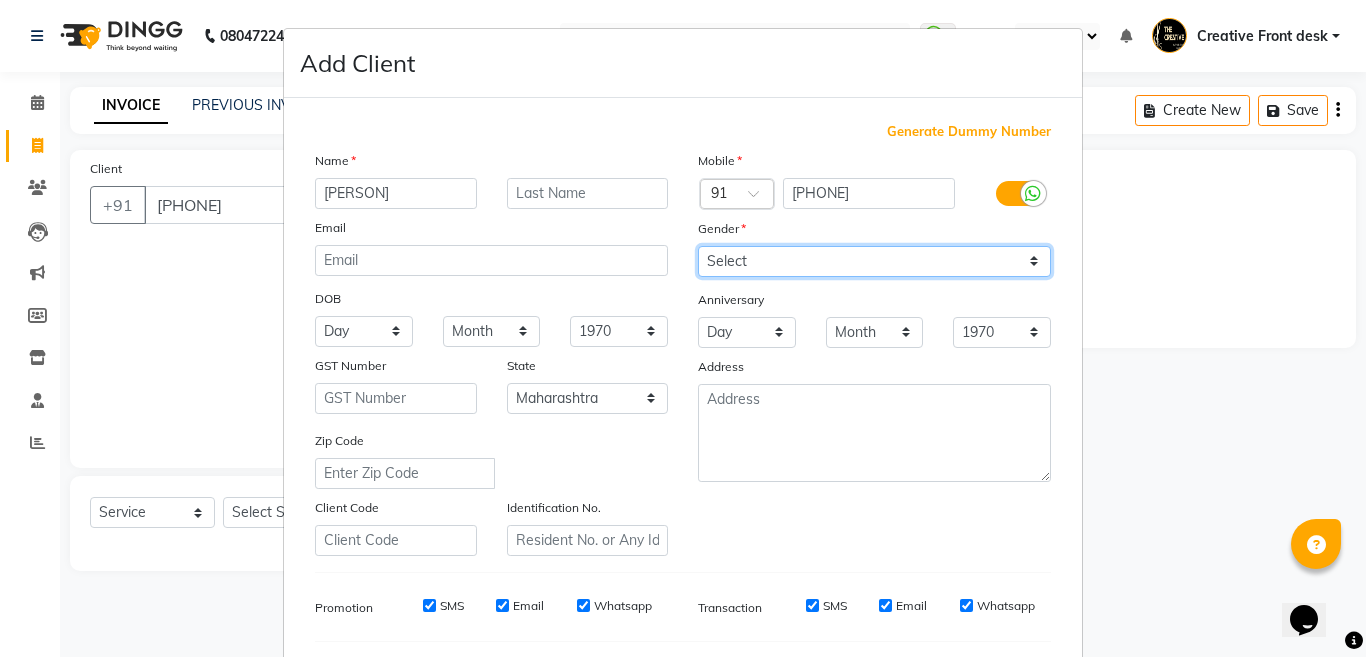 select on "female" 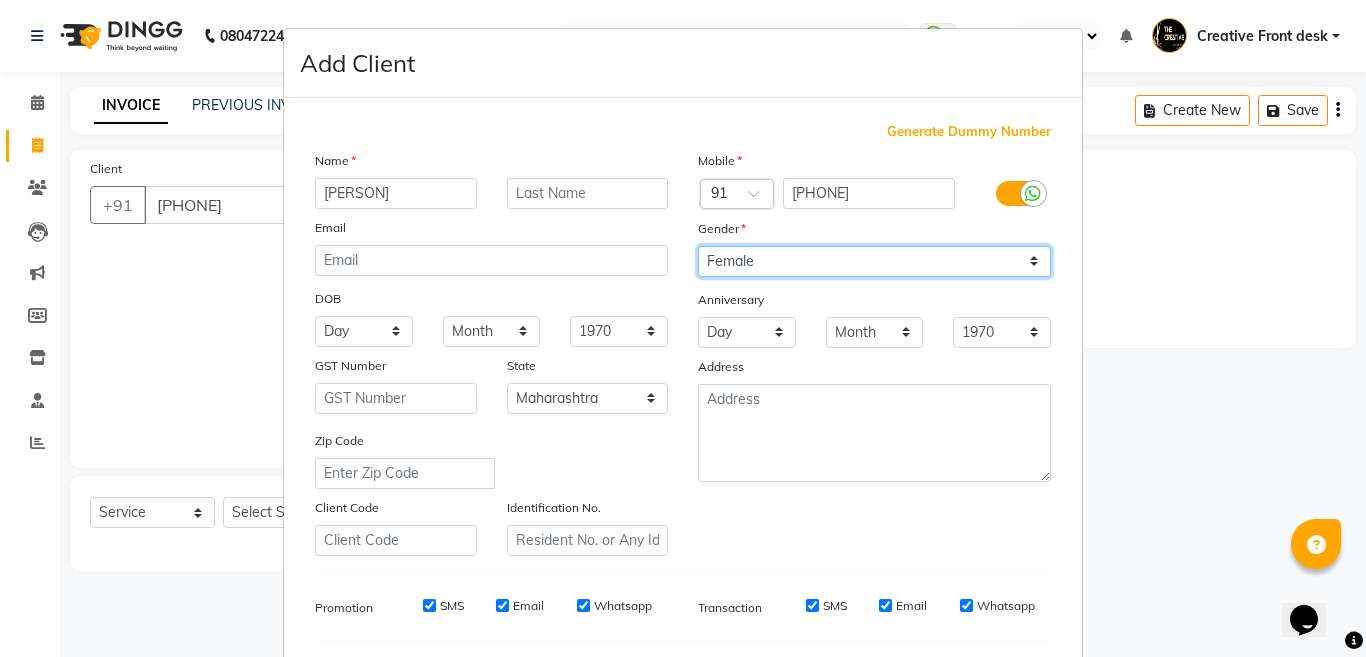 click on "Select Male Female Other Prefer Not To Say" at bounding box center [874, 261] 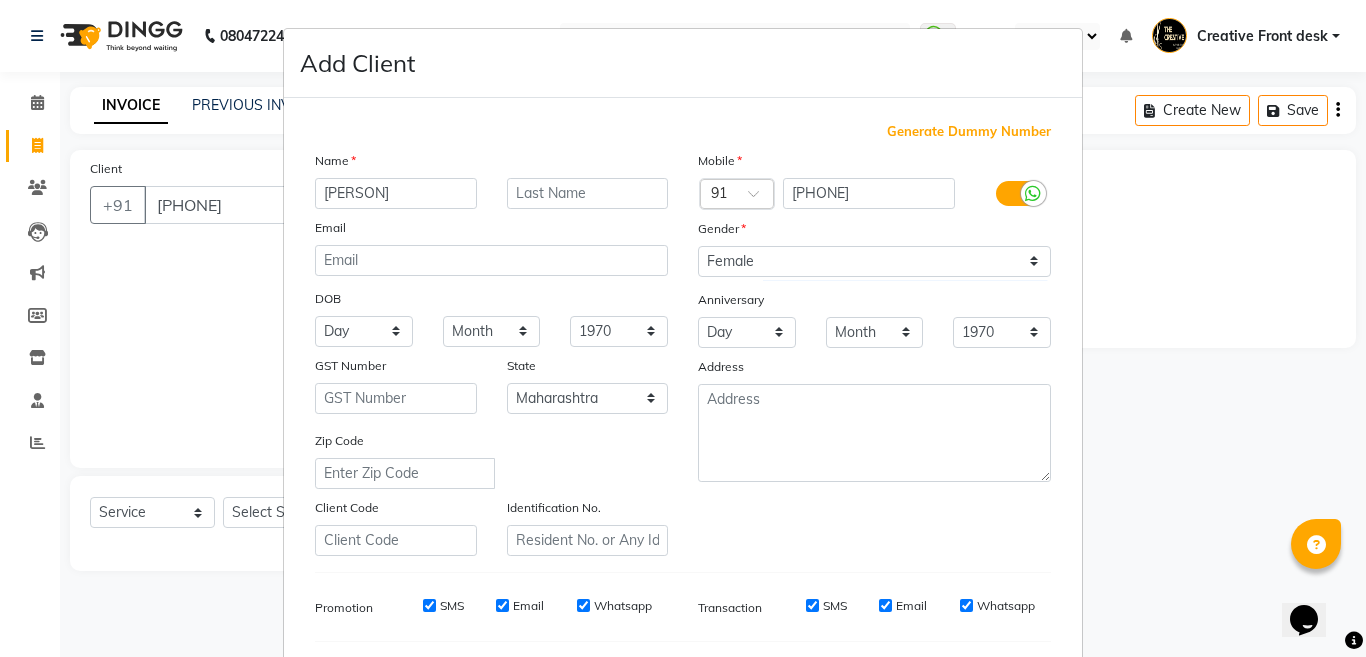 click on "DOB" at bounding box center (491, 300) 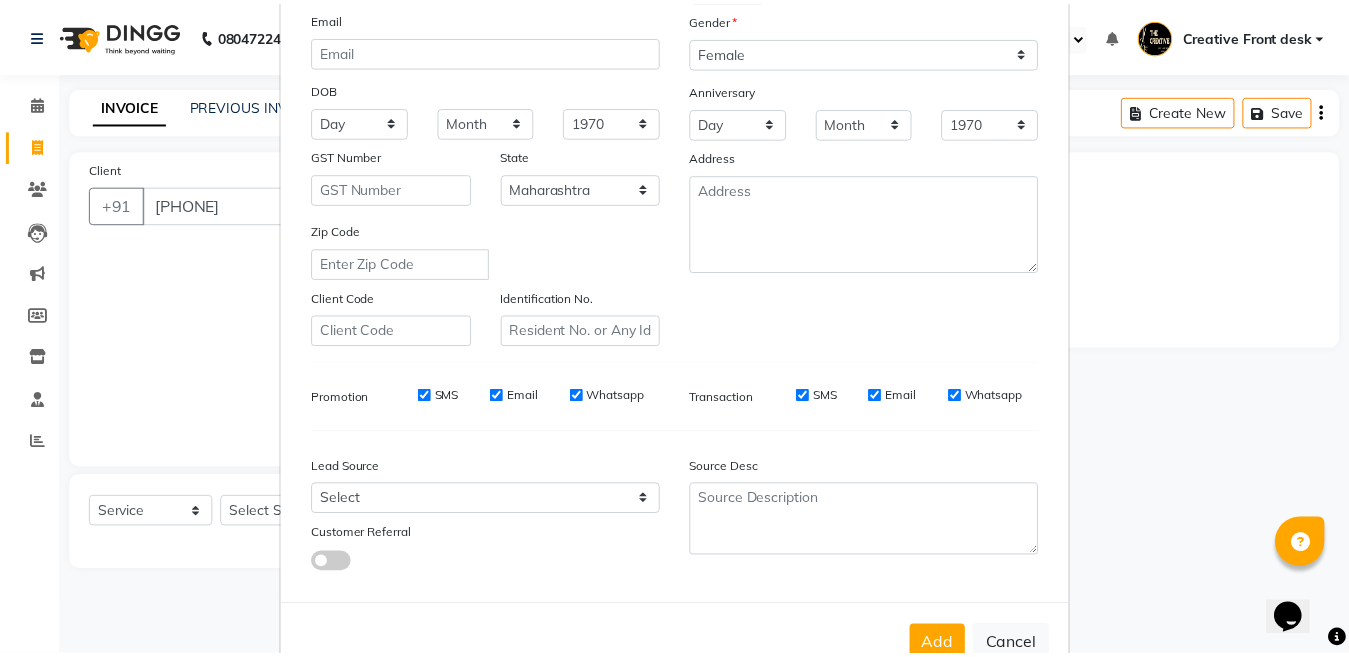 scroll, scrollTop: 266, scrollLeft: 0, axis: vertical 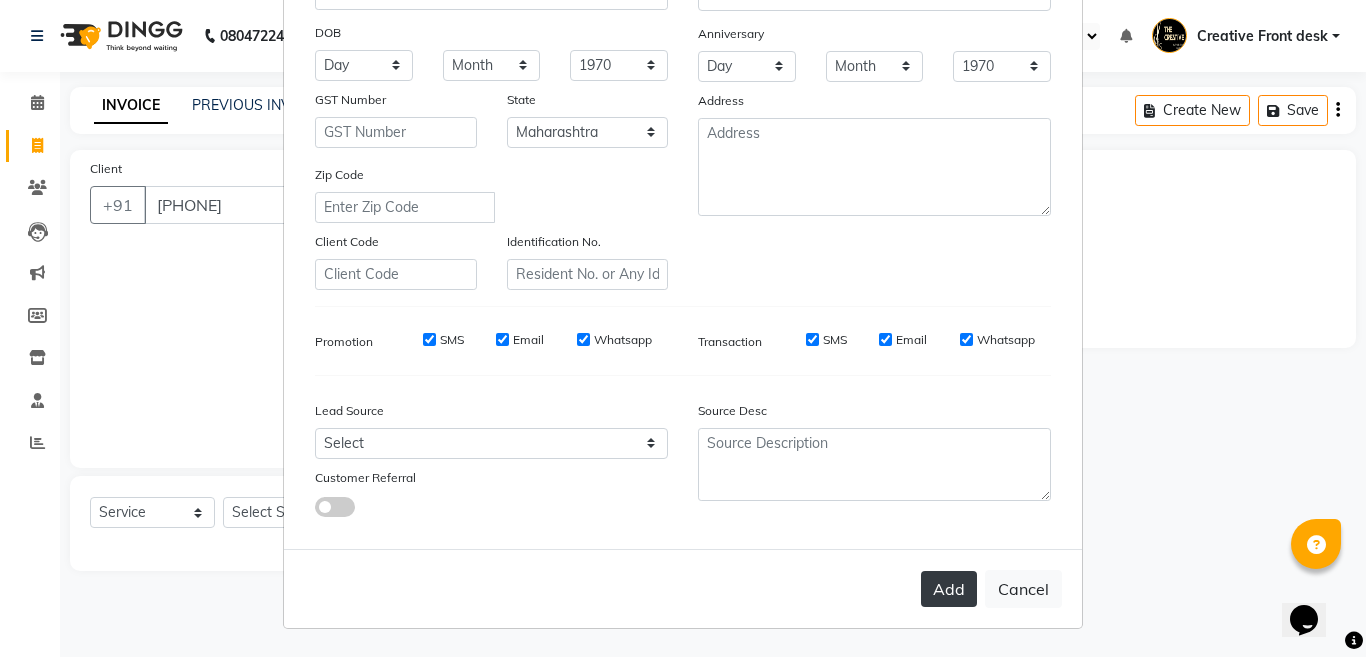 click on "Add" at bounding box center (949, 589) 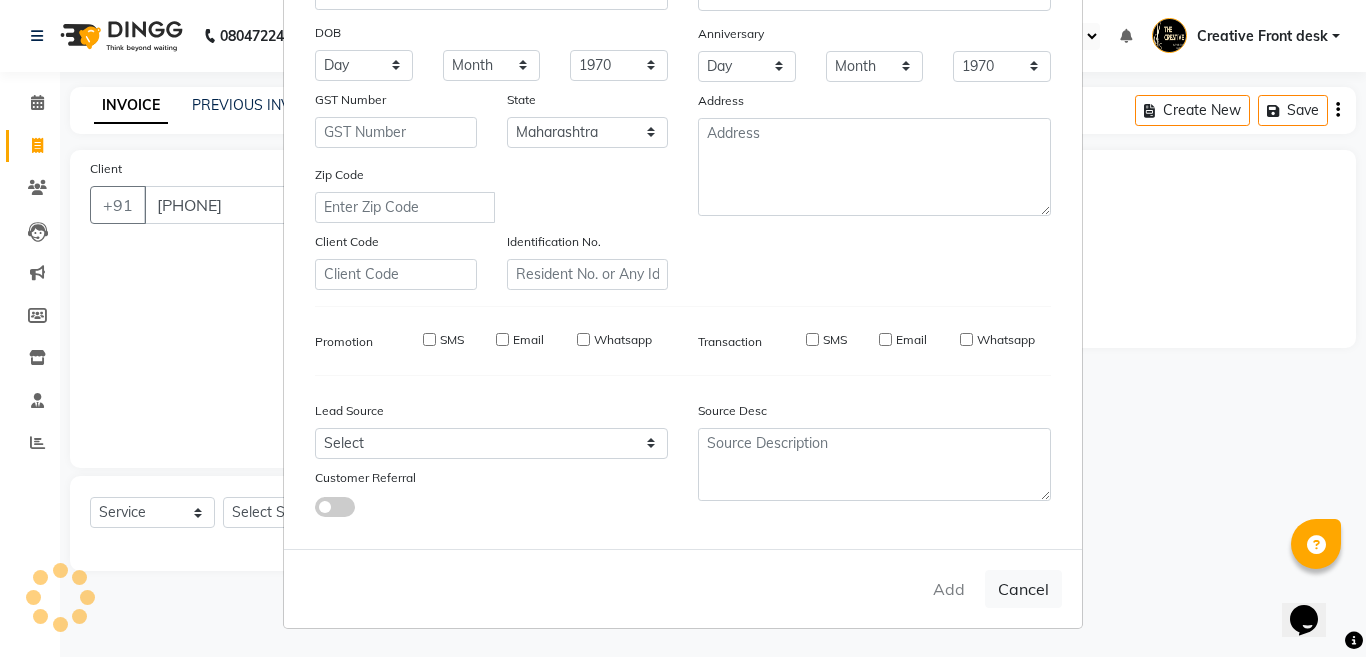 type 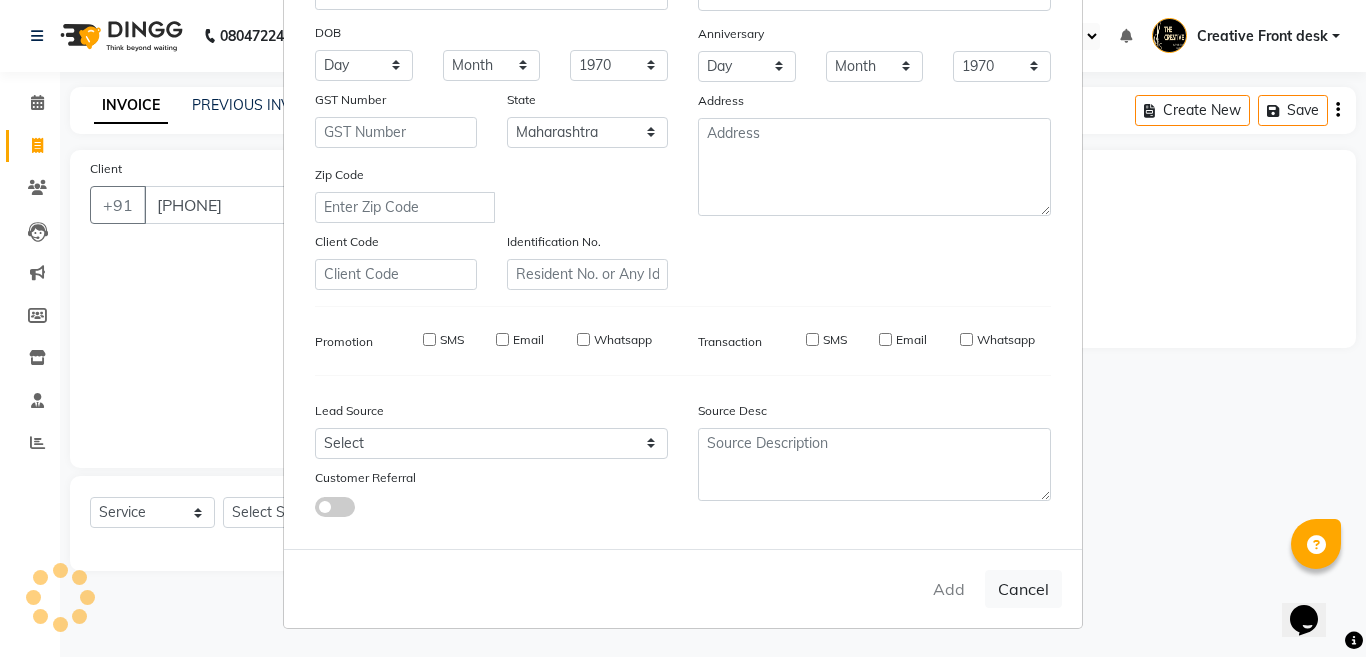 select 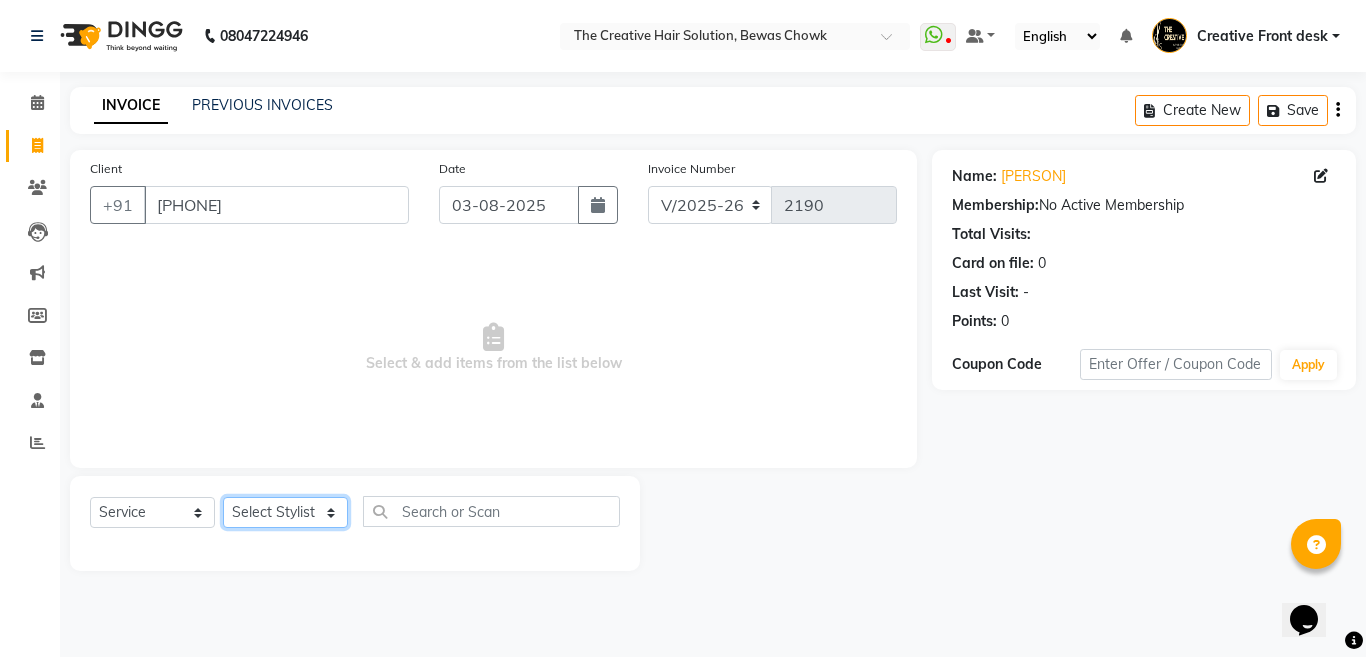 click on "Select Stylist [PERSON] Creative Front desk [PERSON] [PERSON] [PERSON] [PERSON] [PERSON] [PERSON] [PERSON] [PERSON] [PERSON] [PERSON] [PERSON] [PERSON] [PERSON] [PERSON] [PERSON] [PERSON]" 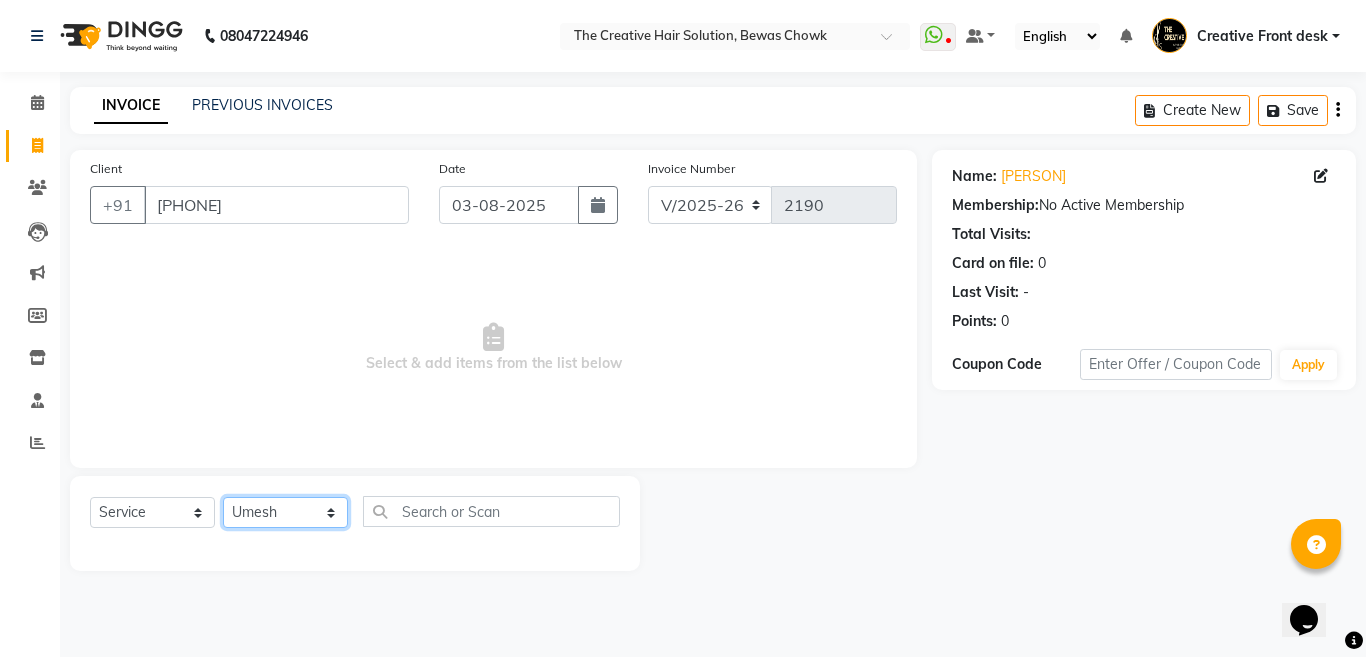 click on "Select Stylist [PERSON] Creative Front desk [PERSON] [PERSON] [PERSON] [PERSON] [PERSON] [PERSON] [PERSON] [PERSON] [PERSON] [PERSON] [PERSON] [PERSON] [PERSON] [PERSON] [PERSON] [PERSON]" 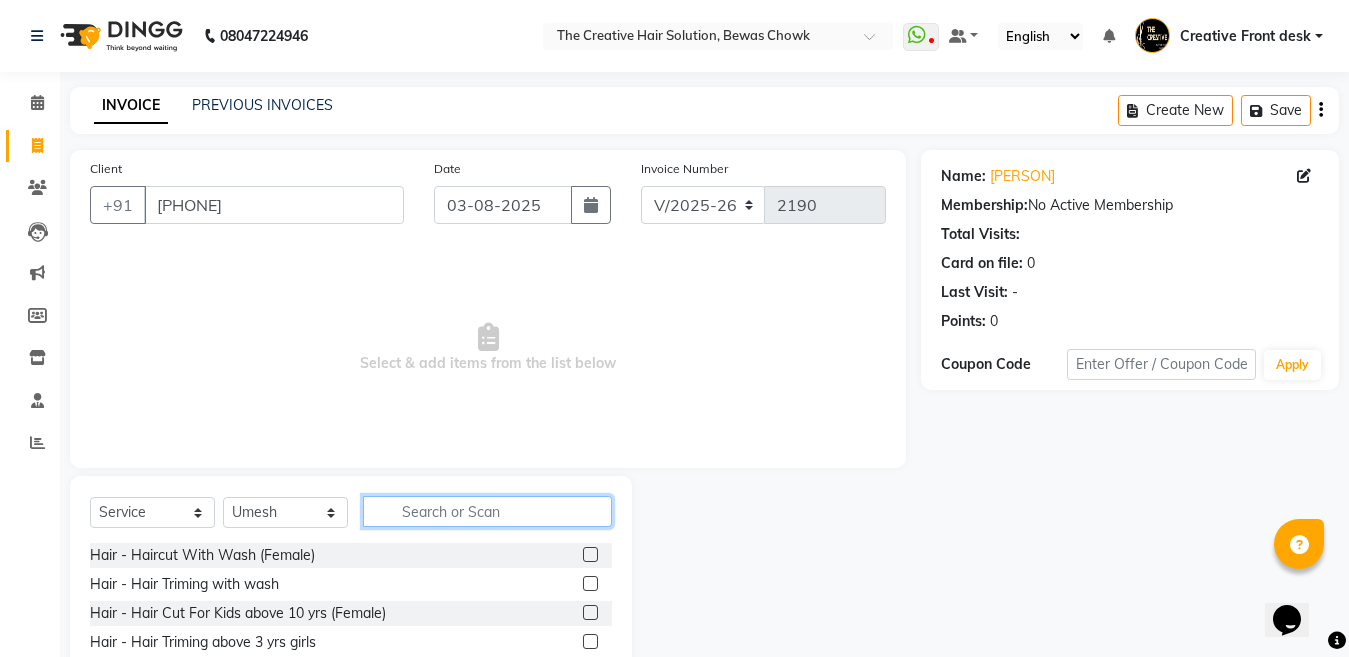 click 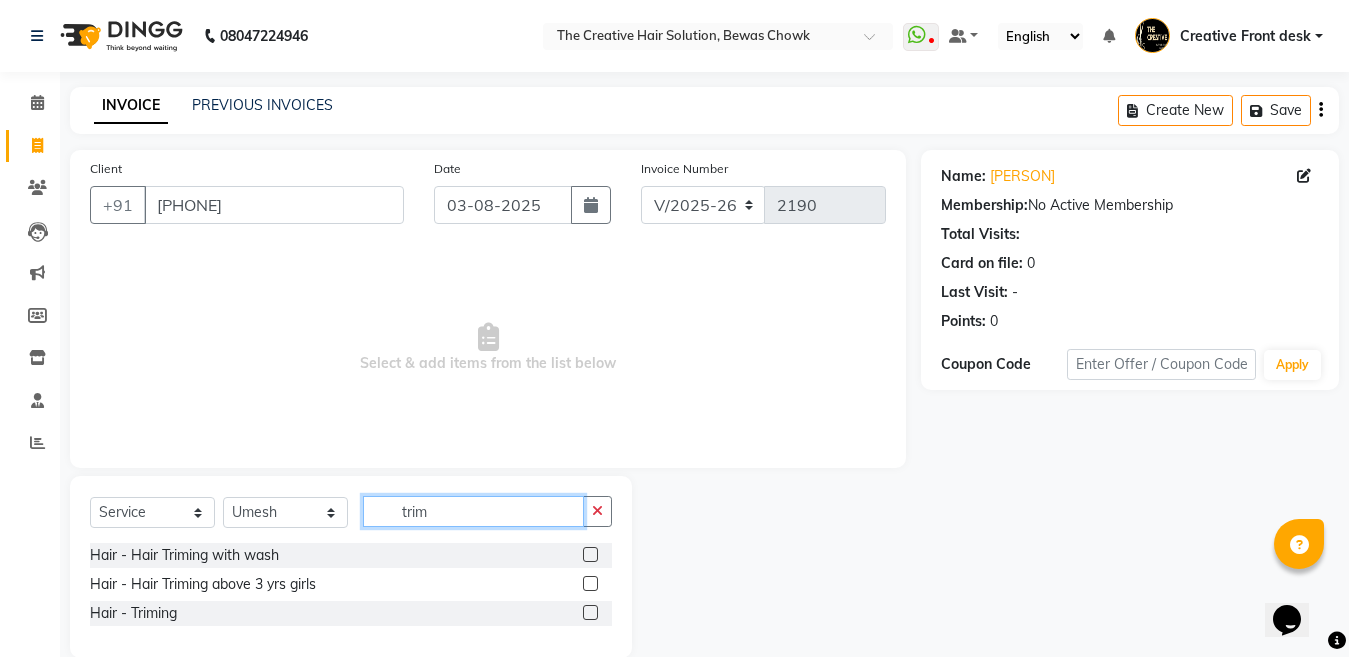 type on "trim" 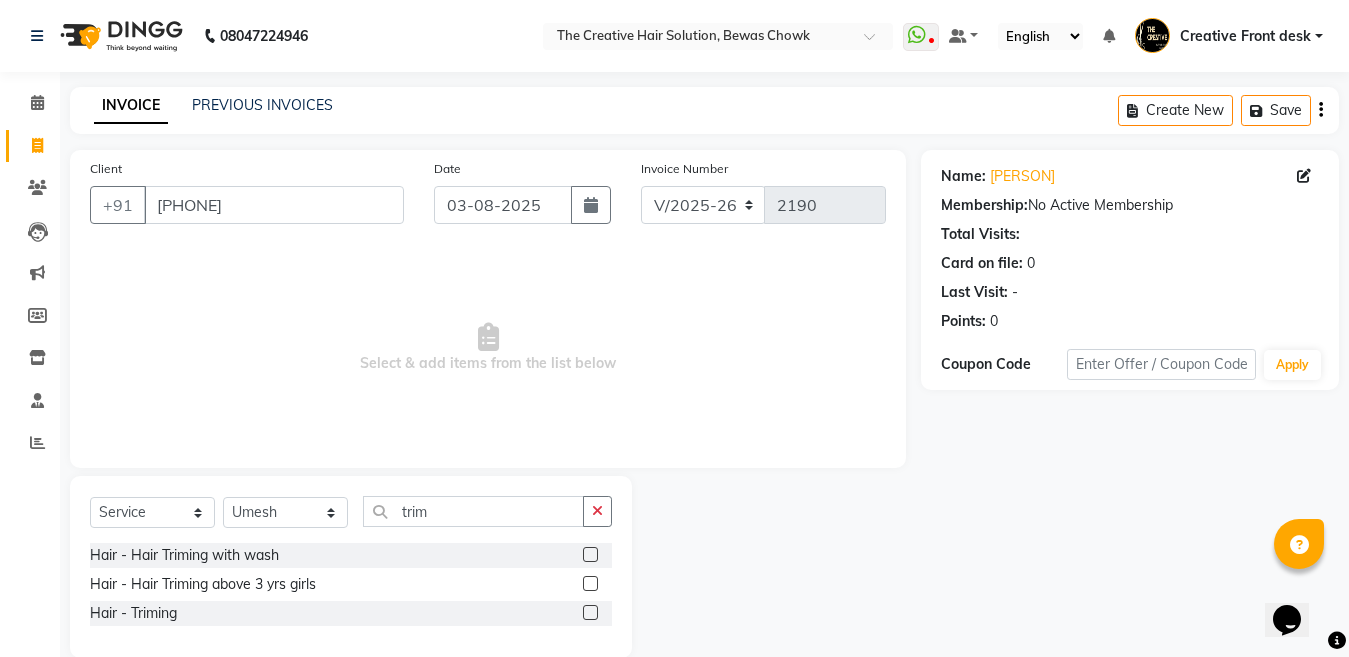 click 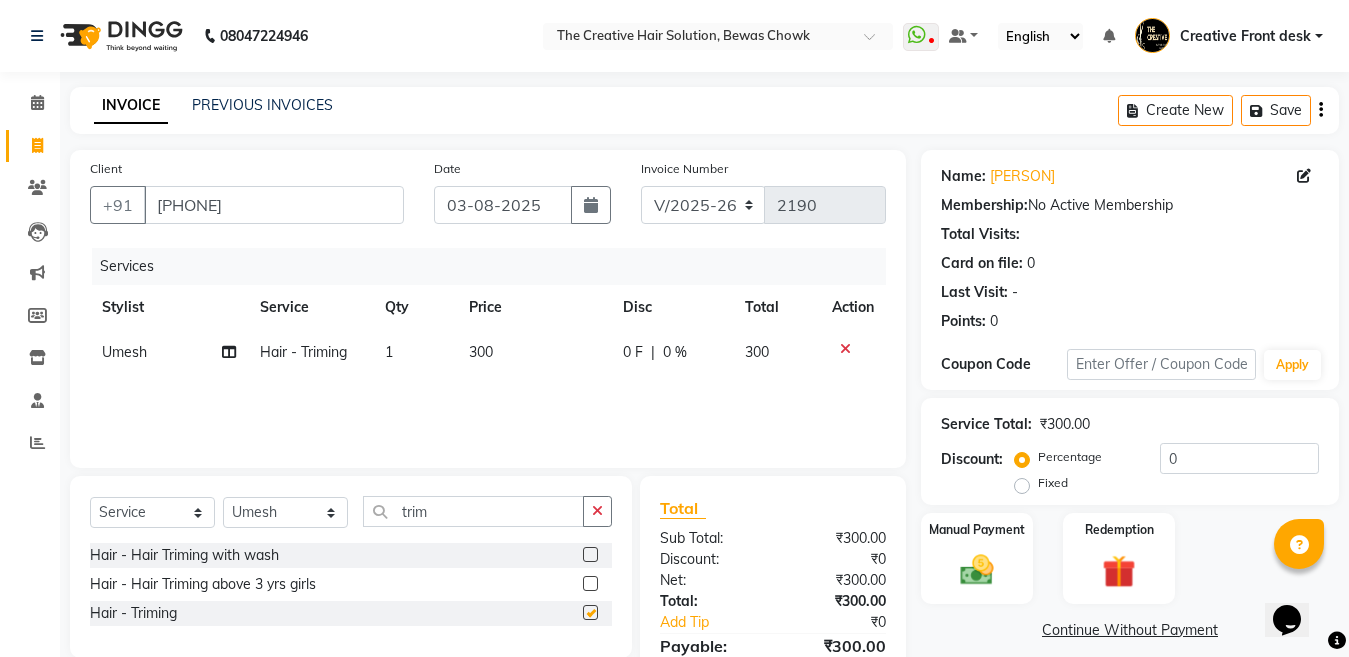 checkbox on "false" 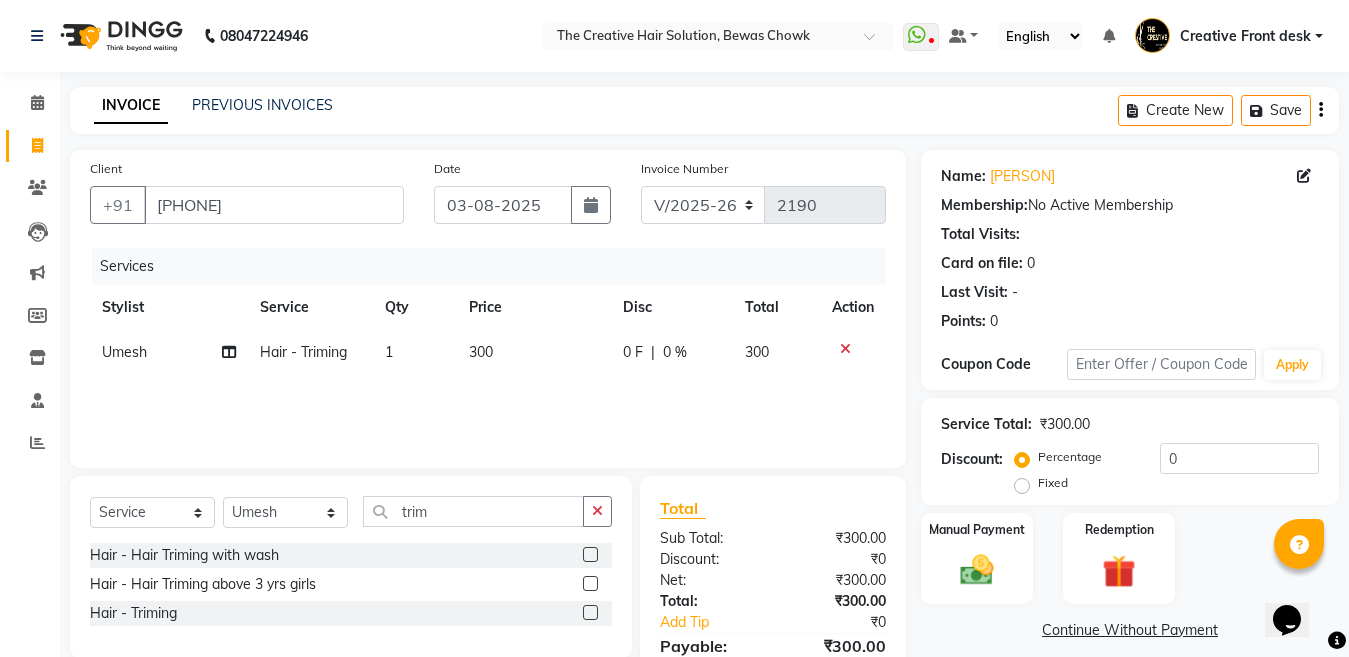 click on "300" 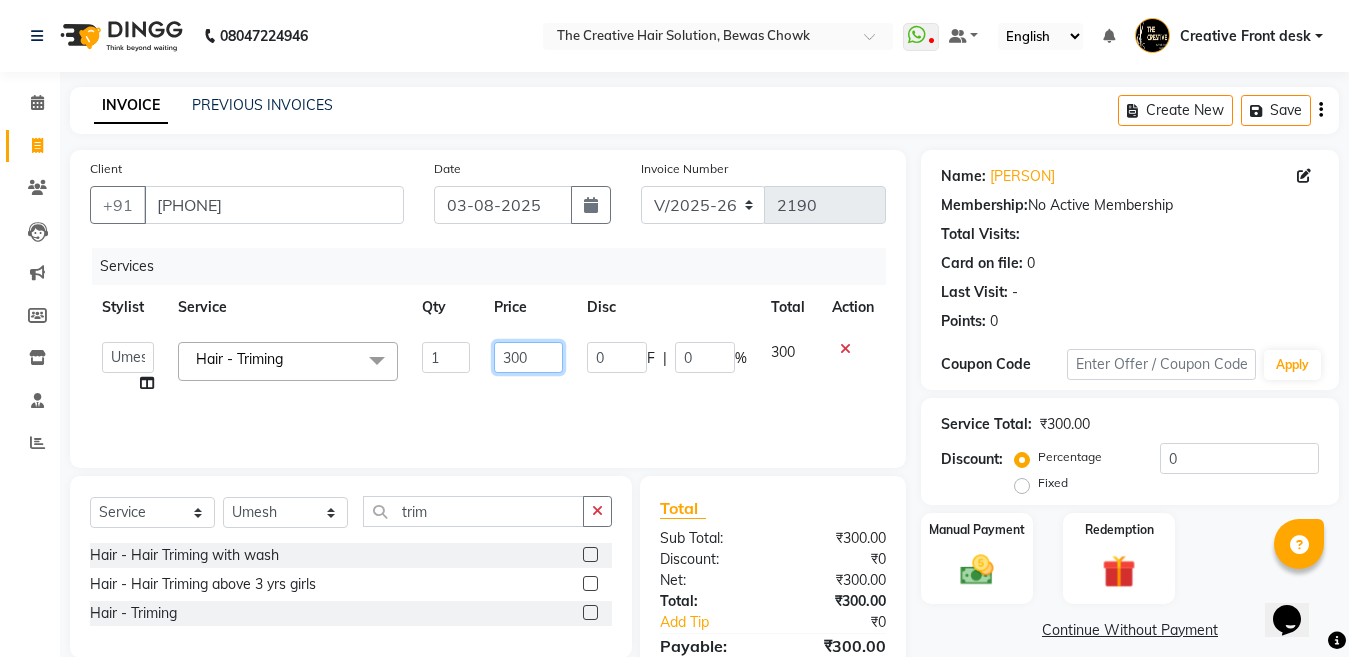 click on "300" 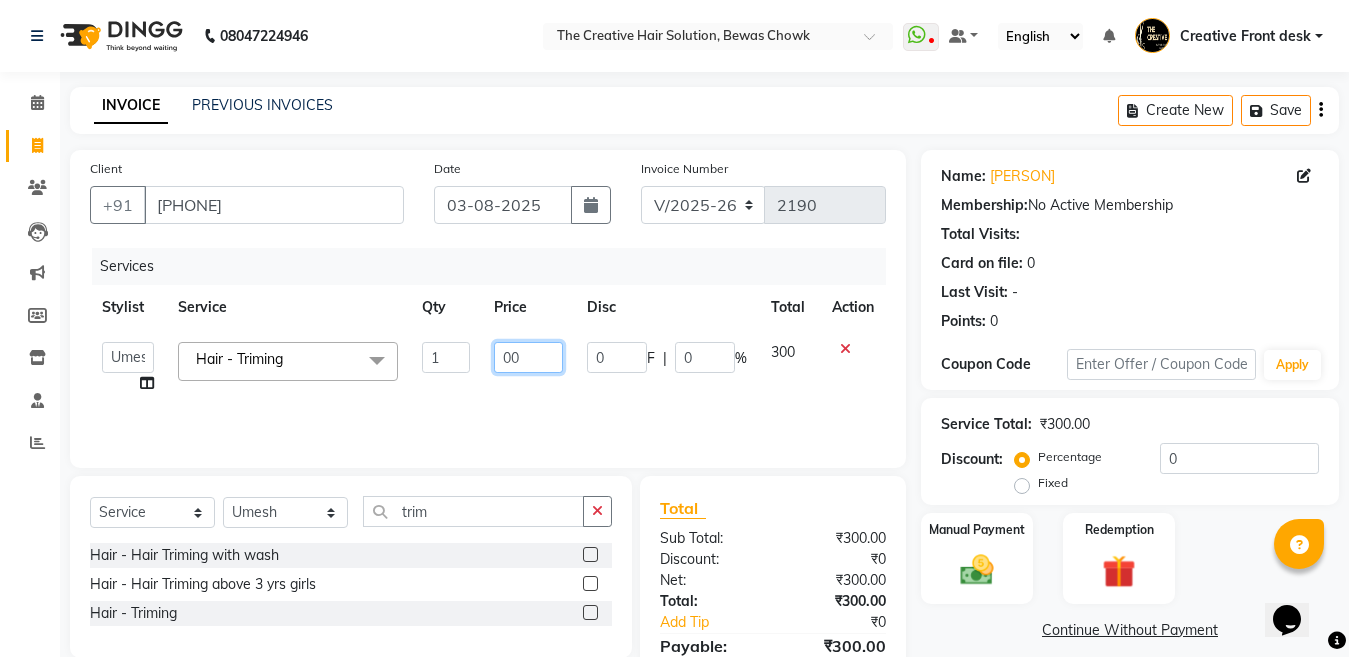 type on "400" 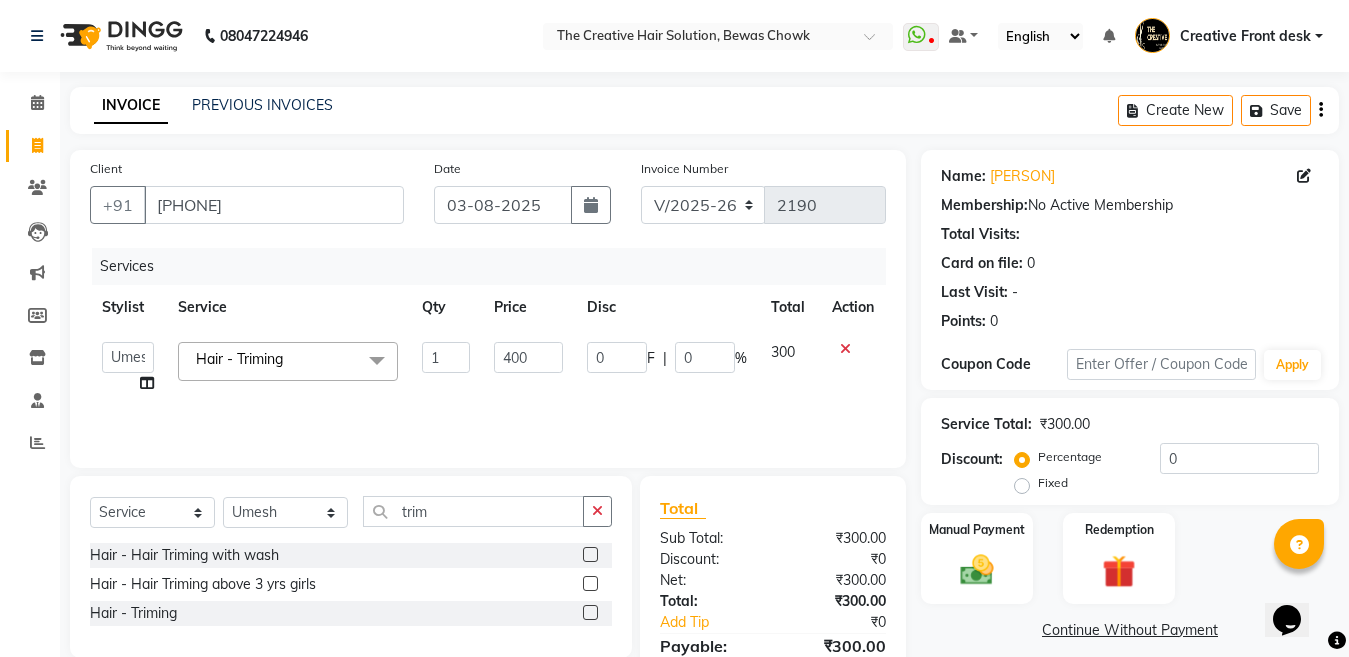 click on "Services Stylist Service Qty Price Disc Total Action [PERSON] Creative Front desk [PERSON] [PERSON] [PERSON] [PERSON] [PERSON] [PERSON] [PERSON] [PERSON] [PERSON] [PERSON] [PERSON] [PERSON] [PERSON] [PERSON] [PERSON] [PERSON] Hair - Triming x Hair - Haircut With Wash (Female) Hair - Hair Triming with wash Hair - Hair Cut For Kids above 10 yrs (Female) Hair - Hair Triming above 3 yrs girls Hair - Triming Hair - Hair Wash Regular Hair - Blow Dry Hair - Hair Wash With Blow Dry Ironing - Up to Shoulder Ironing - Below Shoulder Ironing - Mid Waist Ironing - Below Wait Tongs - Up to shoulder Tongs - Below Shoulder Tongs - Mid Waist Tongs - Below Waist Head Massage with oil ( 30 Min ) Head massage with oil & steam ( 30 Min ) Head Massage with aroma oil & steam ( 30 Min ) Hair Spa - Up to shoulder Hair Spa - Below Shoulder Hair Spa - Mid Waist Hair Spa - Below Waist Hair - Ola plex ( Up to neck ) Hair - Ola Plex ( Up to shoulder ) Hair - Ola Plex ( Below shoulder ) Hair - Ola Plex ( Mid waist ) [NUMBER]" 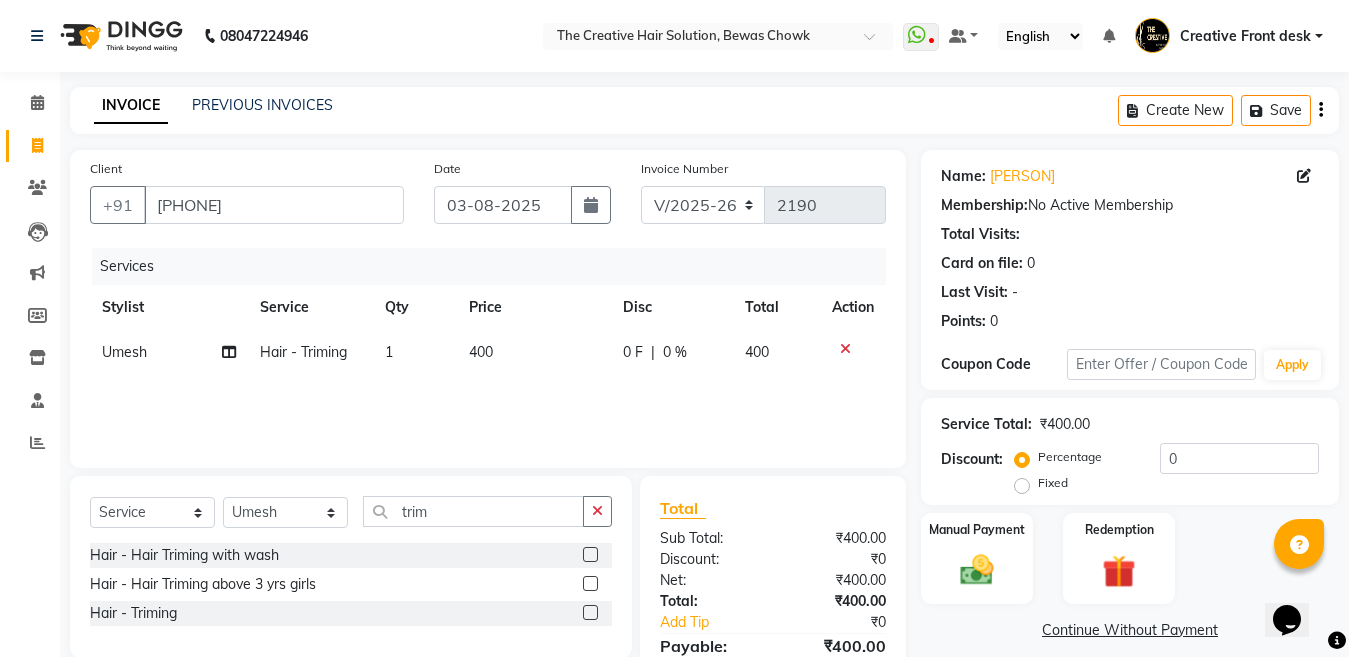 click 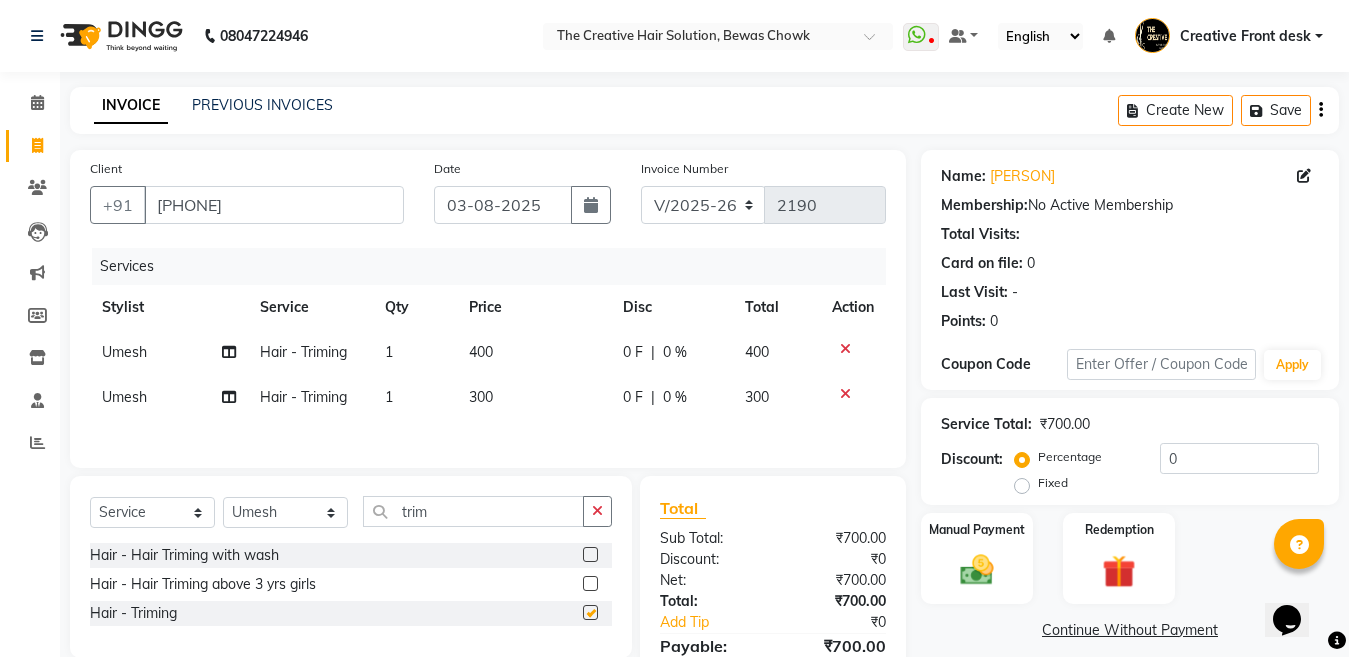 checkbox on "false" 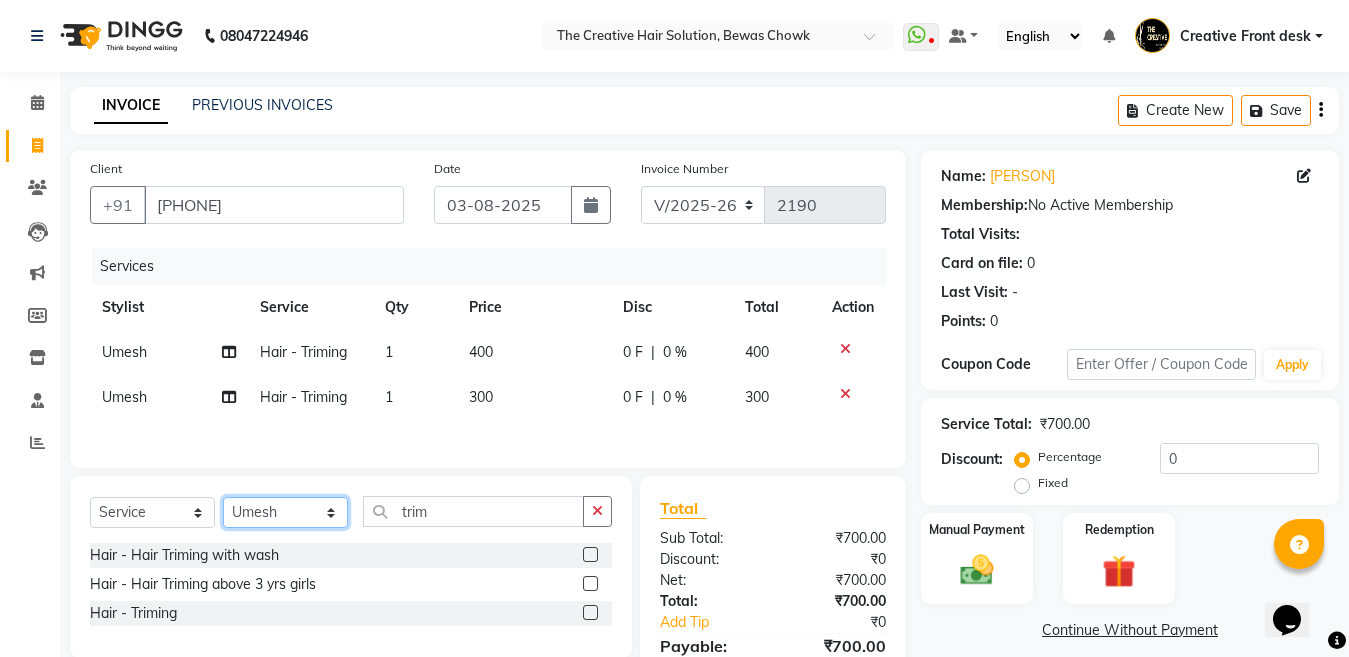 click on "Select Stylist [PERSON] Creative Front desk [PERSON] [PERSON] [PERSON] [PERSON] [PERSON] [PERSON] [PERSON] [PERSON] [PERSON] [PERSON] [PERSON] [PERSON] [PERSON] [PERSON] [PERSON] [PERSON]" 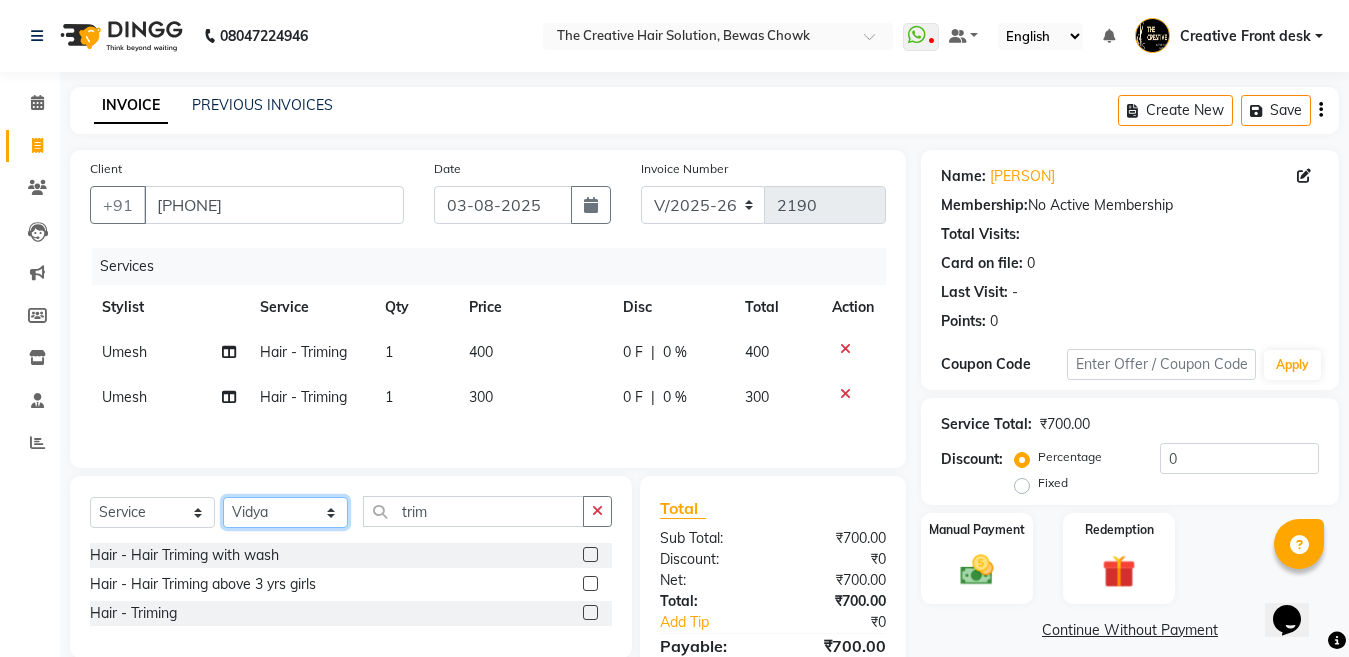 click on "Select Stylist [PERSON] Creative Front desk [PERSON] [PERSON] [PERSON] [PERSON] [PERSON] [PERSON] [PERSON] [PERSON] [PERSON] [PERSON] [PERSON] [PERSON] [PERSON] [PERSON] [PERSON] [PERSON]" 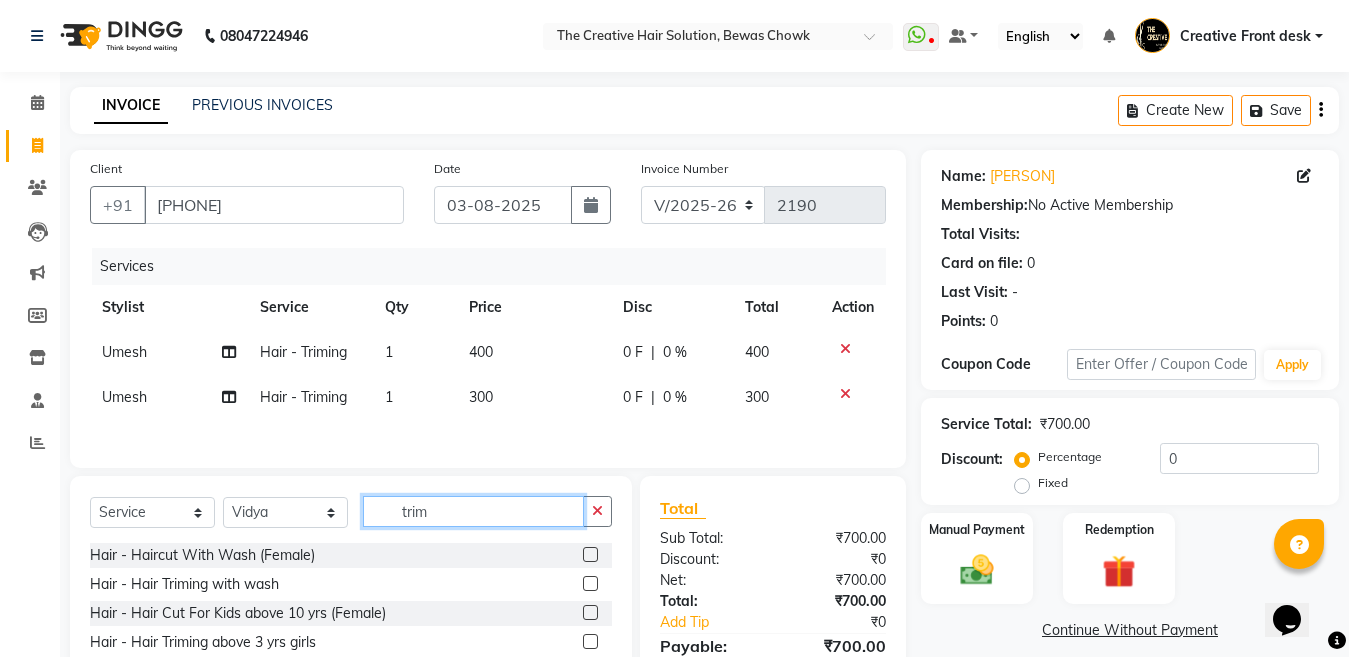 click on "trim" 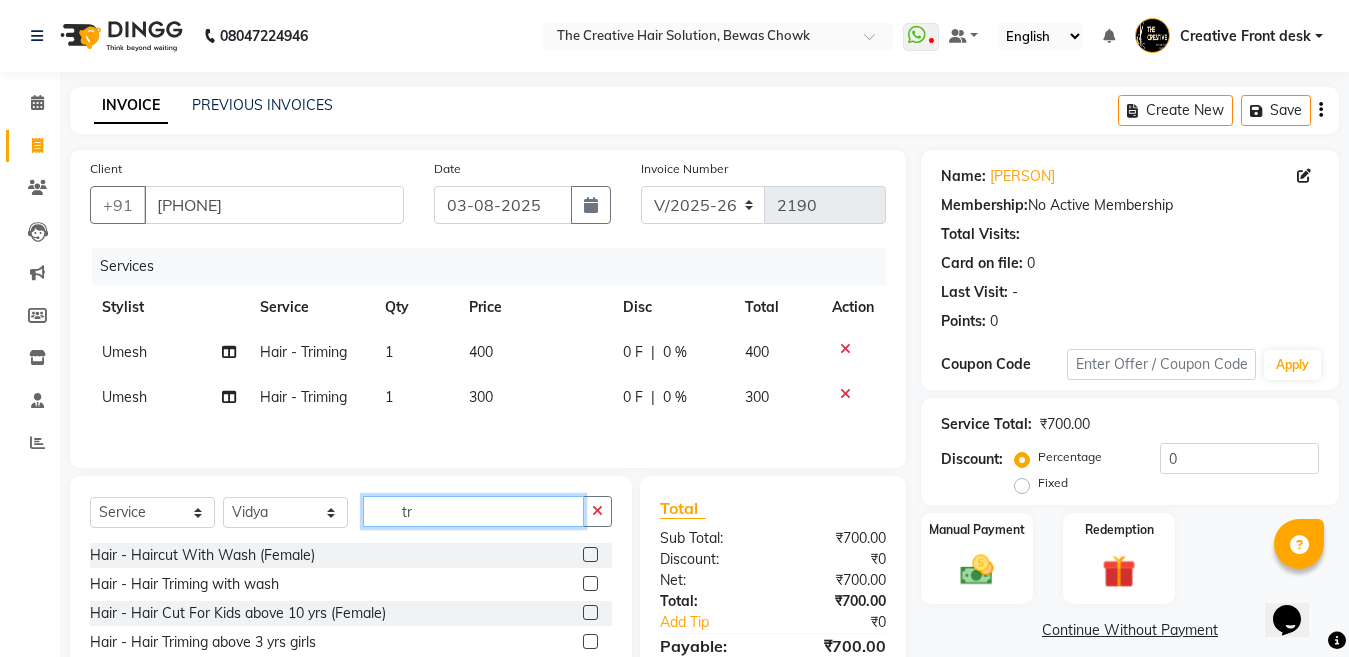 type on "t" 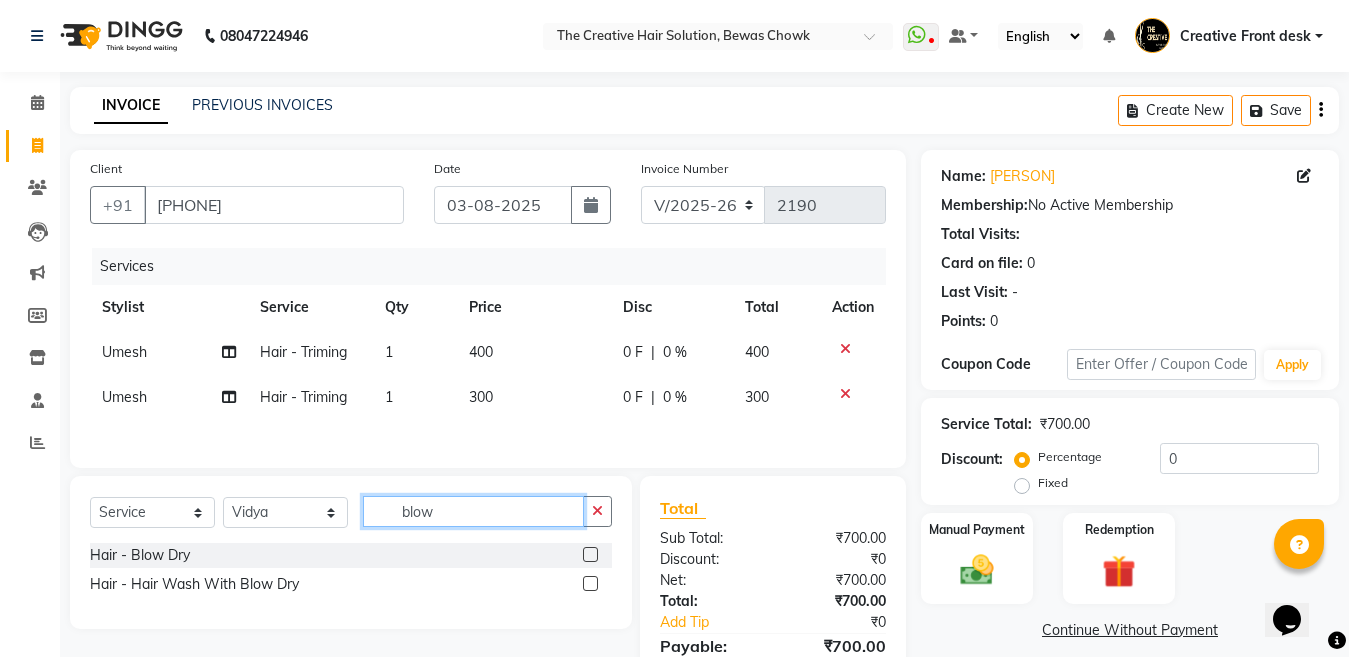 type on "blow" 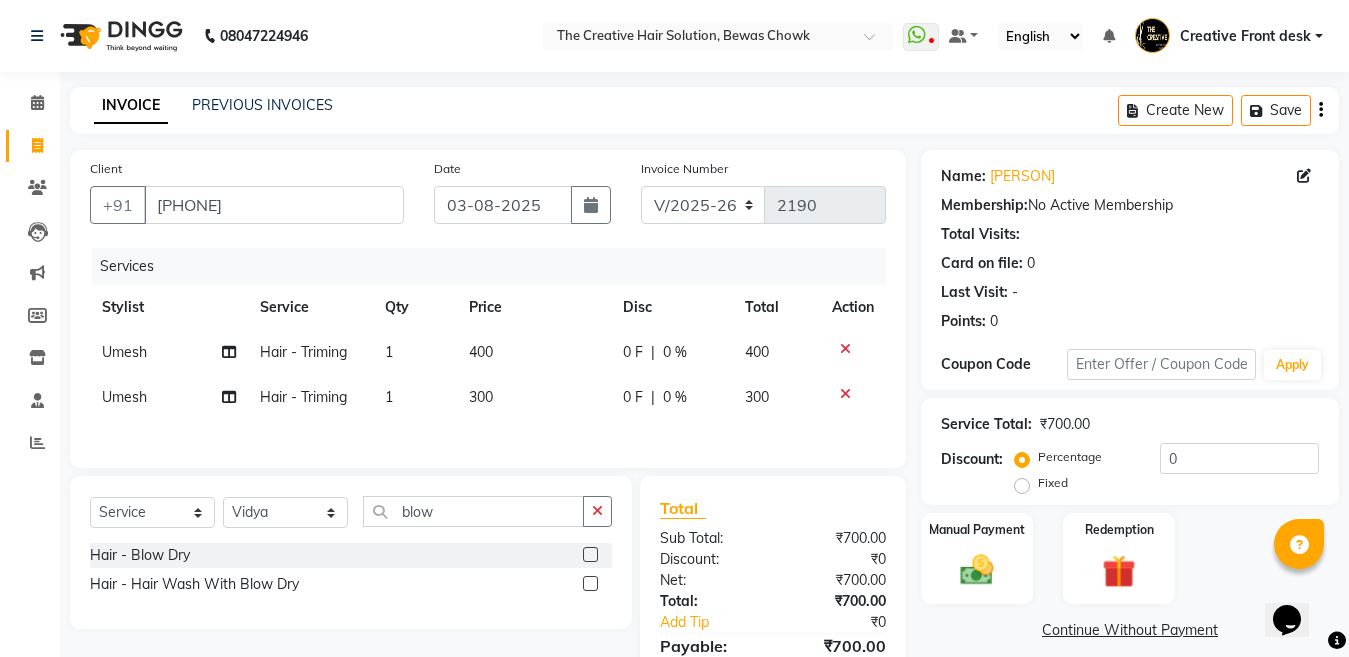 click 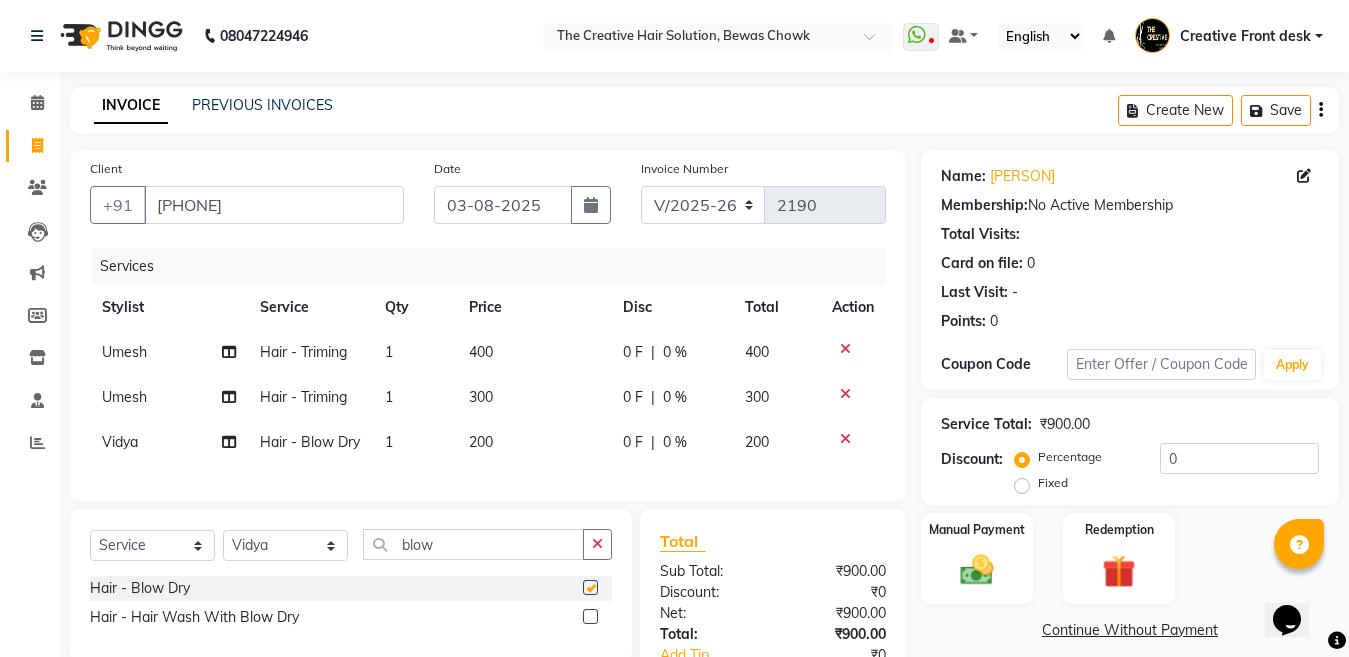 checkbox on "false" 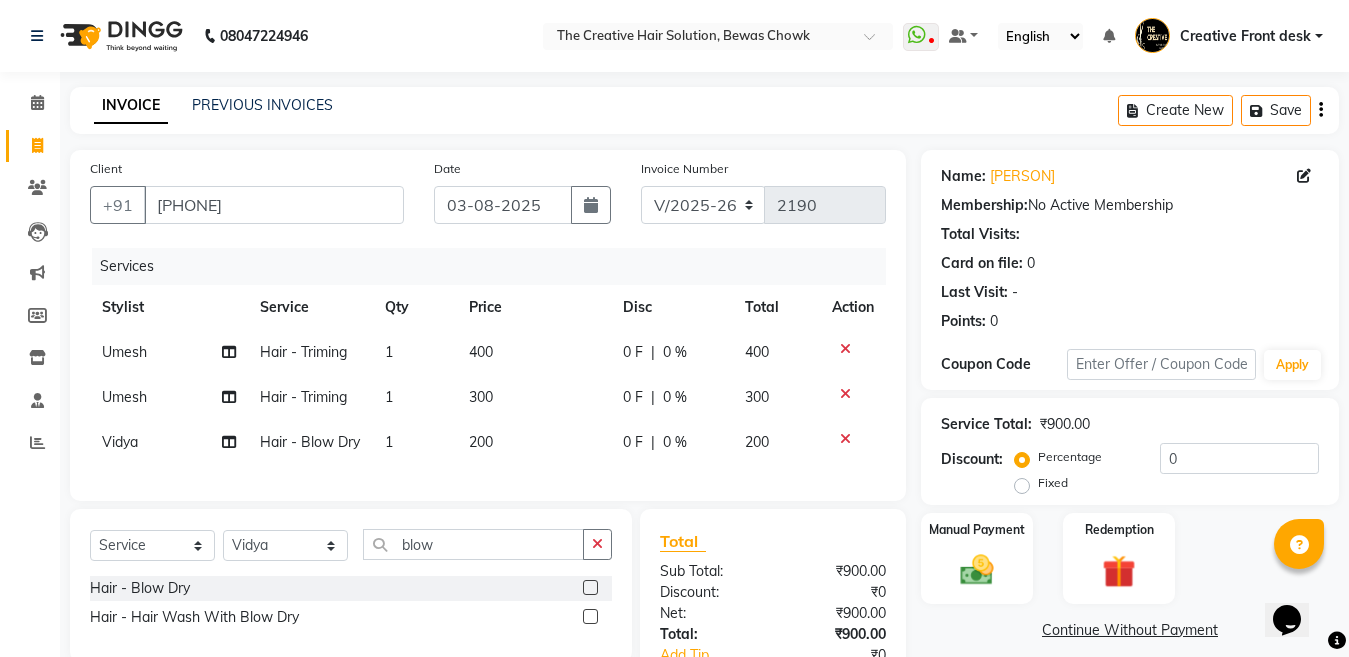 click on "200" 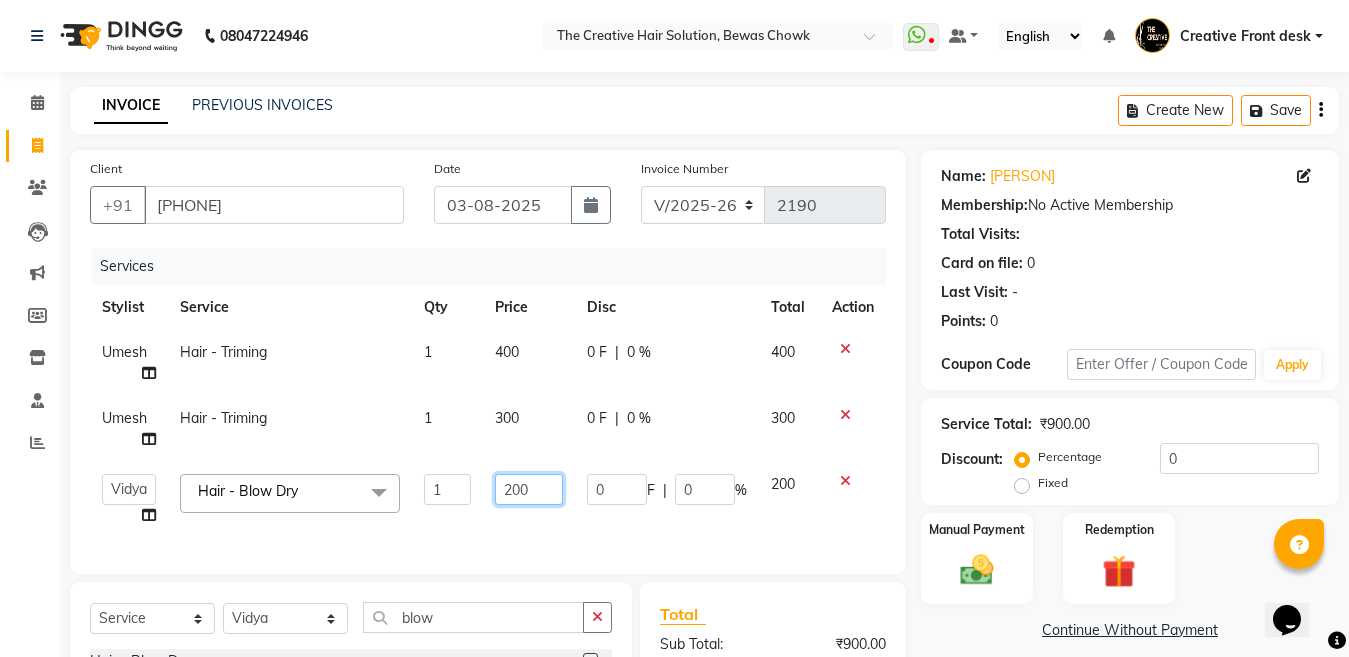 click on "200" 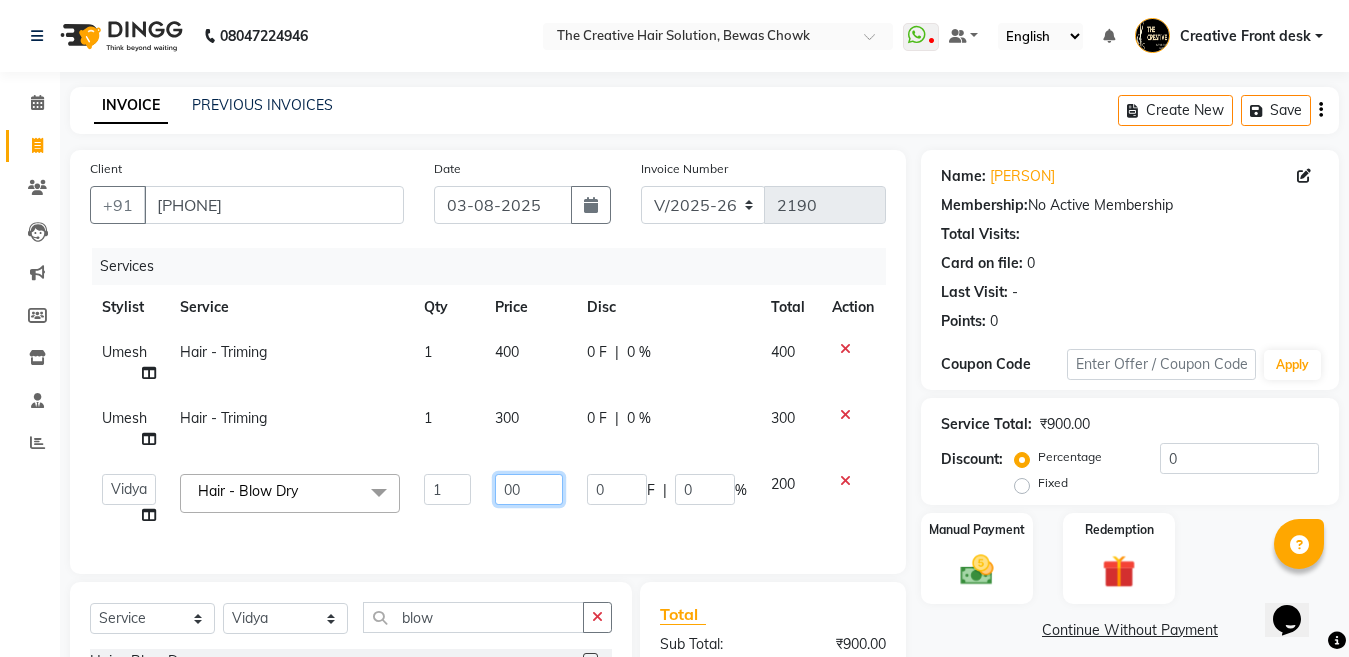 type on "200" 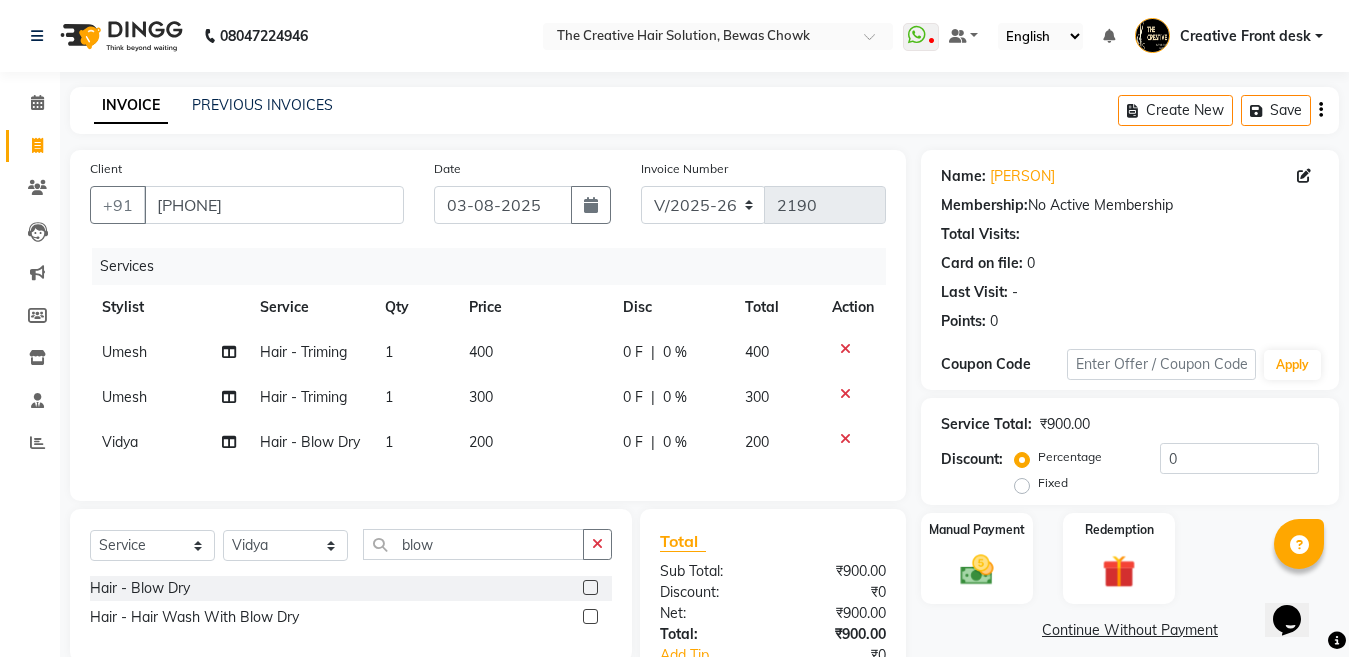 click on "300" 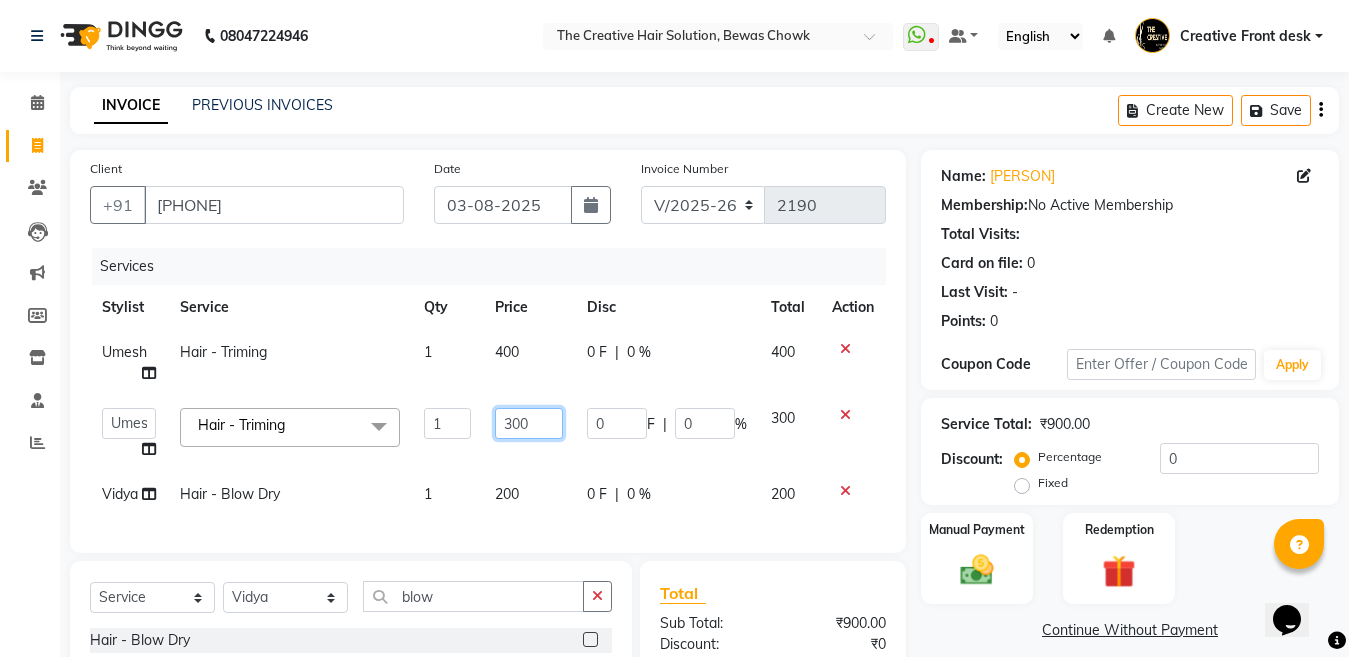click on "300" 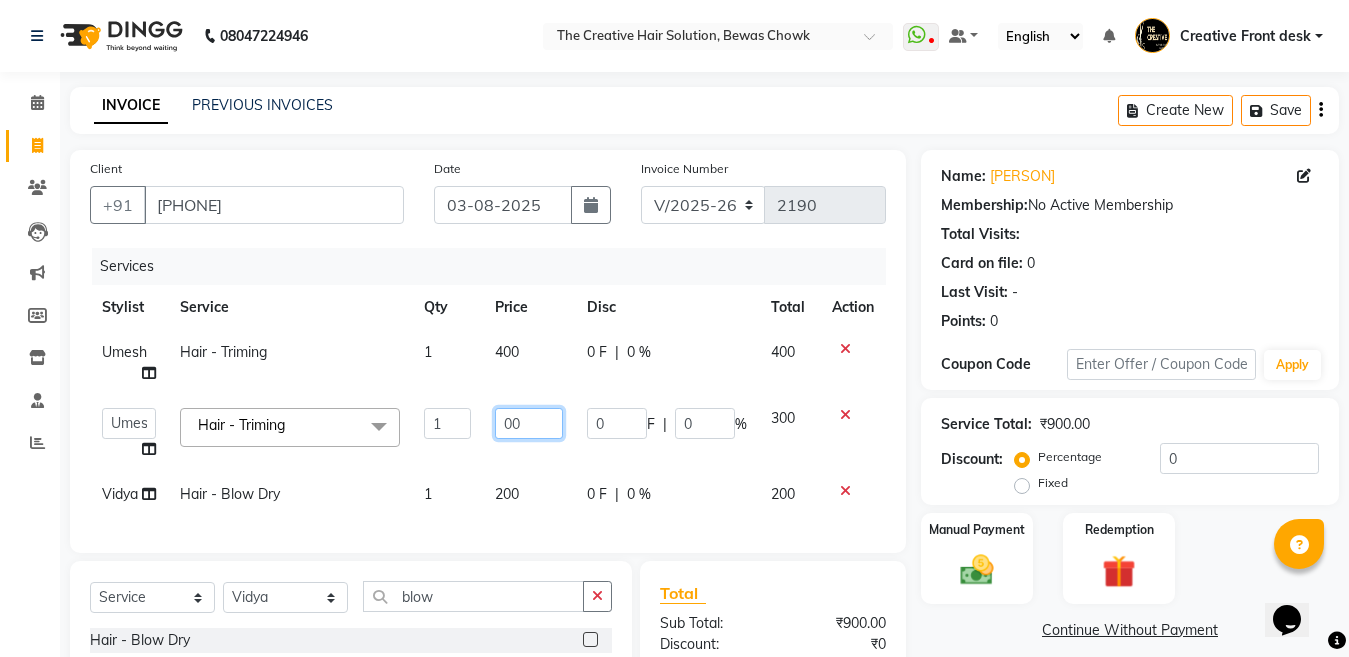 type on "200" 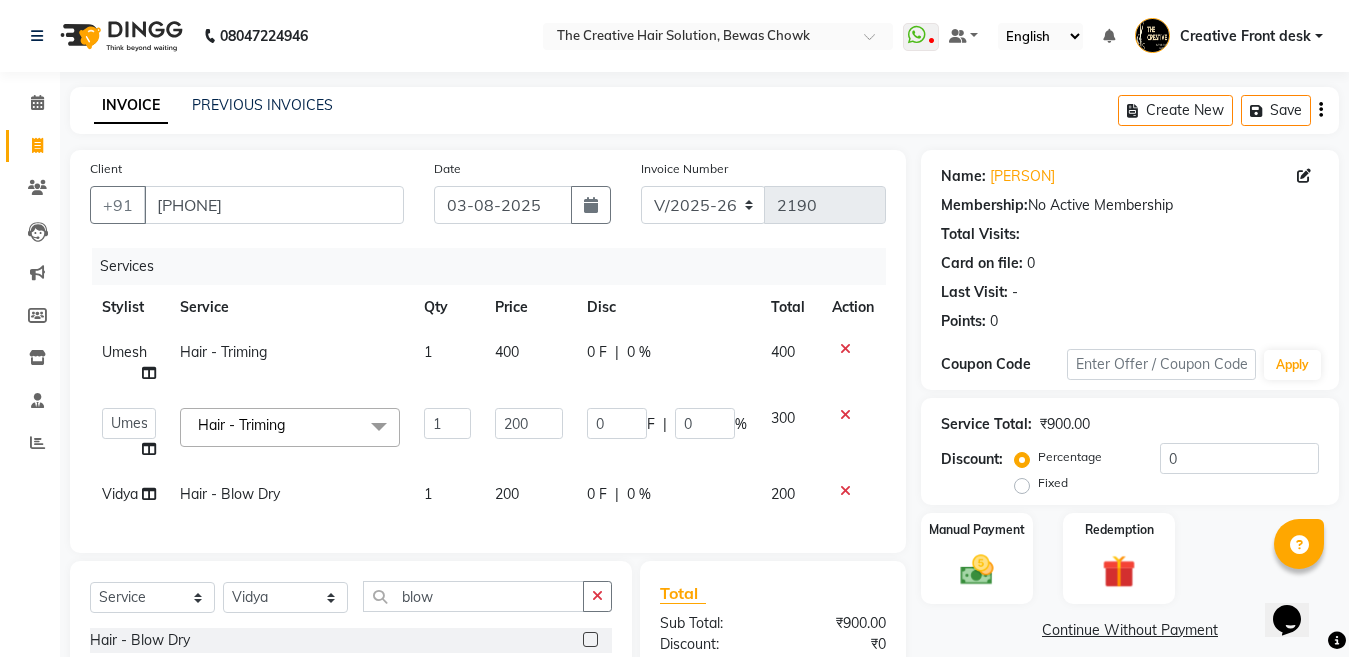 click on "Services Stylist Service Qty Price Disc Total Action [PERSON] Hair - Triming 1 [NUMBER] 0 F | 0 % [NUMBER] Ankit Creative Front desk [PERSON] [PERSON] [PERSON] [PERSON] [PERSON] [PERSON] [PERSON] [PERSON] [PERSON] [PERSON] [PERSON] [PERSON] [PERSON] [PERSON] [PERSON] [PERSON] Hair - Triming x Hair - Haircut With Wash (Female) Hair - Hair Triming with wash Hair - Hair Cut For Kids above 10 yrs (Female) Hair - Hair Triming above 3 yrs girls Hair - Triming Hair - Hair Wash Regular Hair - Blow Dry Hair - Hair Wash With Blow Dry Ironing - Up to Shoulder Ironing - Below Shoulder Ironing - Mid Waist Ironing - Below Wait Tongs - Up to shoulder Tongs - Below Shoulder Tongs - Mid Waist Tongs - Below Waist Head Massage with oil ( 30 Min ) Head massage with oil & steam ( 30 Min ) Head Massage with aroma oil & steam ( 30 Min ) Hair Spa - Up to shoulder Hair Spa - Below Shoulder Hair Spa - Mid Waist Hair Spa - Below Waist Hair - Ola plex ( Up to neck ) Hair - Ola Plex ( Up to shoulder ) Hair -Smooth treatment 1 0" 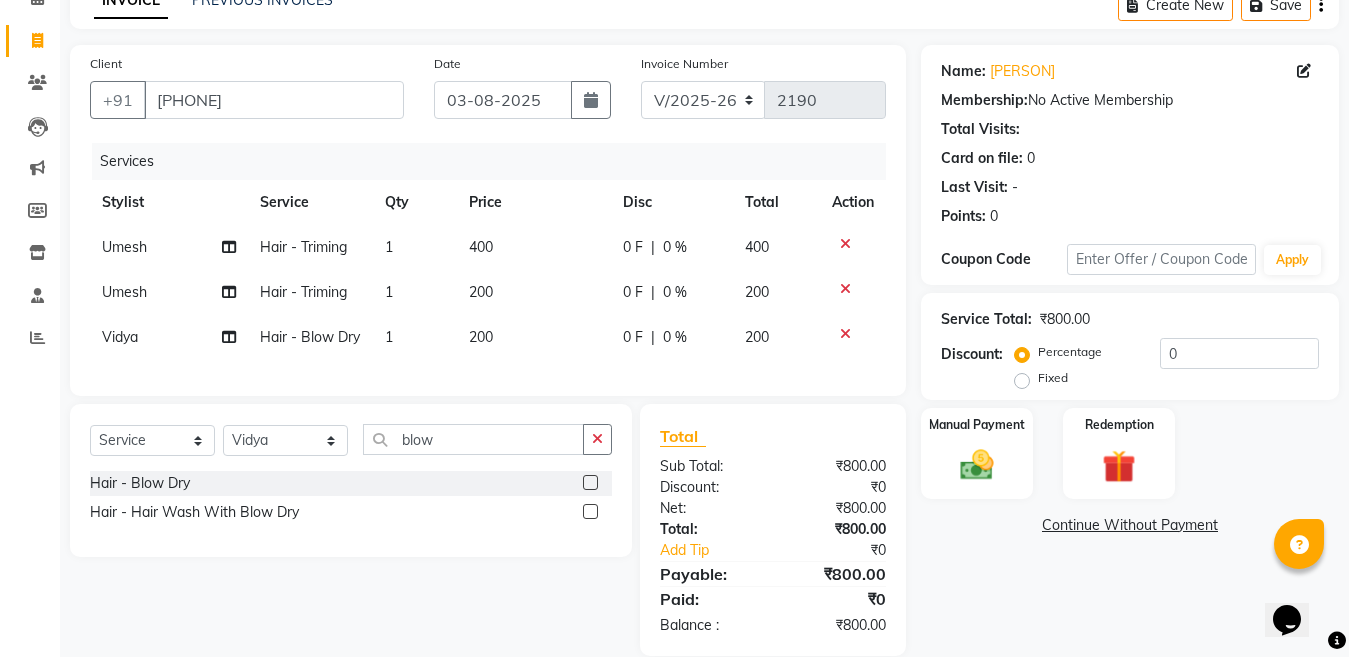 scroll, scrollTop: 151, scrollLeft: 0, axis: vertical 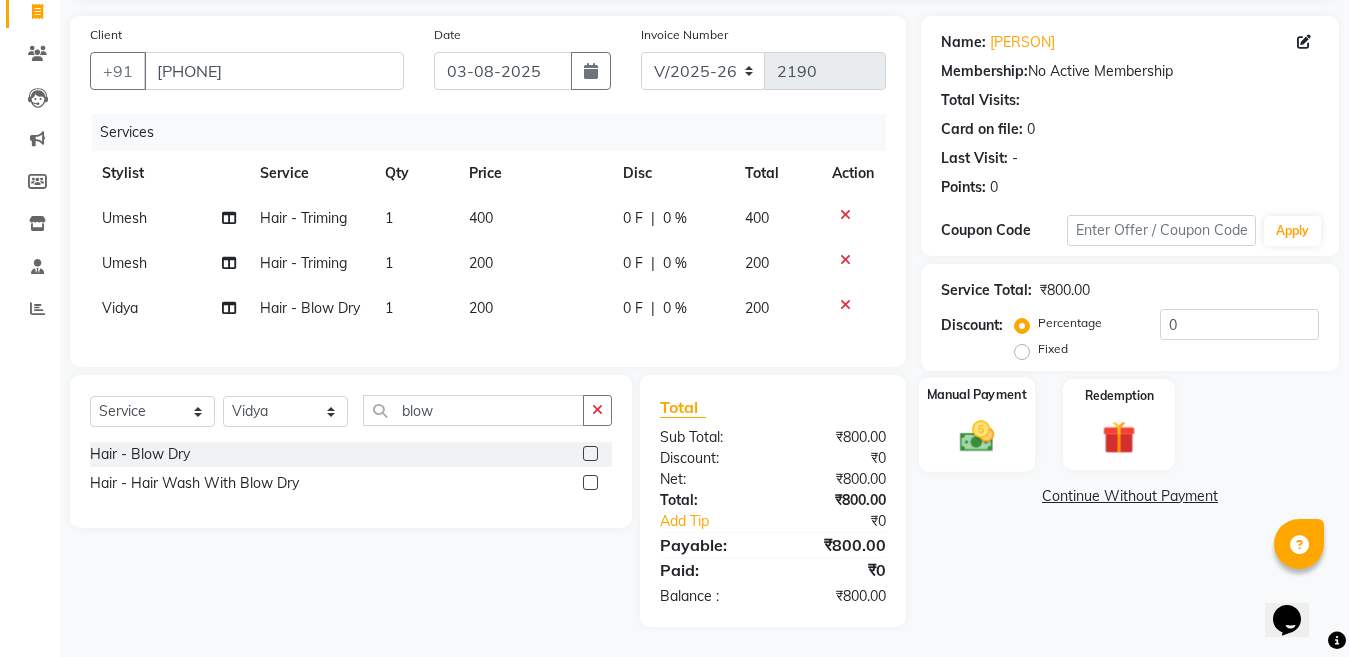 click 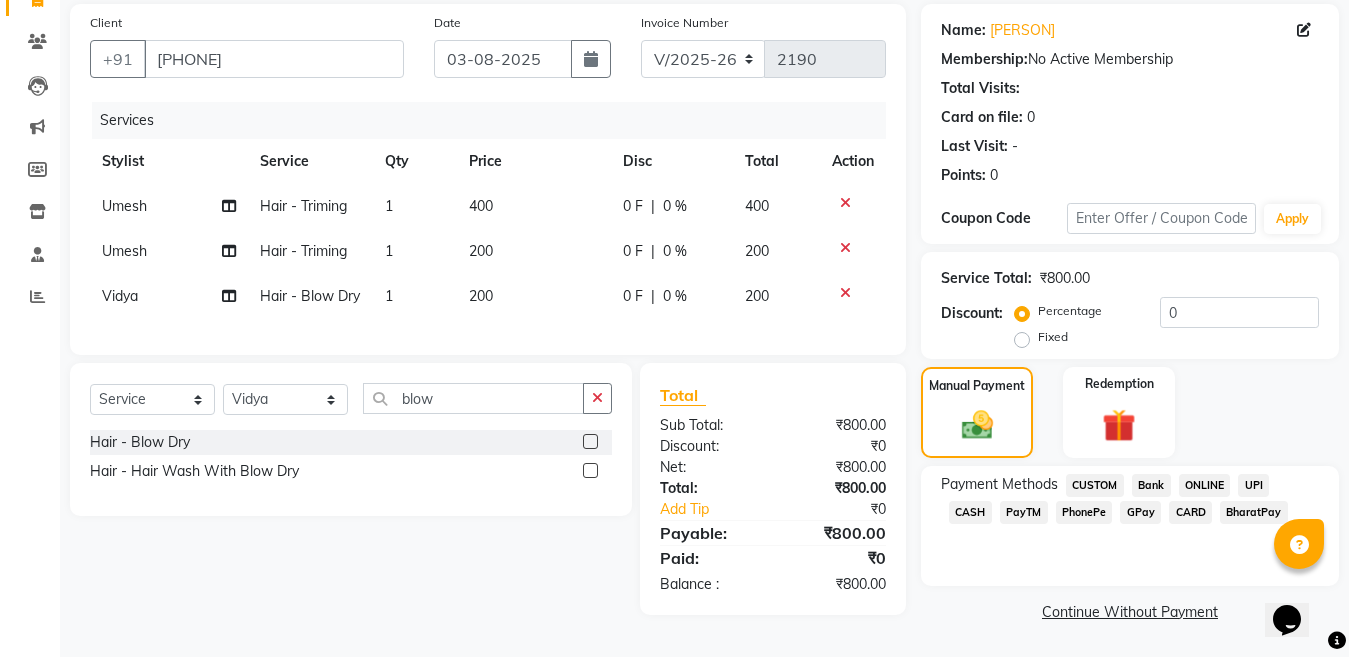 click on "CASH" 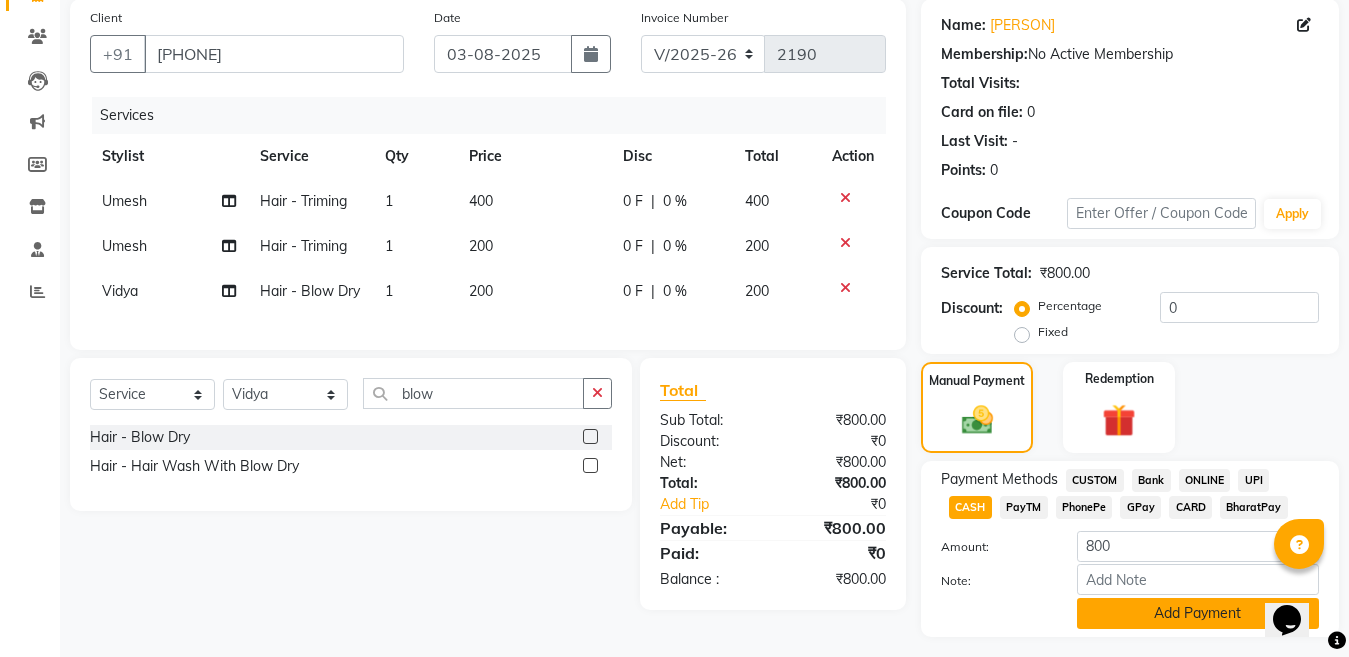 click on "Add Payment" 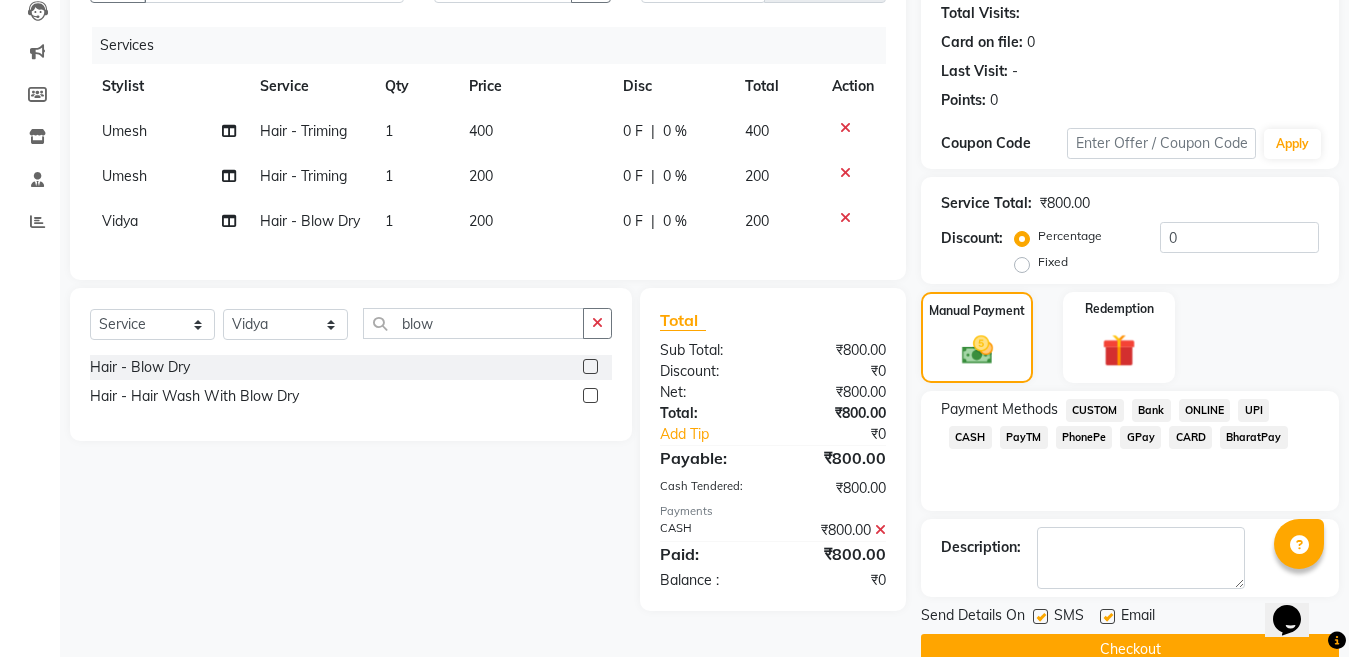 scroll, scrollTop: 259, scrollLeft: 0, axis: vertical 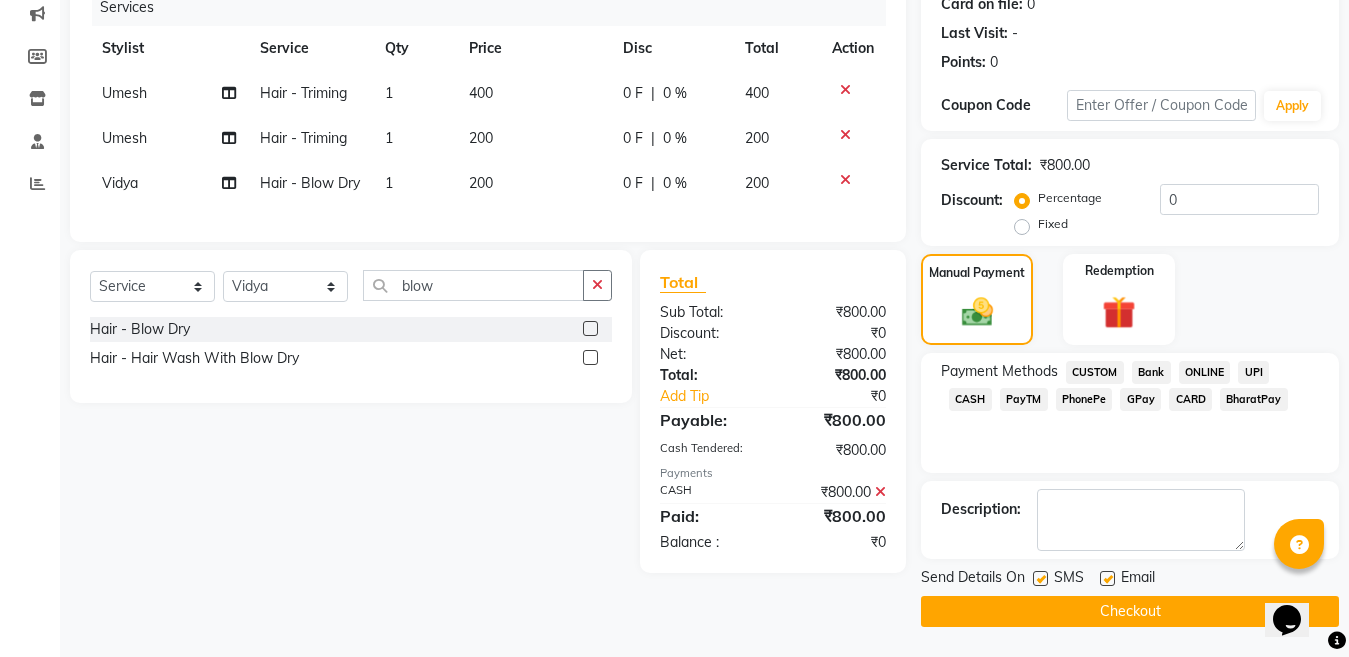 click 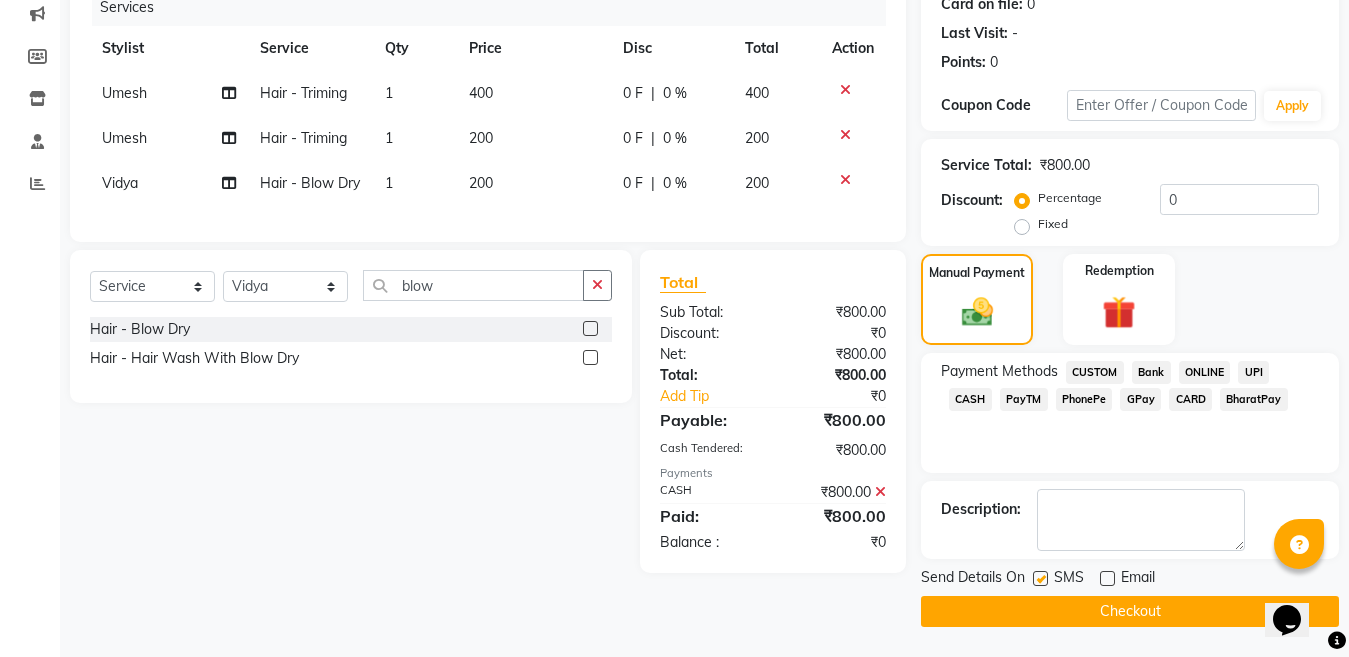 click on "Checkout" 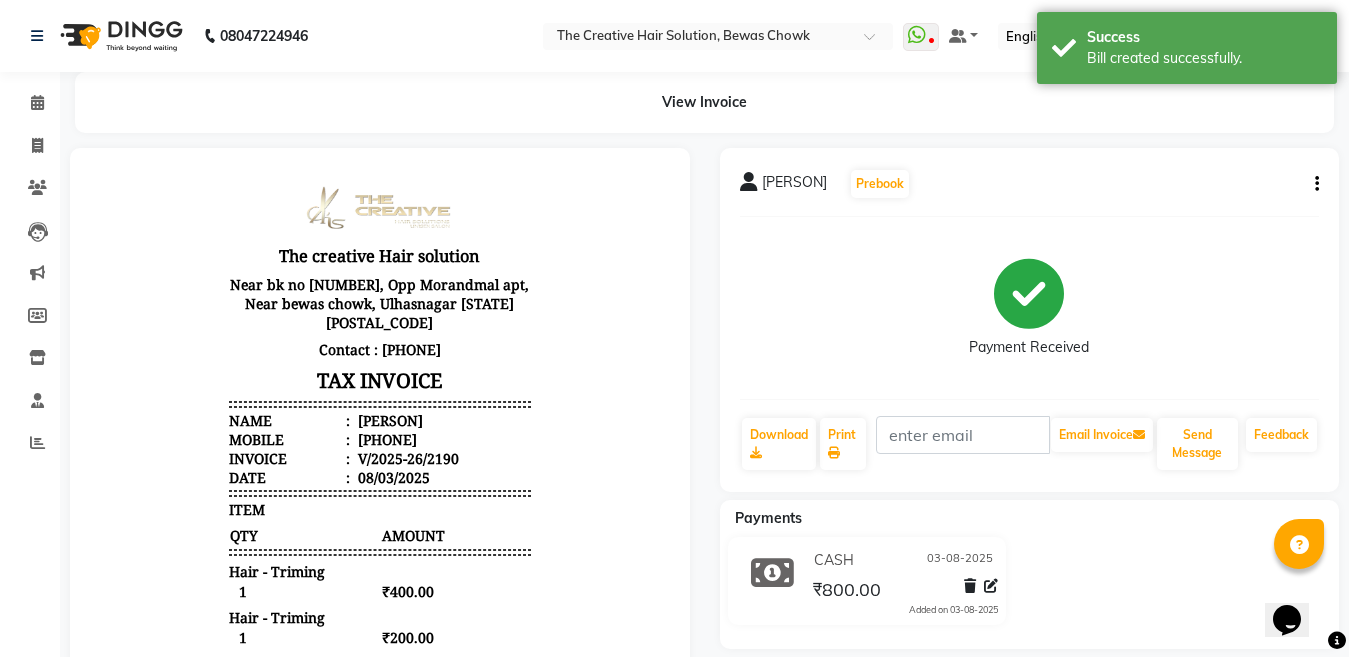 scroll, scrollTop: 0, scrollLeft: 0, axis: both 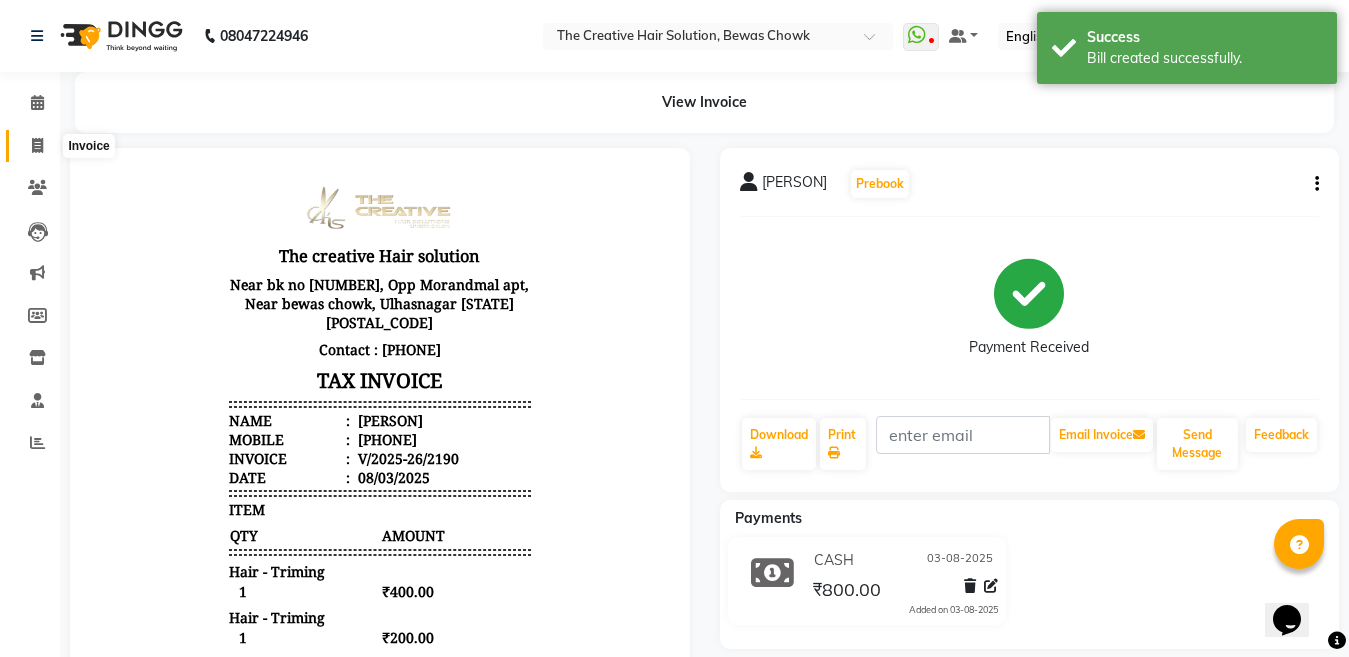 click 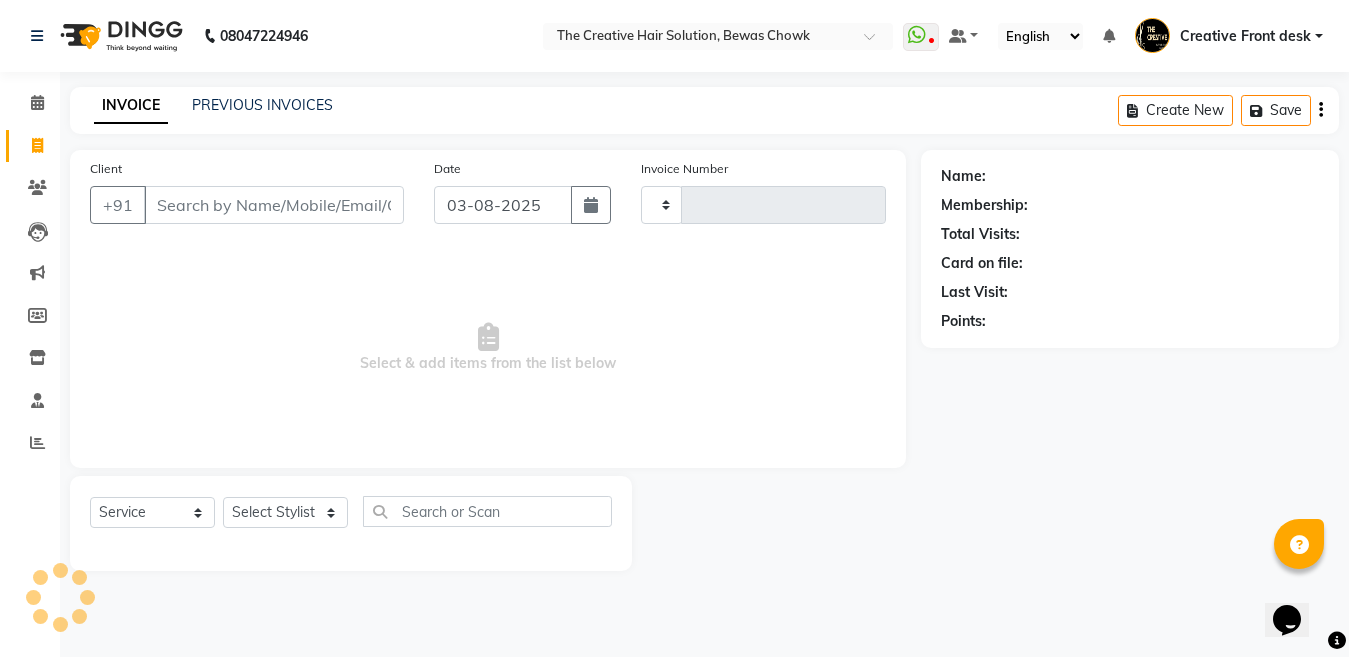 type on "2191" 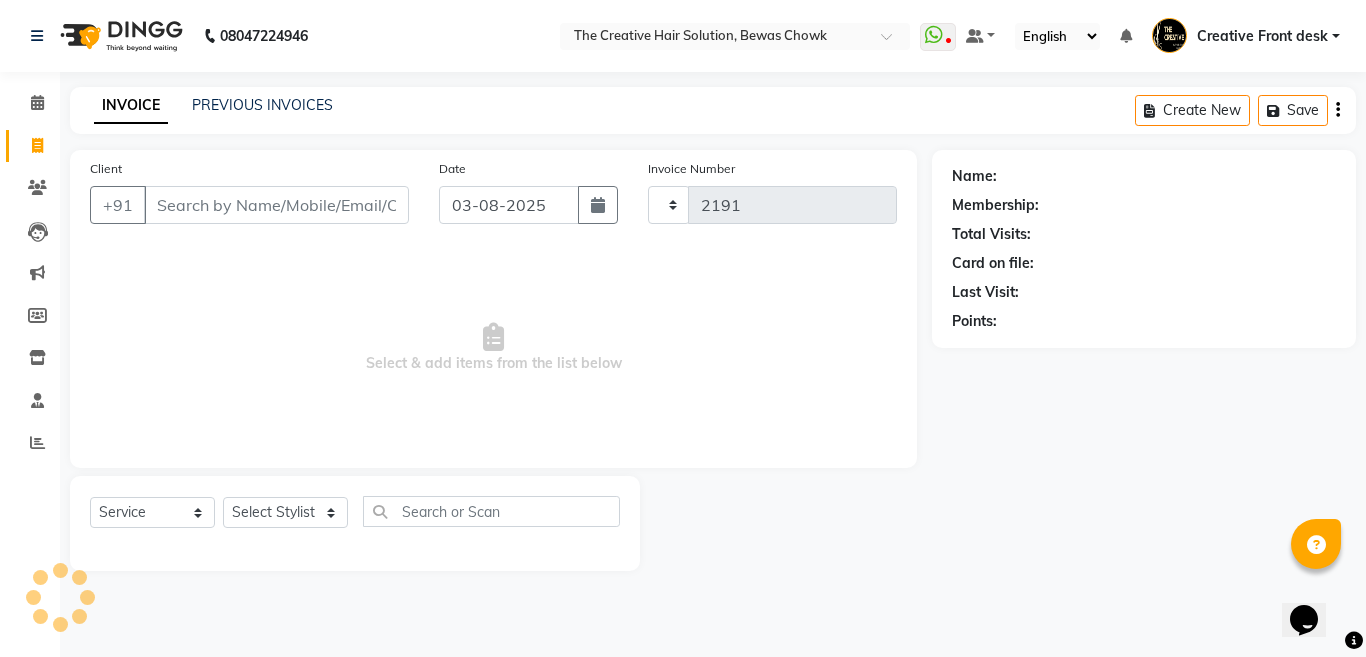 select on "146" 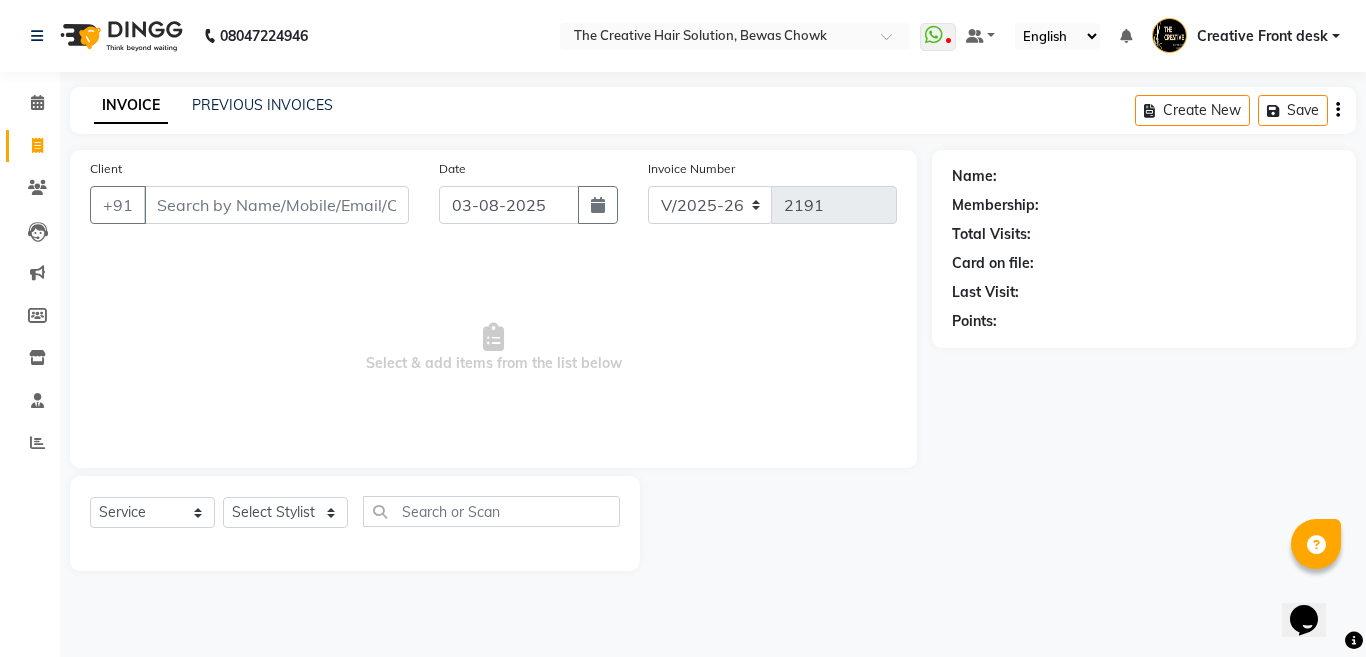 click on "Client" at bounding box center [276, 205] 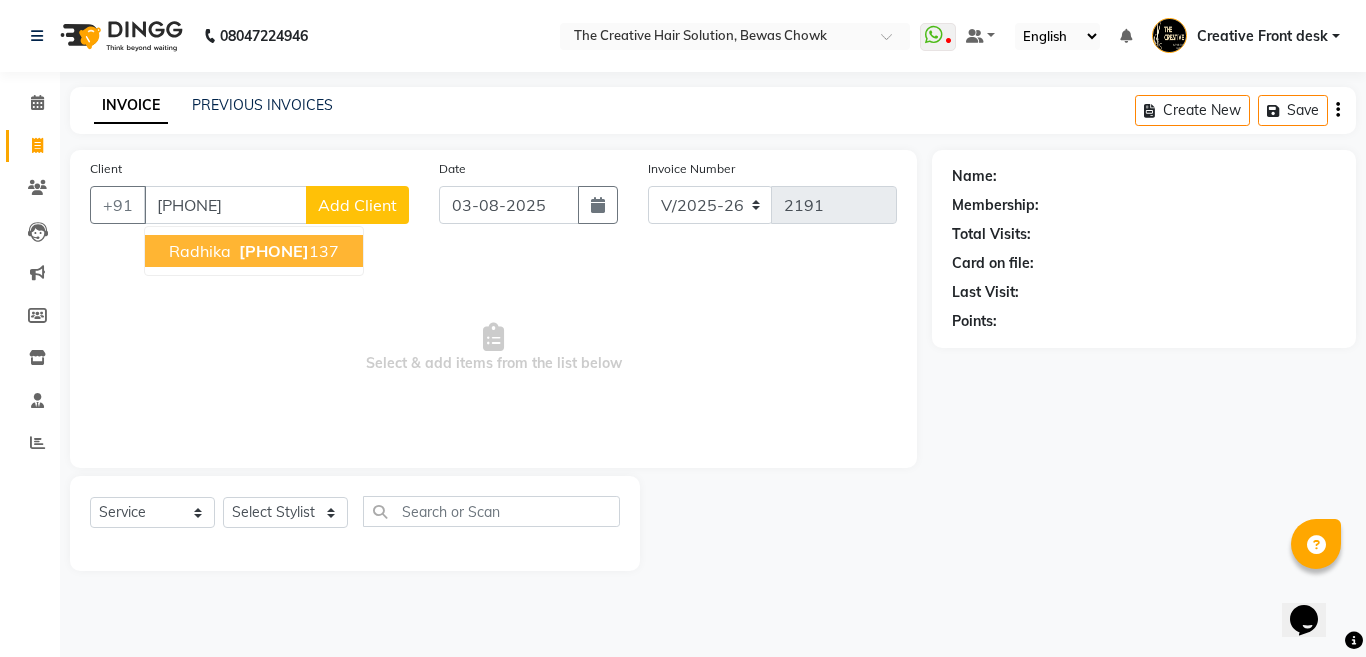 click on "[PHONE]" at bounding box center (274, 251) 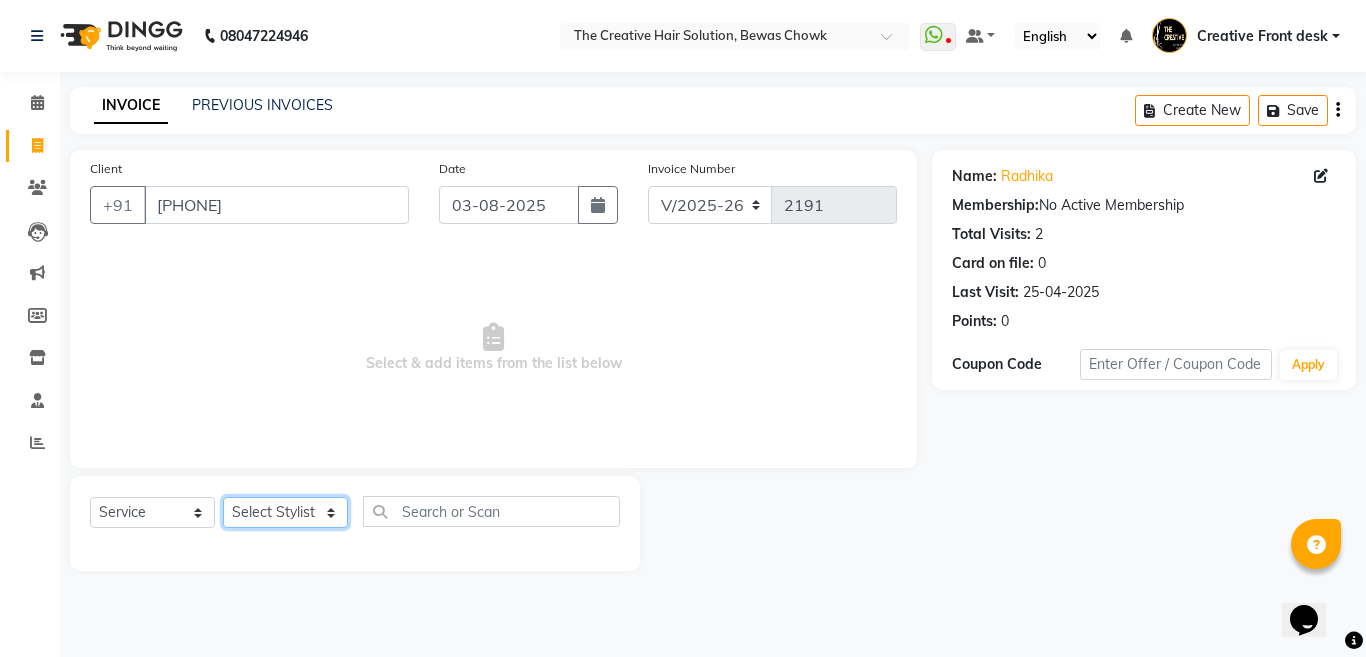 click on "Select Stylist [PERSON] Creative Front desk [PERSON] [PERSON] [PERSON] [PERSON] [PERSON] [PERSON] [PERSON] [PERSON] [PERSON] [PERSON] [PERSON] [PERSON] [PERSON] [PERSON] [PERSON] [PERSON]" 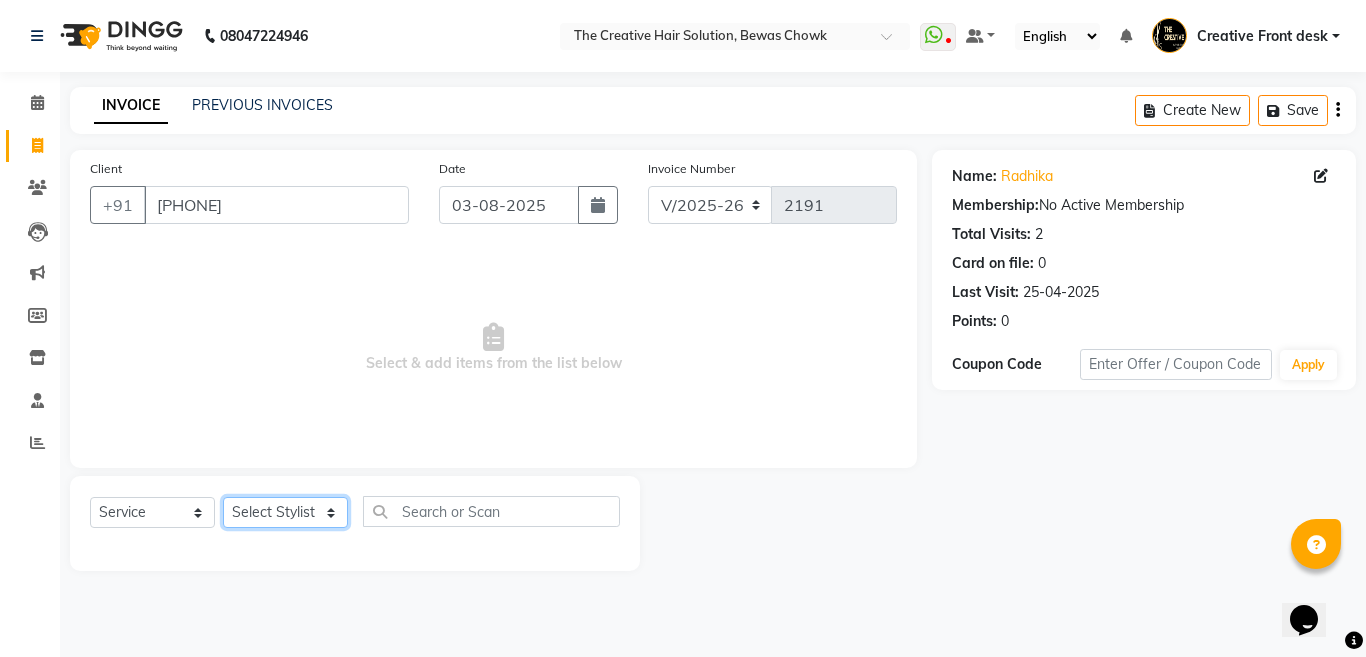 select on "4199" 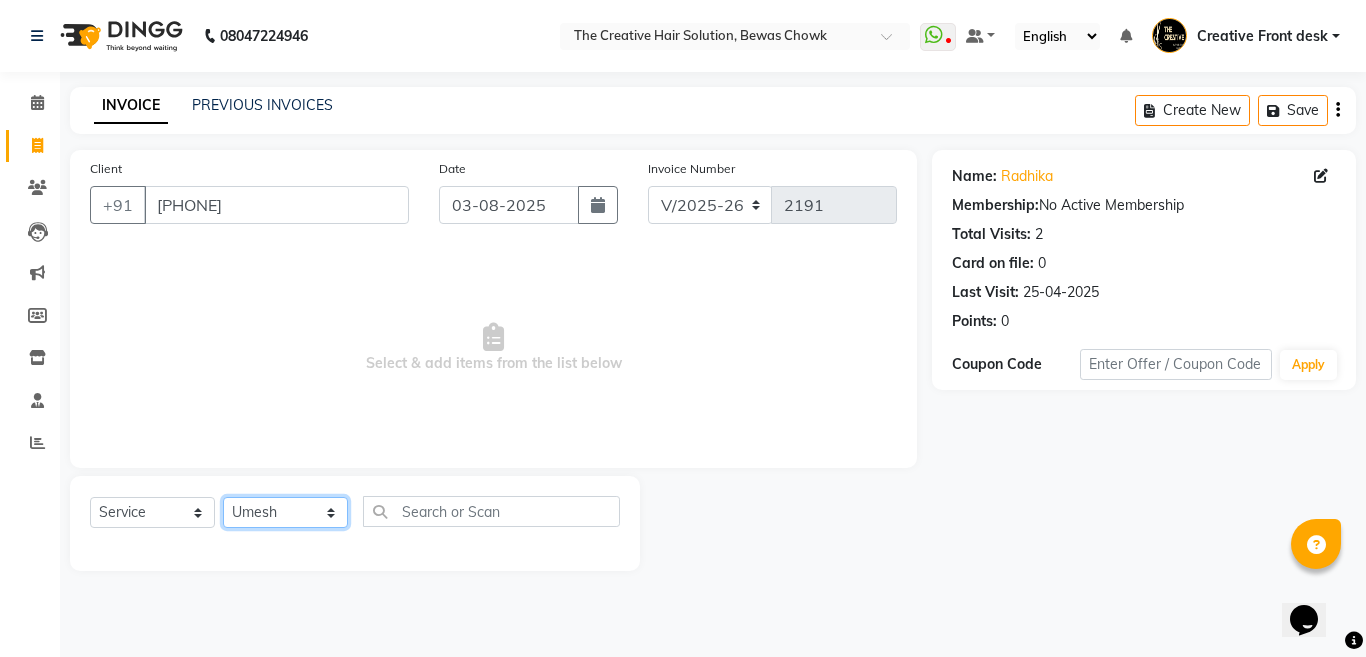 click on "Select Stylist [PERSON] Creative Front desk [PERSON] [PERSON] [PERSON] [PERSON] [PERSON] [PERSON] [PERSON] [PERSON] [PERSON] [PERSON] [PERSON] [PERSON] [PERSON] [PERSON] [PERSON] [PERSON]" 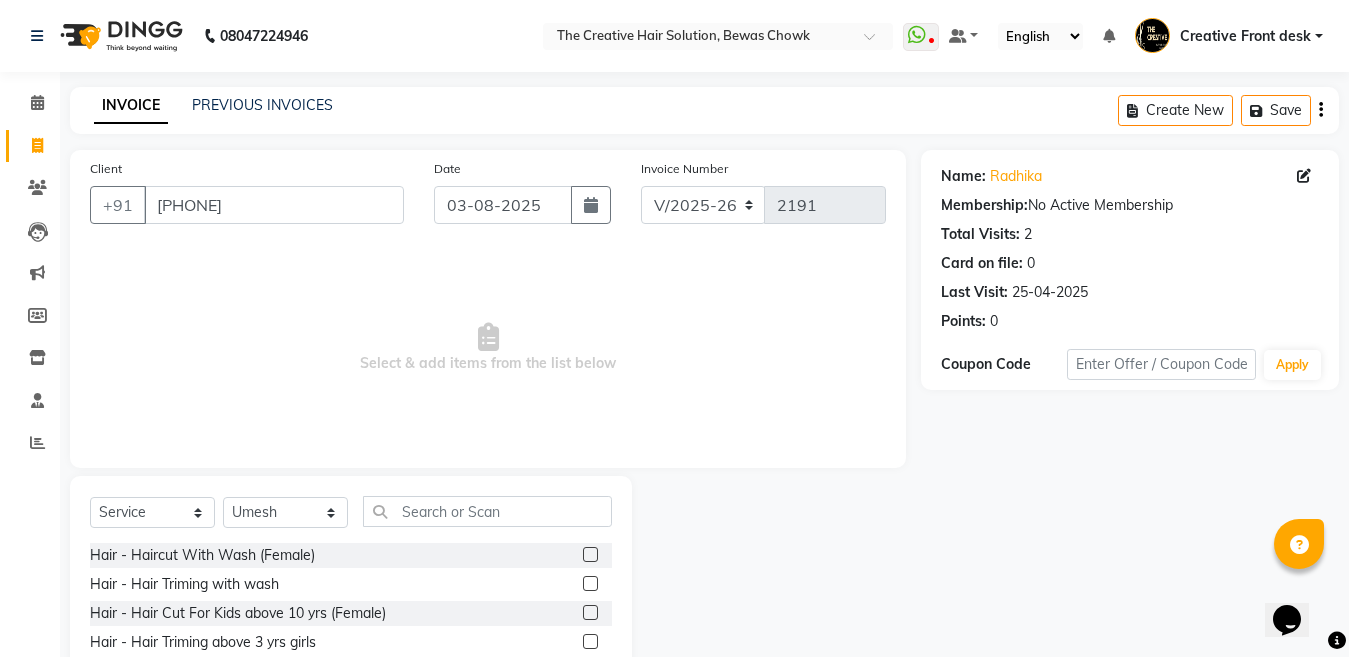 click 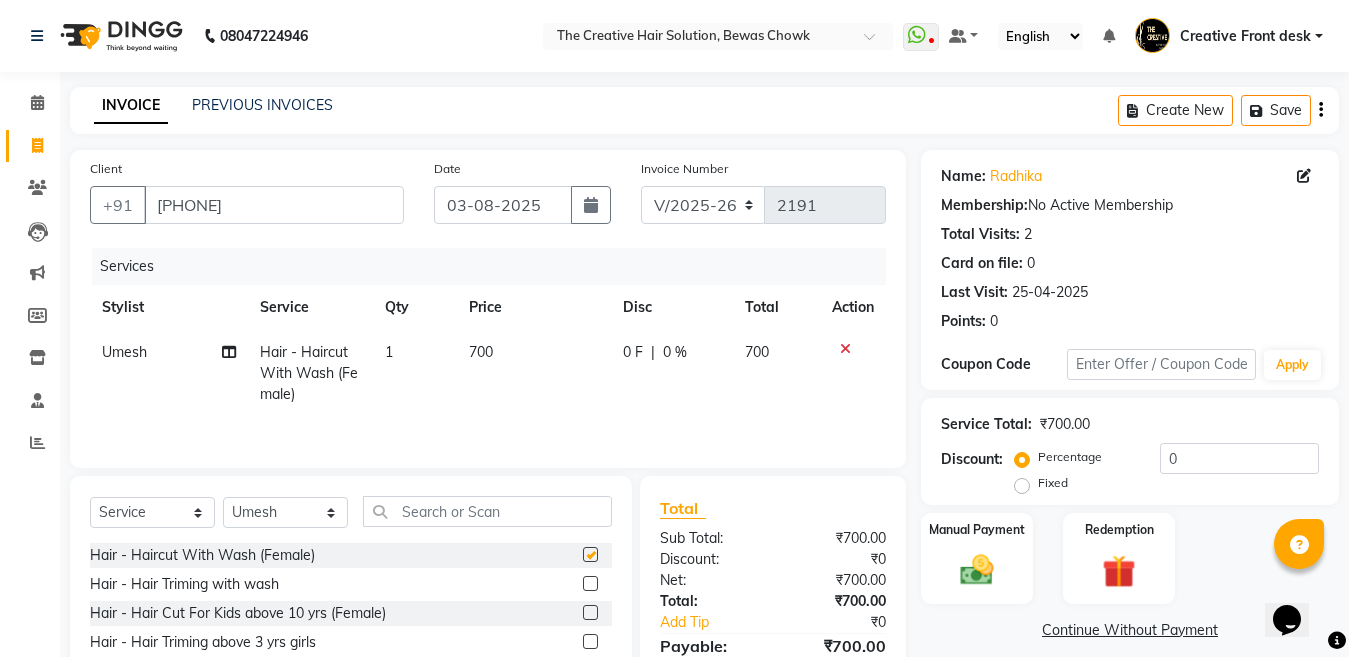 checkbox on "false" 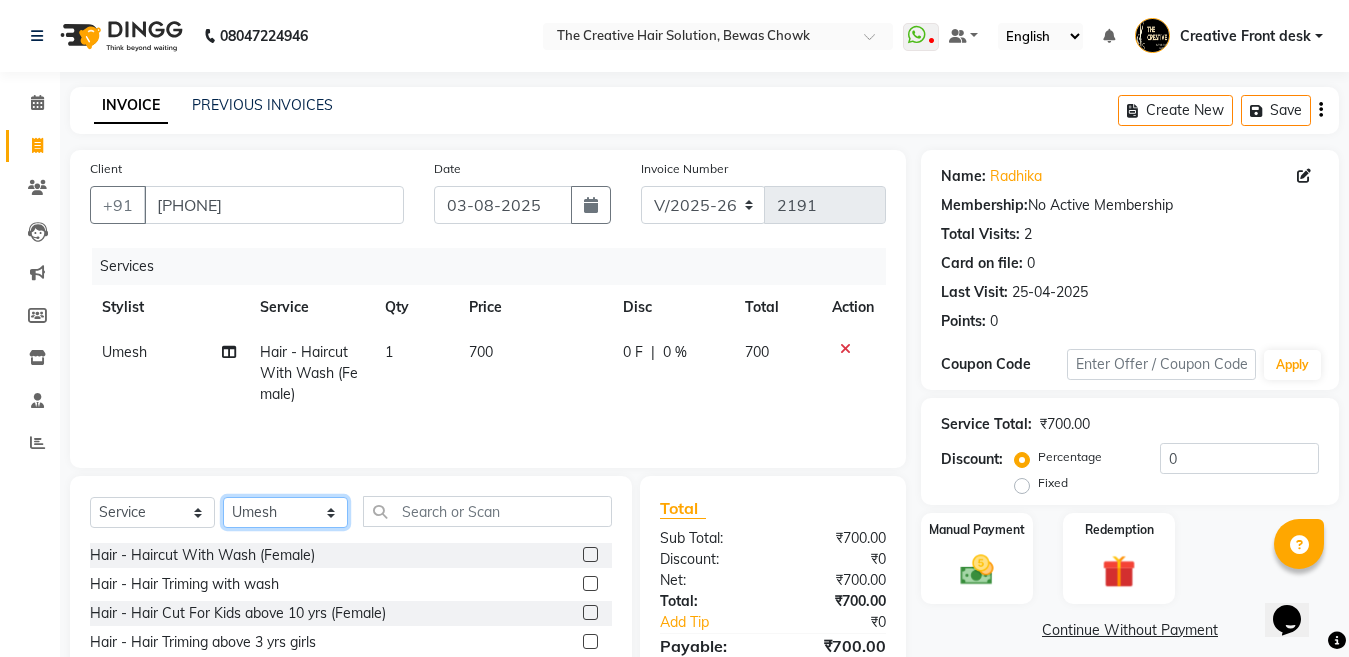 click on "Select Stylist [PERSON] Creative Front desk [PERSON] [PERSON] [PERSON] [PERSON] [PERSON] [PERSON] [PERSON] [PERSON] [PERSON] [PERSON] [PERSON] [PERSON] [PERSON] [PERSON] [PERSON] [PERSON]" 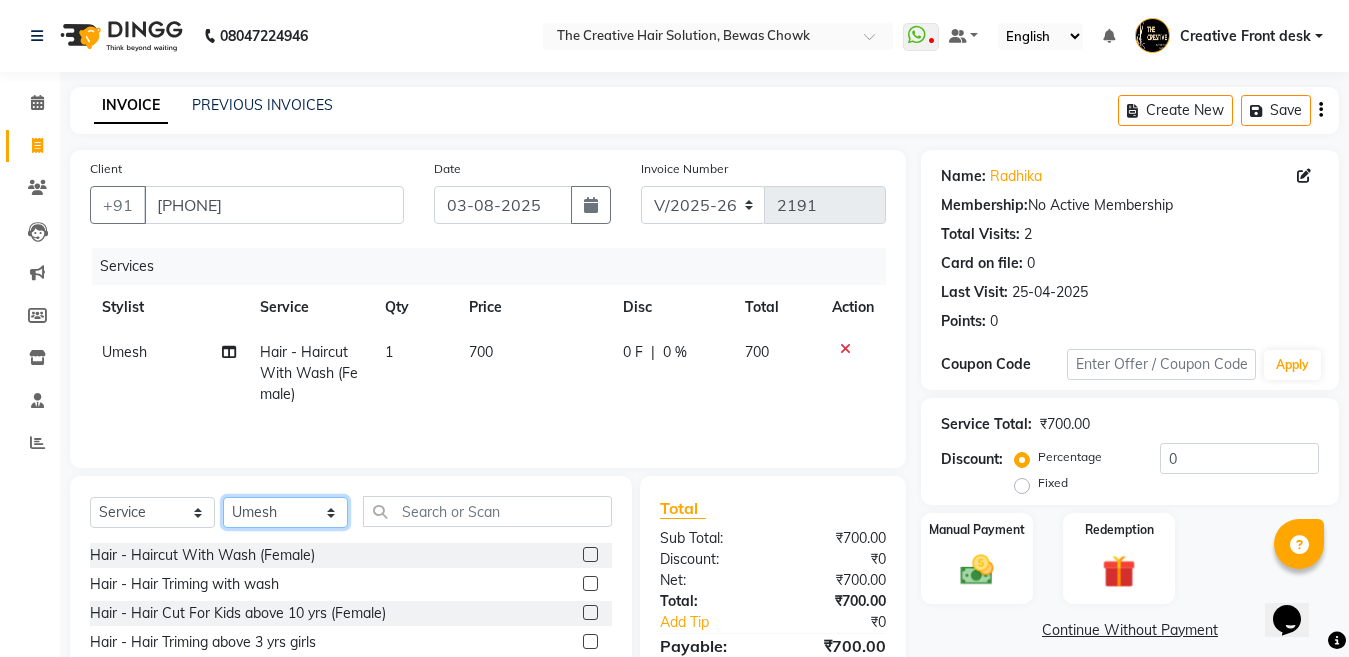 select on "28735" 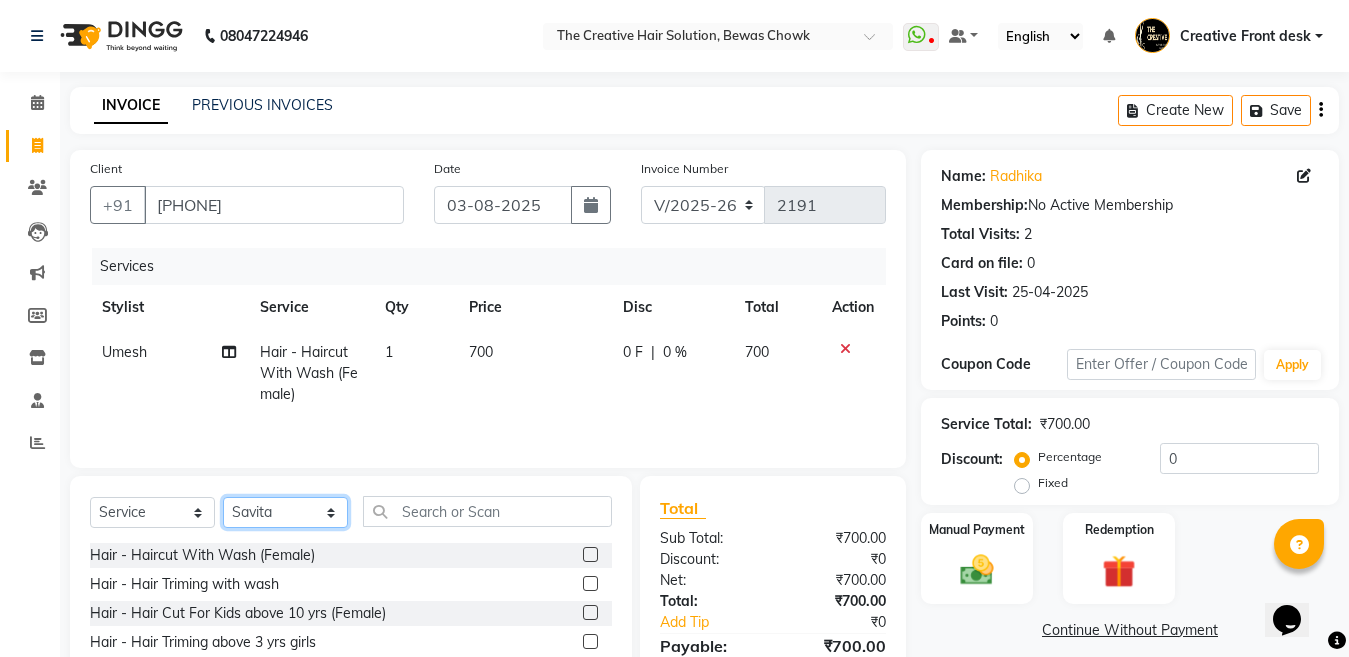 click on "Select Stylist [PERSON] Creative Front desk [PERSON] [PERSON] [PERSON] [PERSON] [PERSON] [PERSON] [PERSON] [PERSON] [PERSON] [PERSON] [PERSON] [PERSON] [PERSON] [PERSON] [PERSON] [PERSON]" 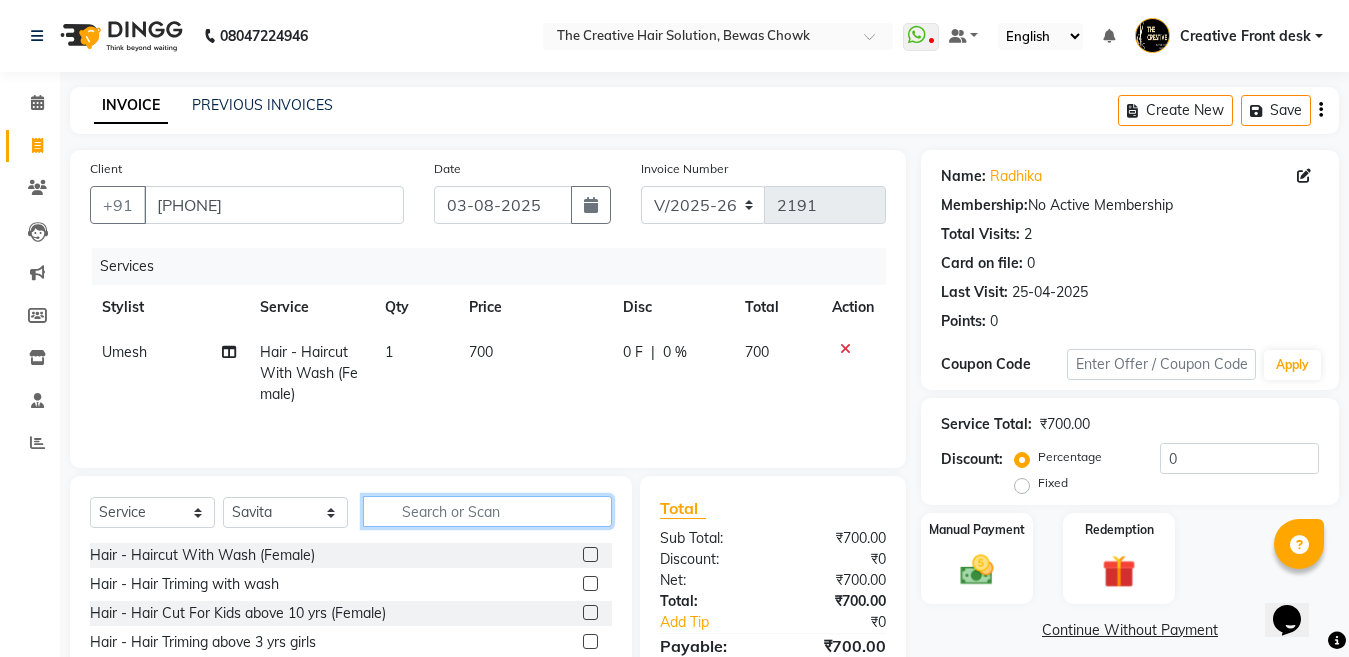 click 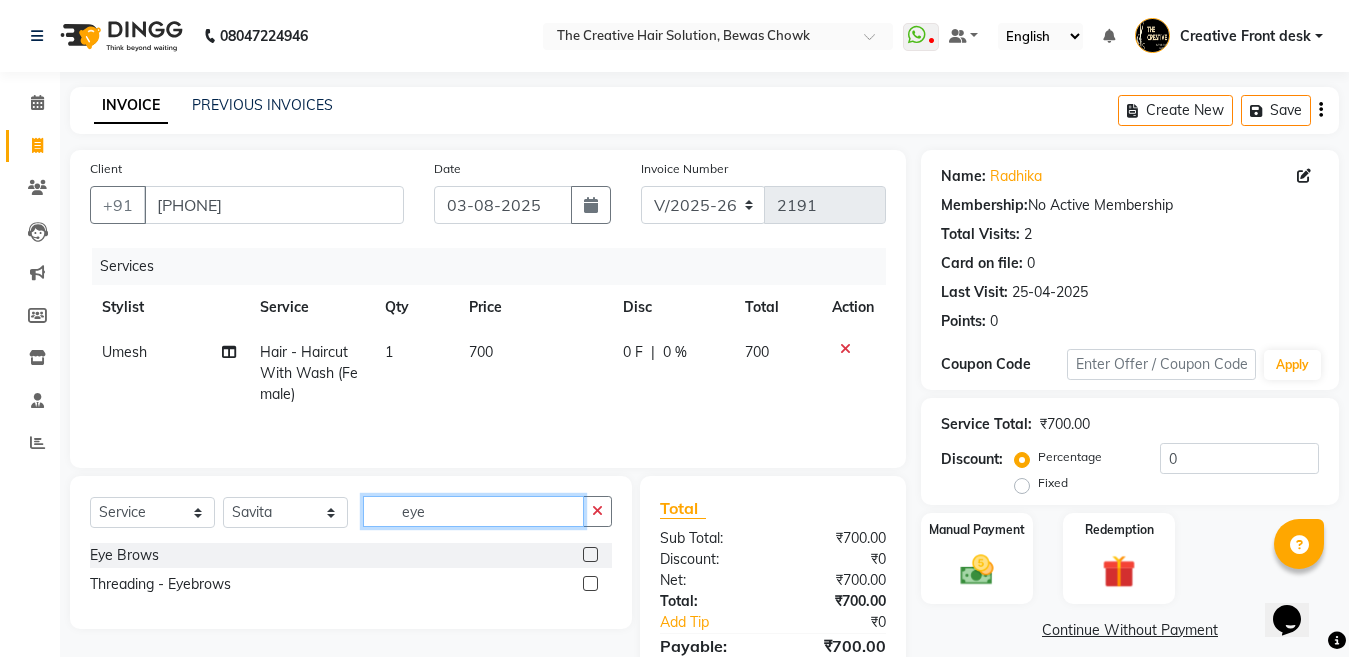 type on "eye" 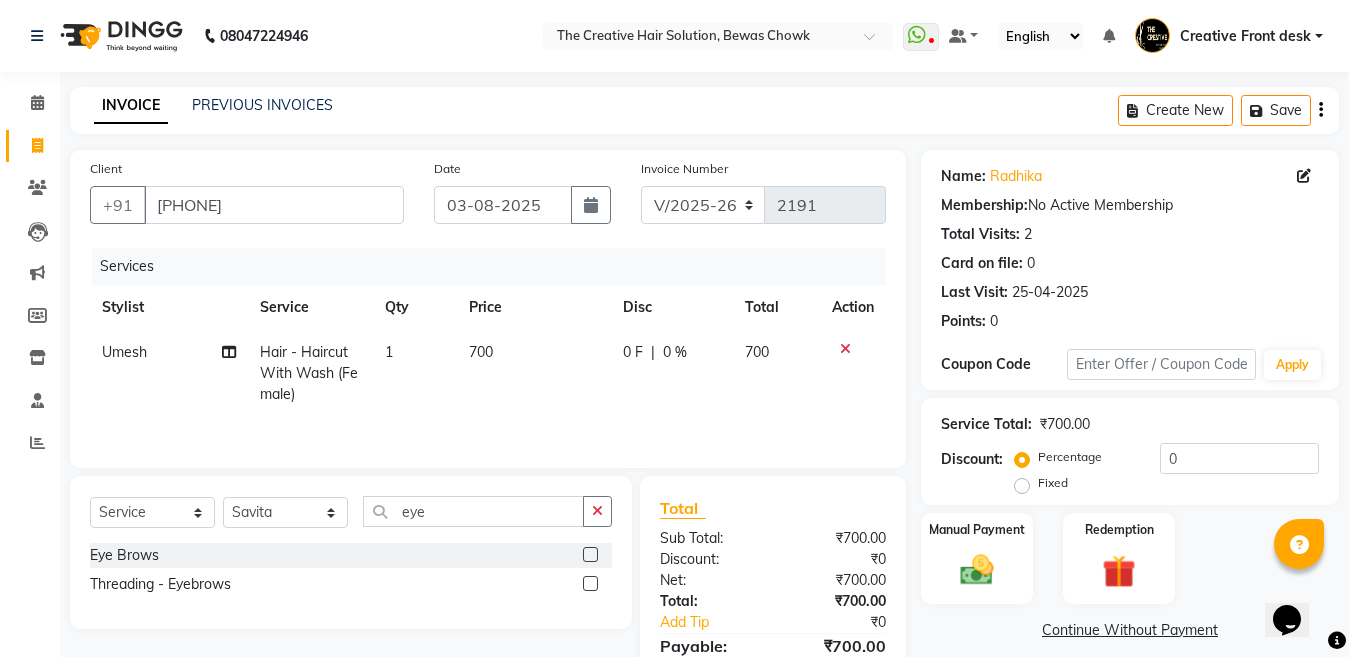 click 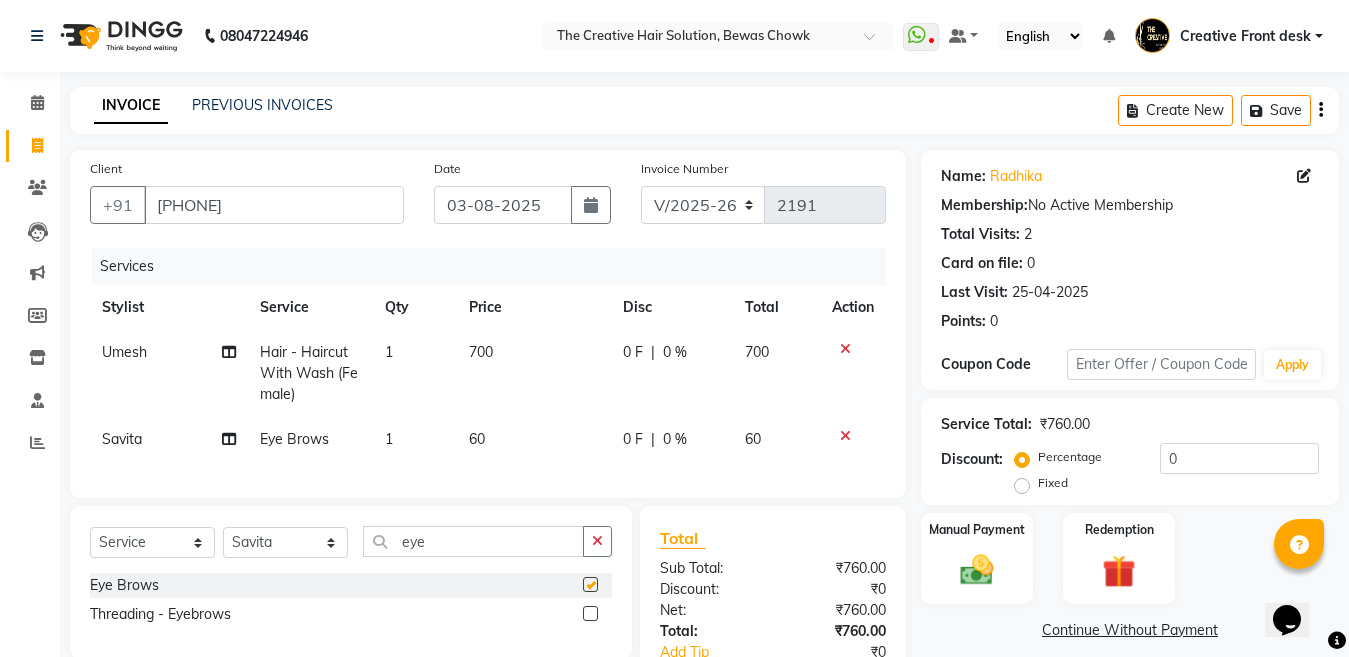 checkbox on "false" 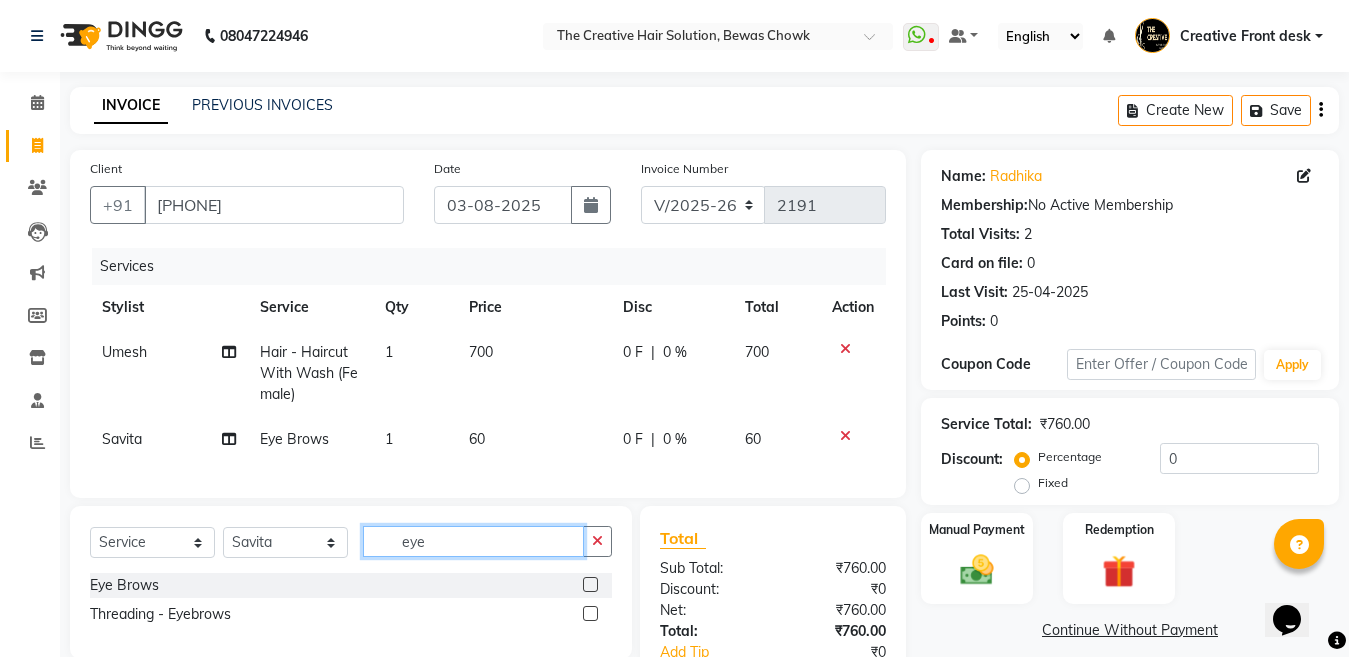 click on "eye" 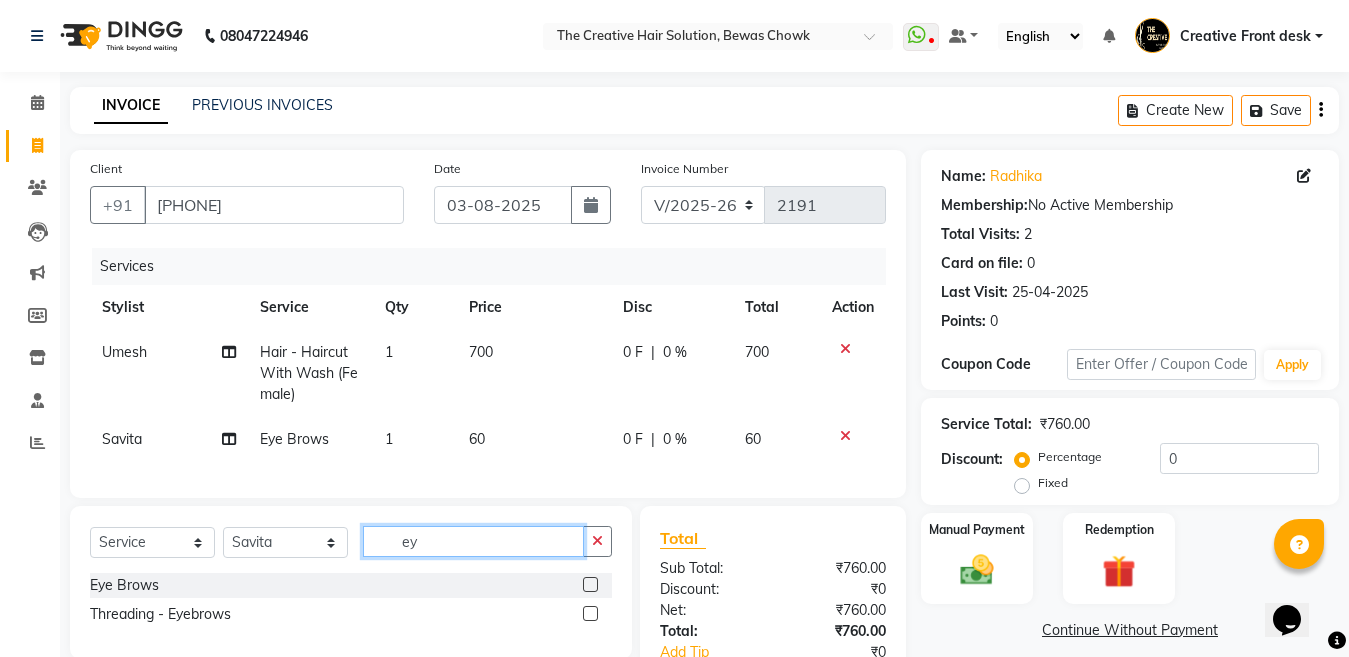 type on "e" 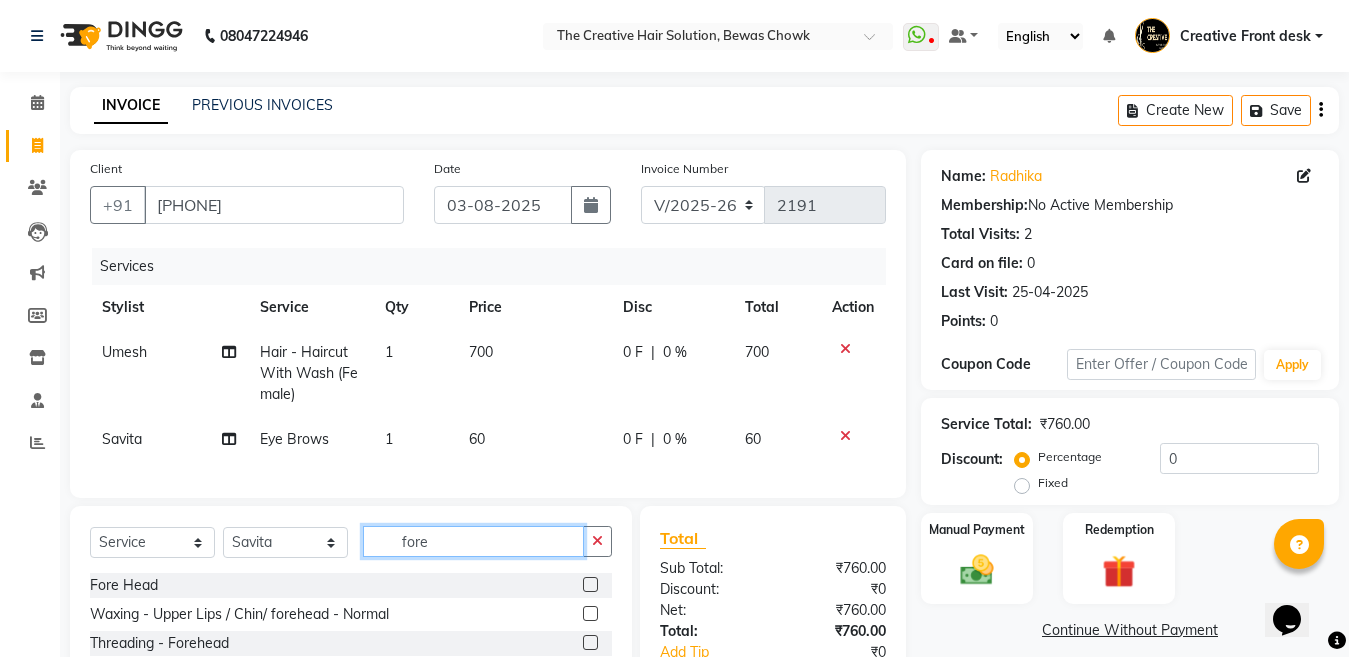 type on "fore" 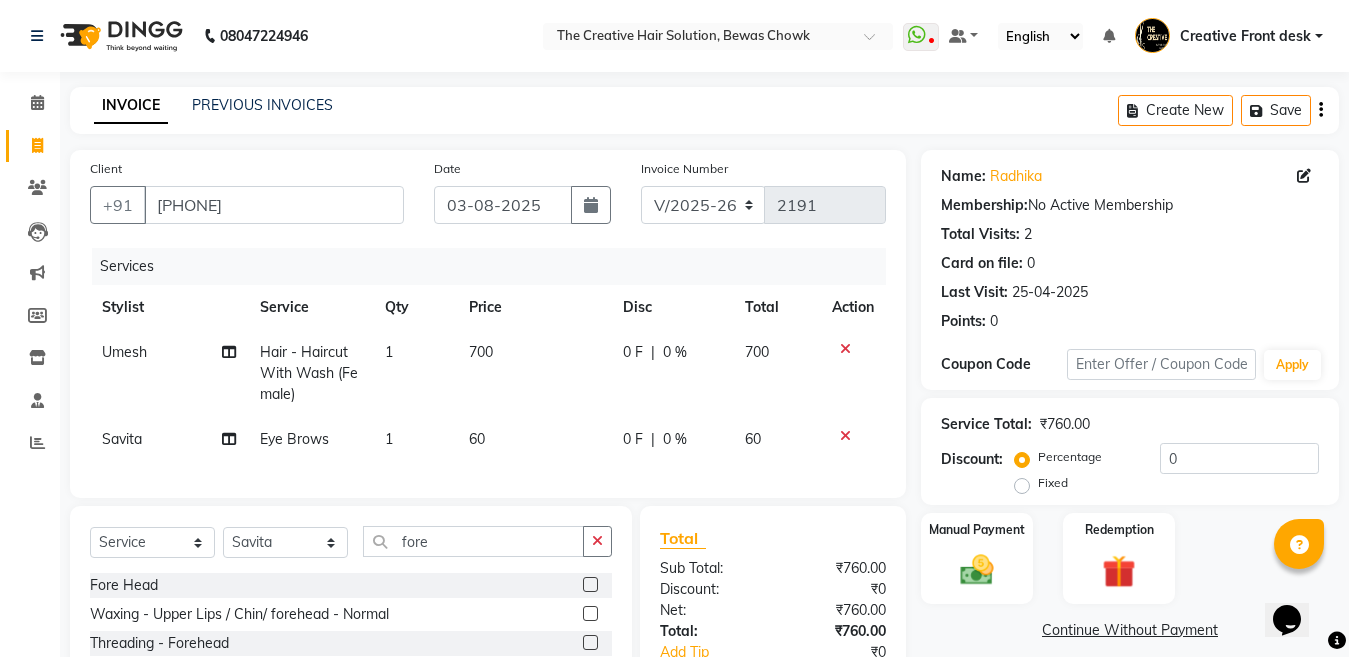 click on "Waxing - Upper Lips / Chin/ forehead - Normal" 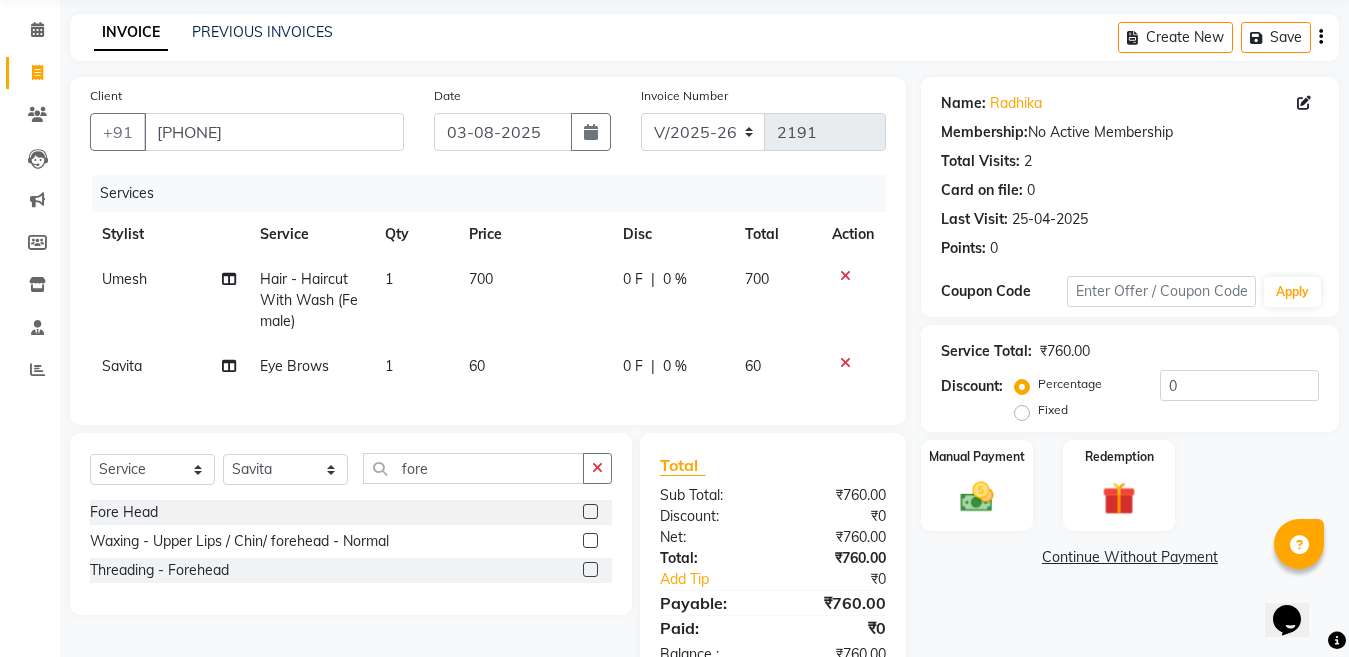 scroll, scrollTop: 80, scrollLeft: 0, axis: vertical 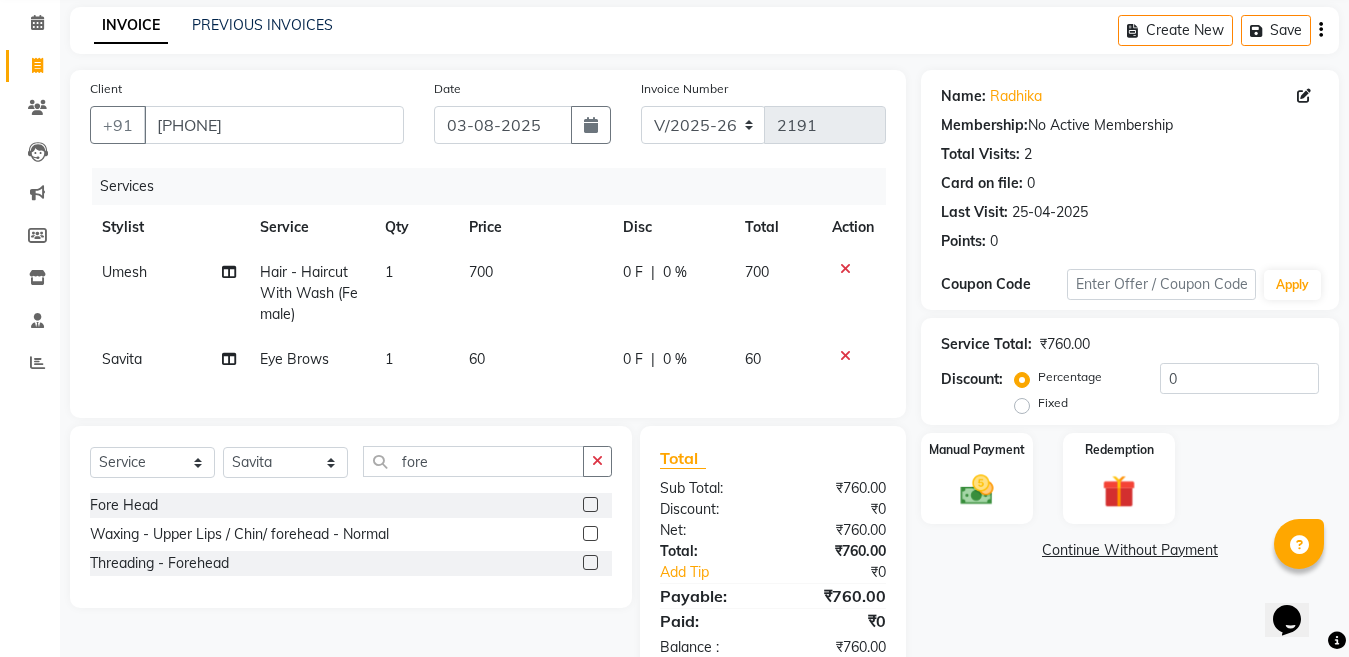 click 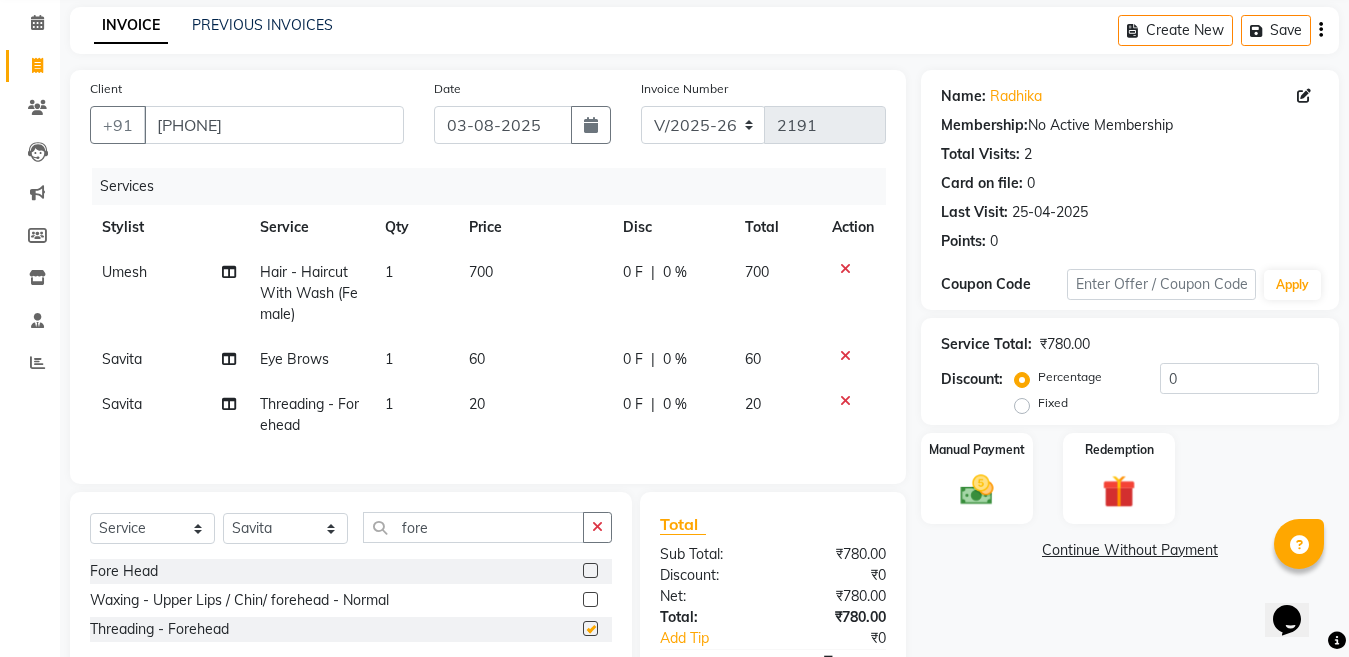 checkbox on "false" 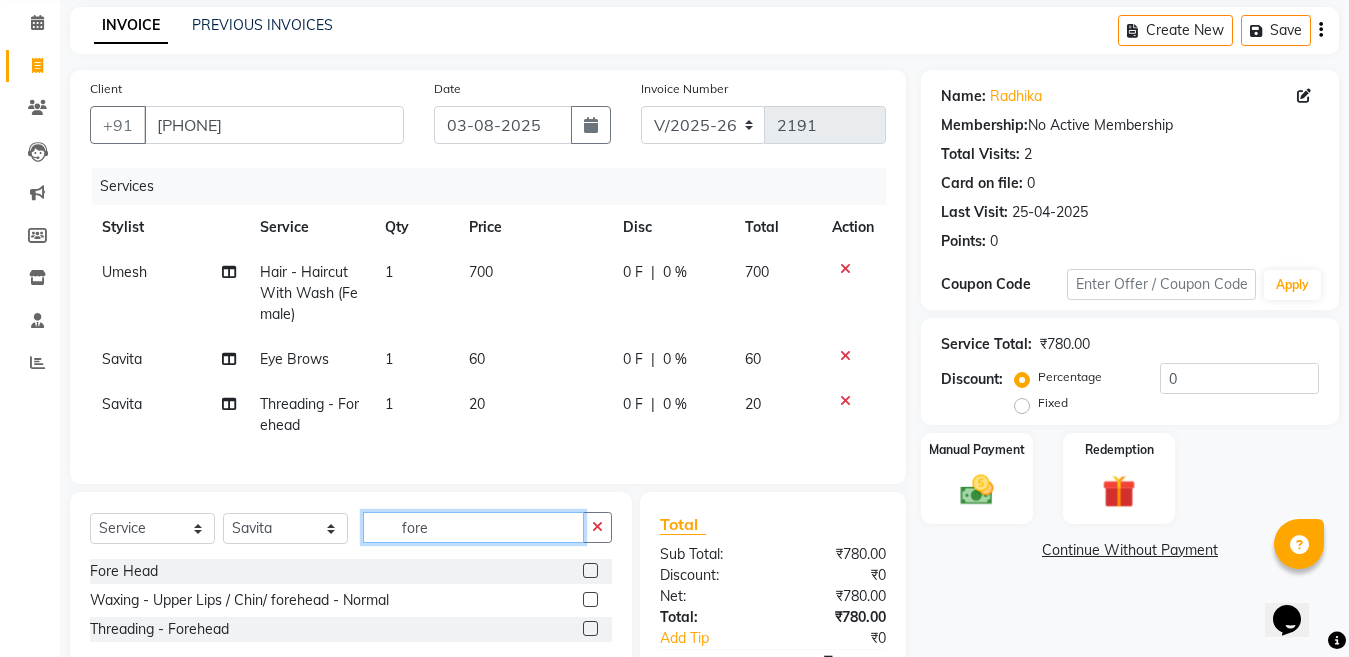 click on "fore" 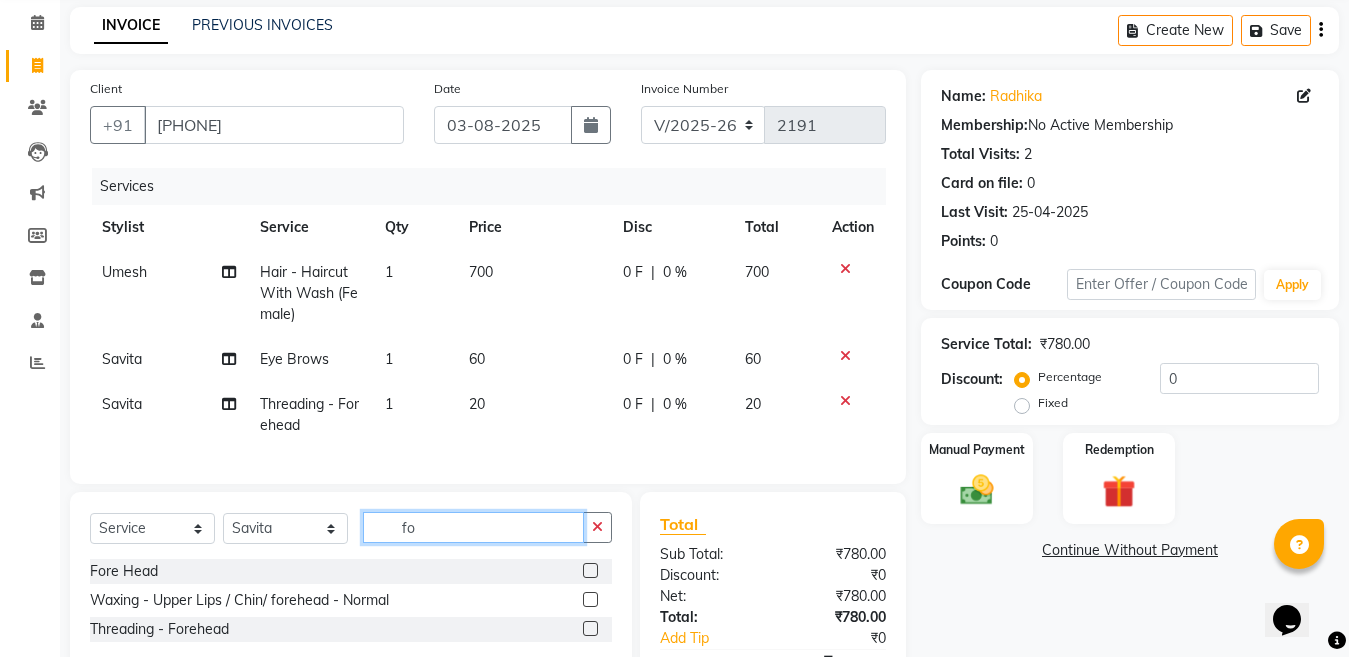 type on "f" 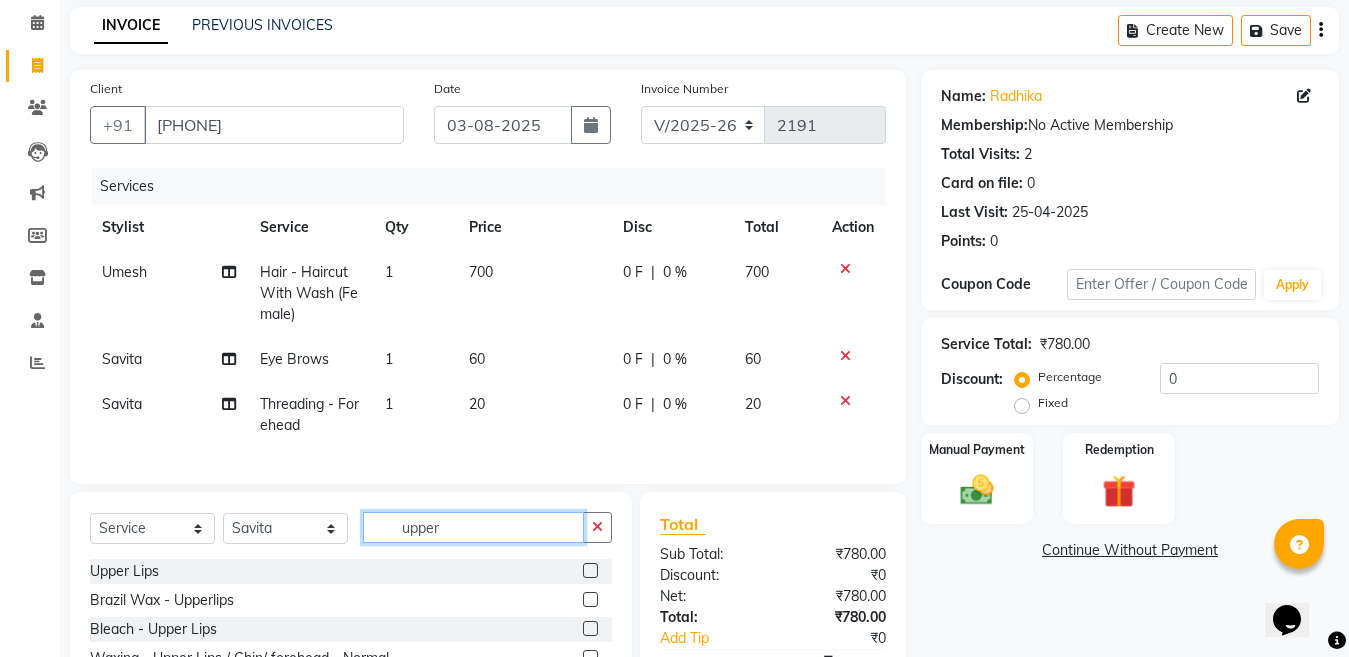 type on "upper" 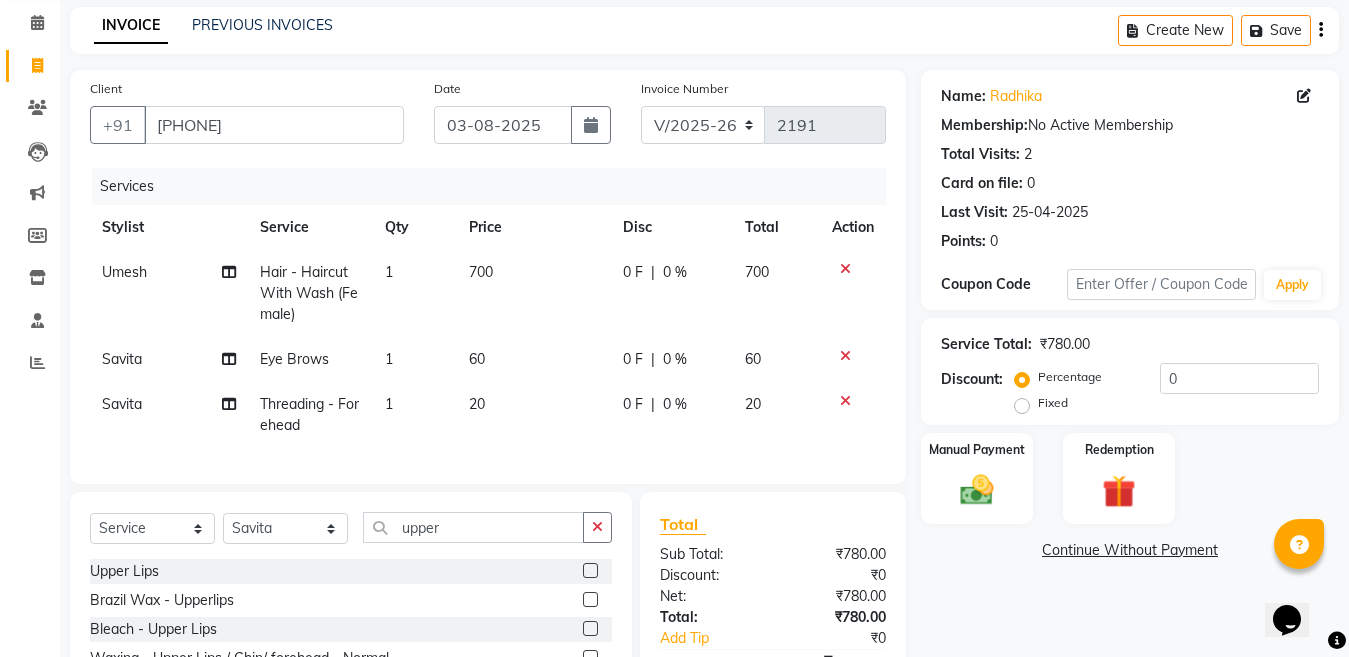 click on "Upper Lips" 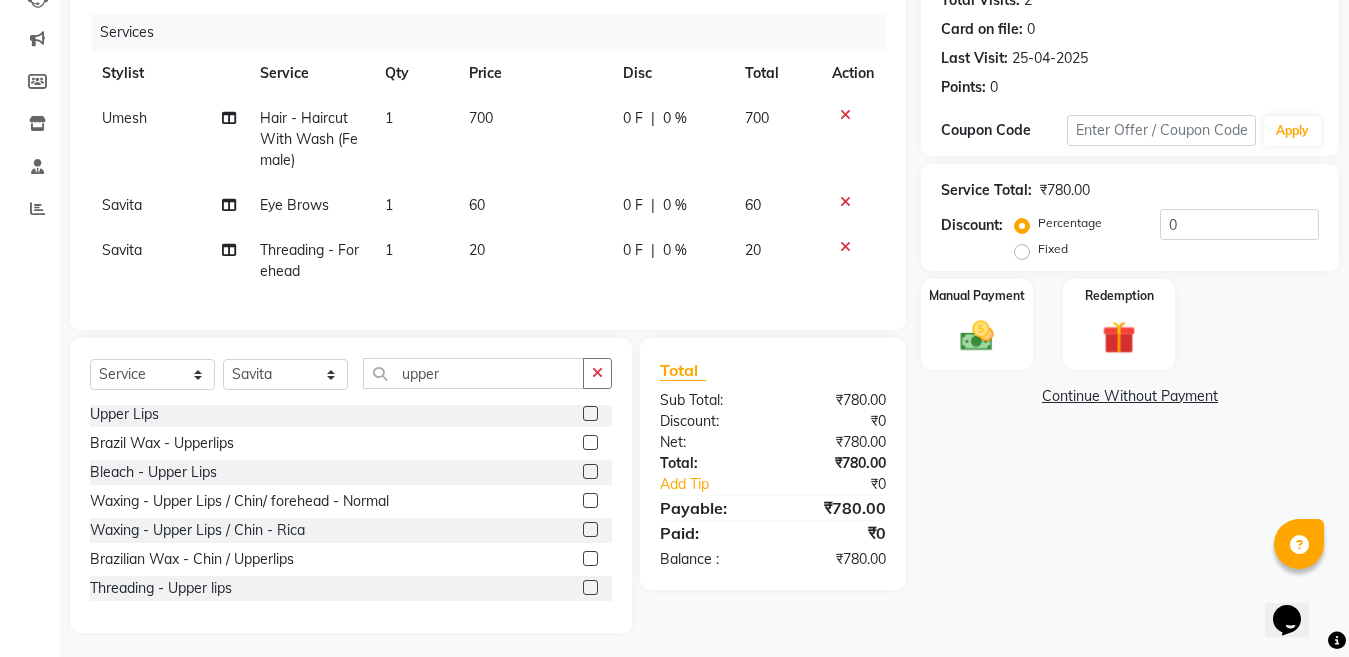scroll, scrollTop: 257, scrollLeft: 0, axis: vertical 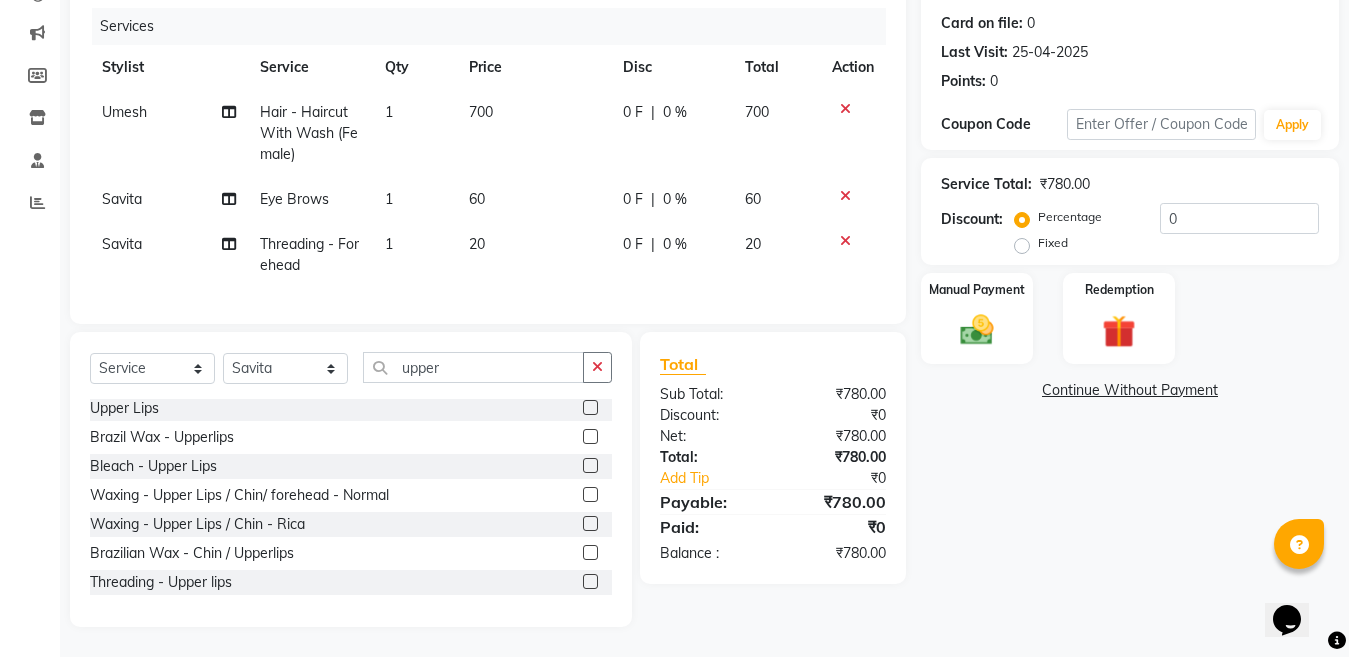 click 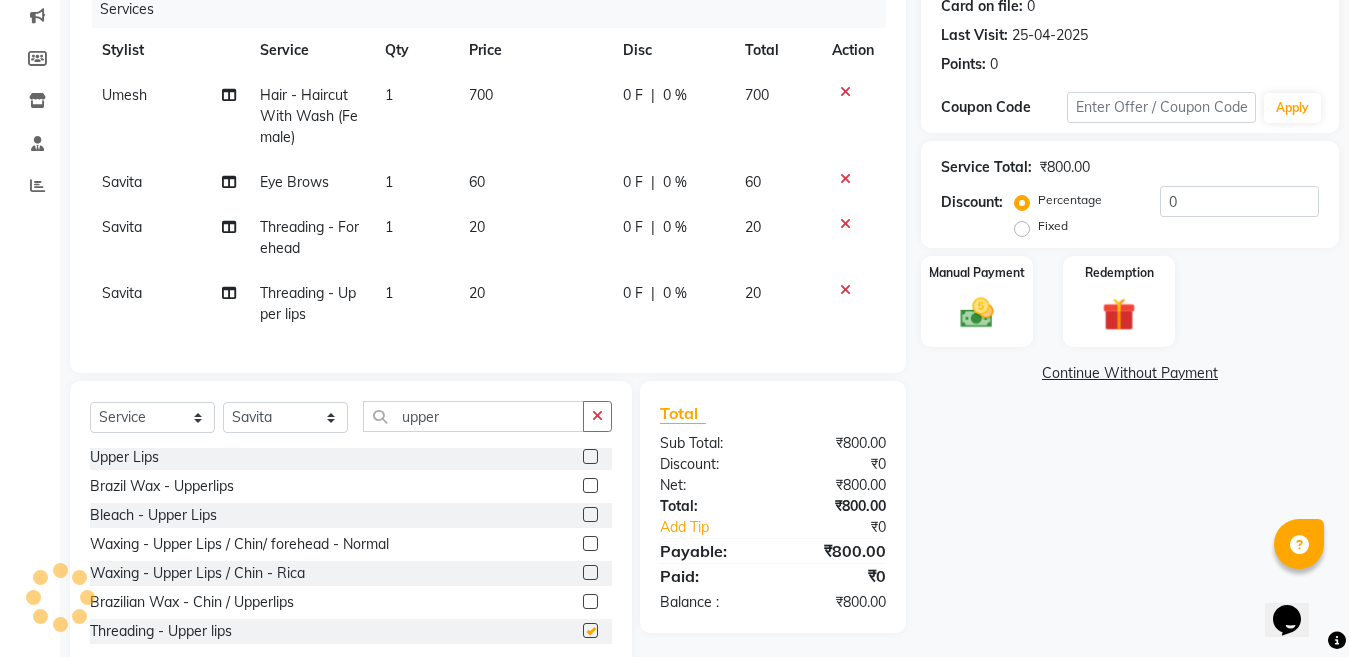 checkbox on "false" 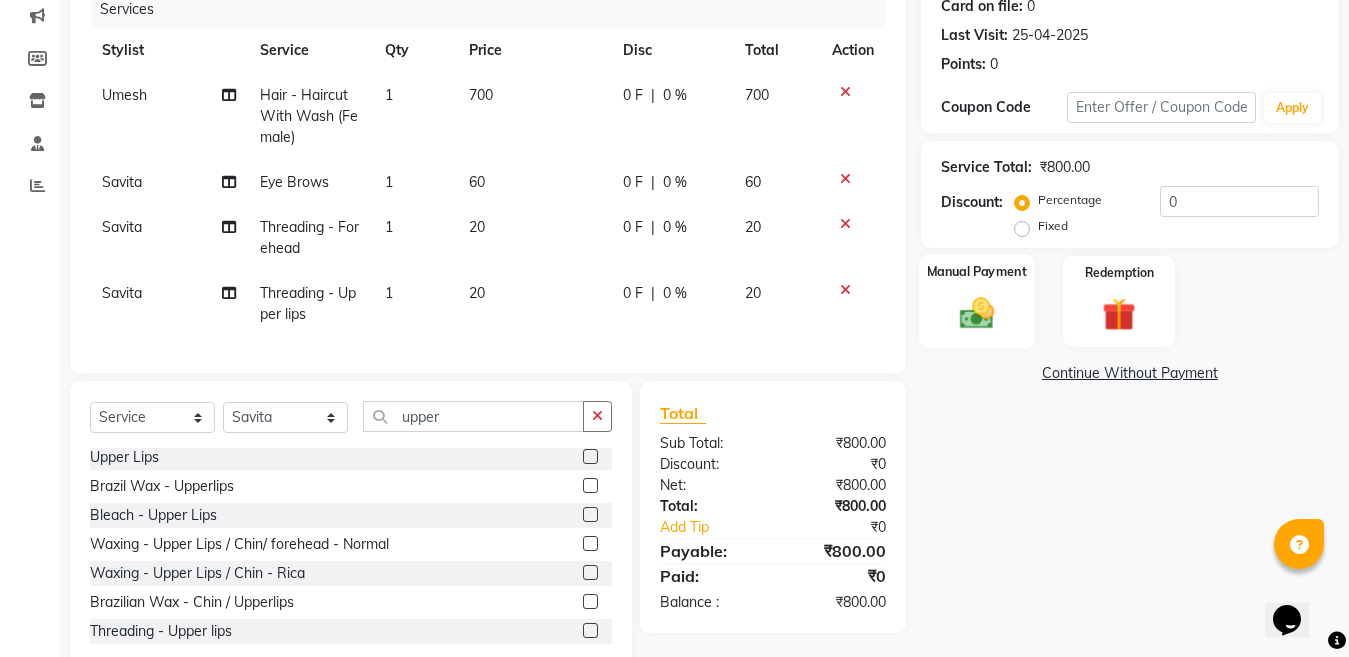click 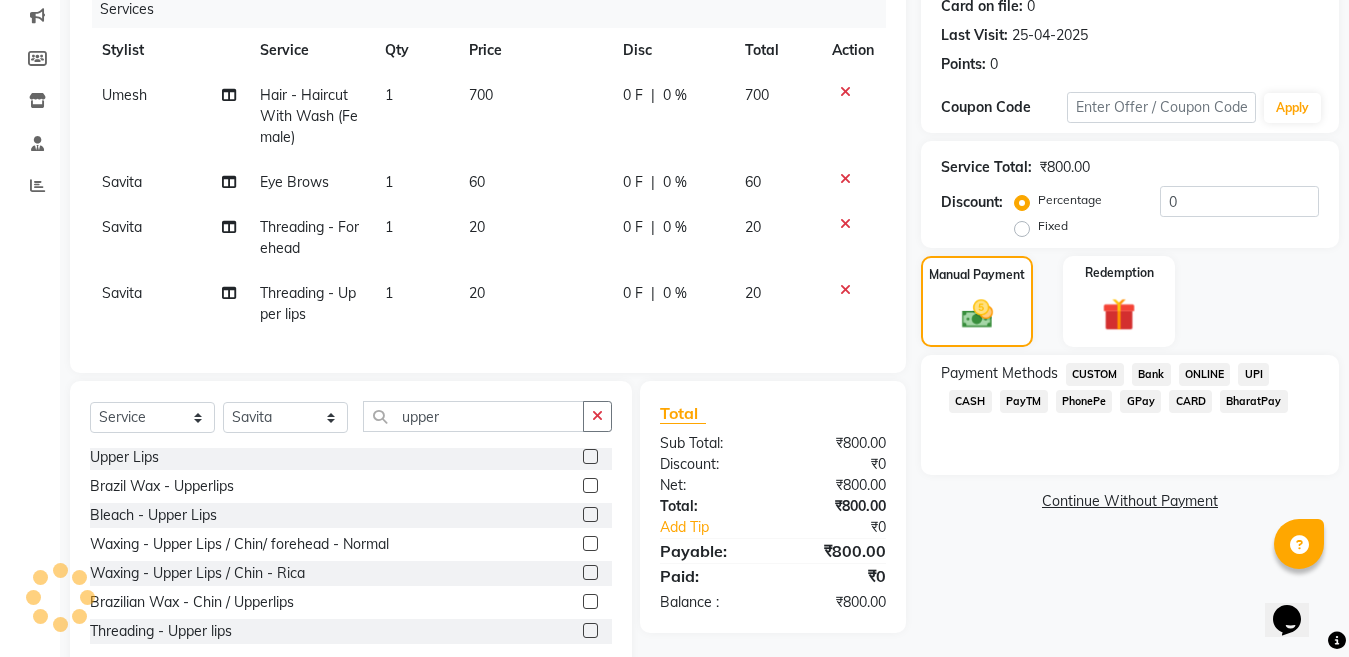click on "CASH" 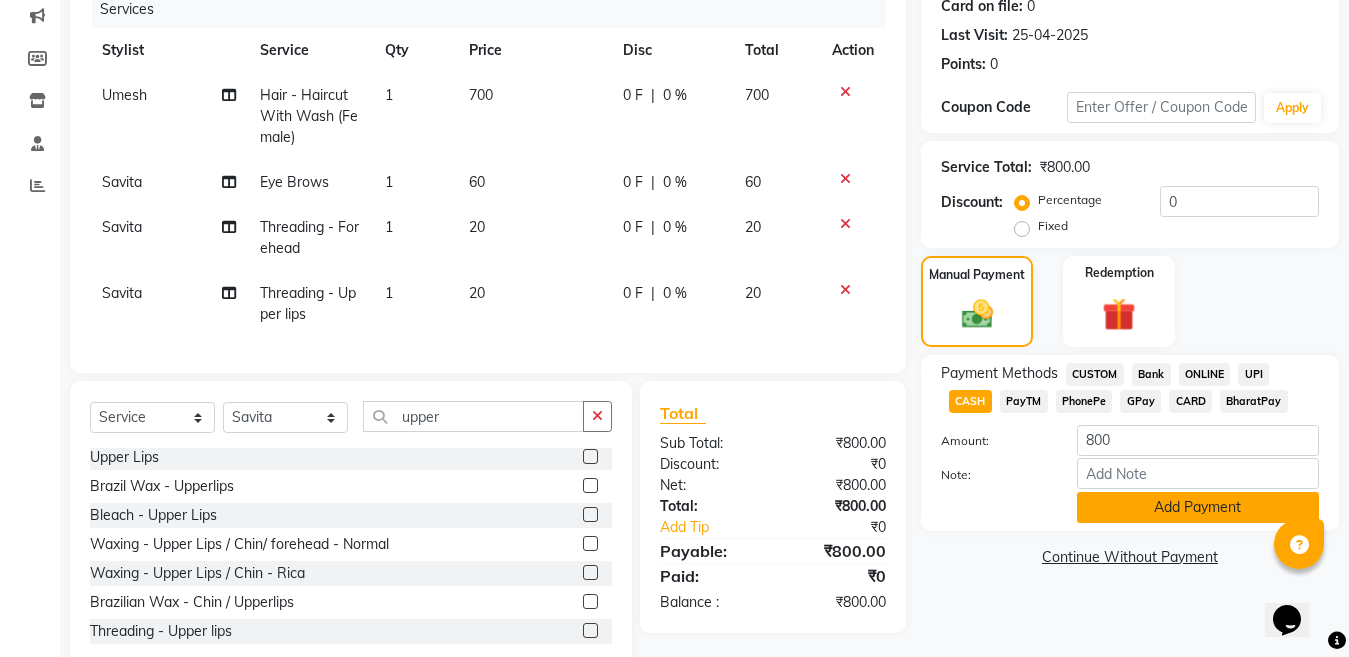 click on "Add Payment" 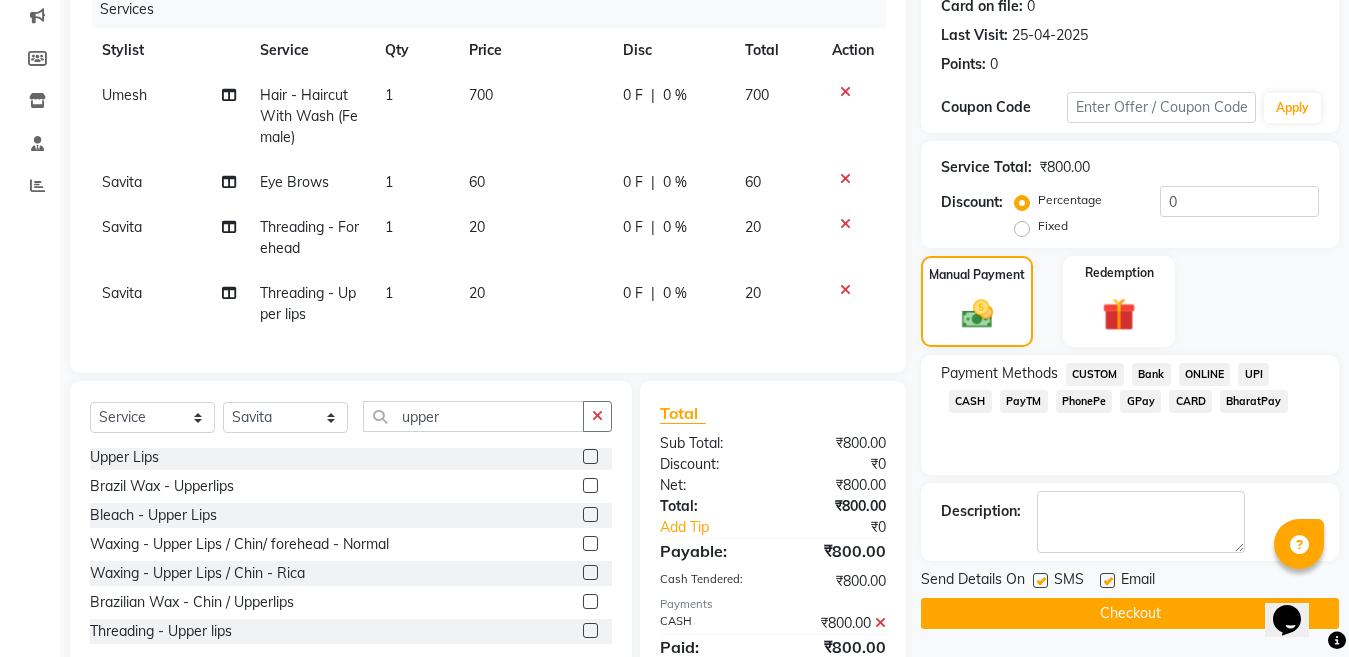 click 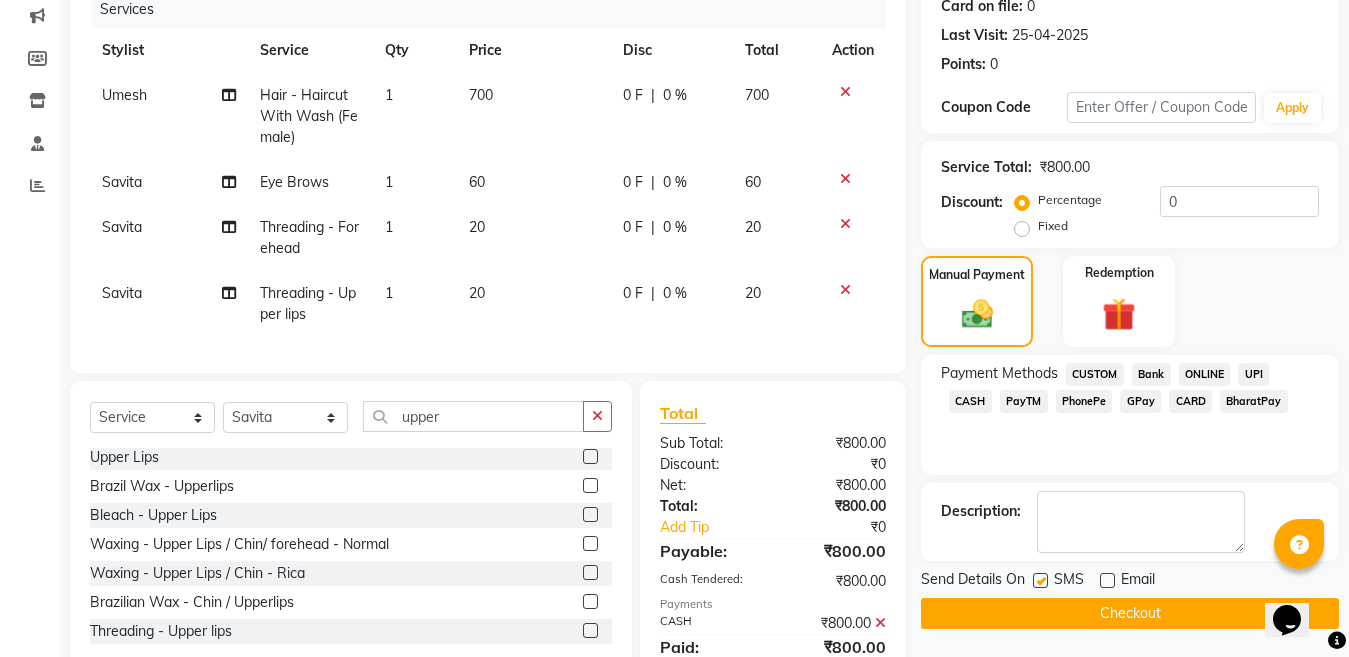 click on "Checkout" 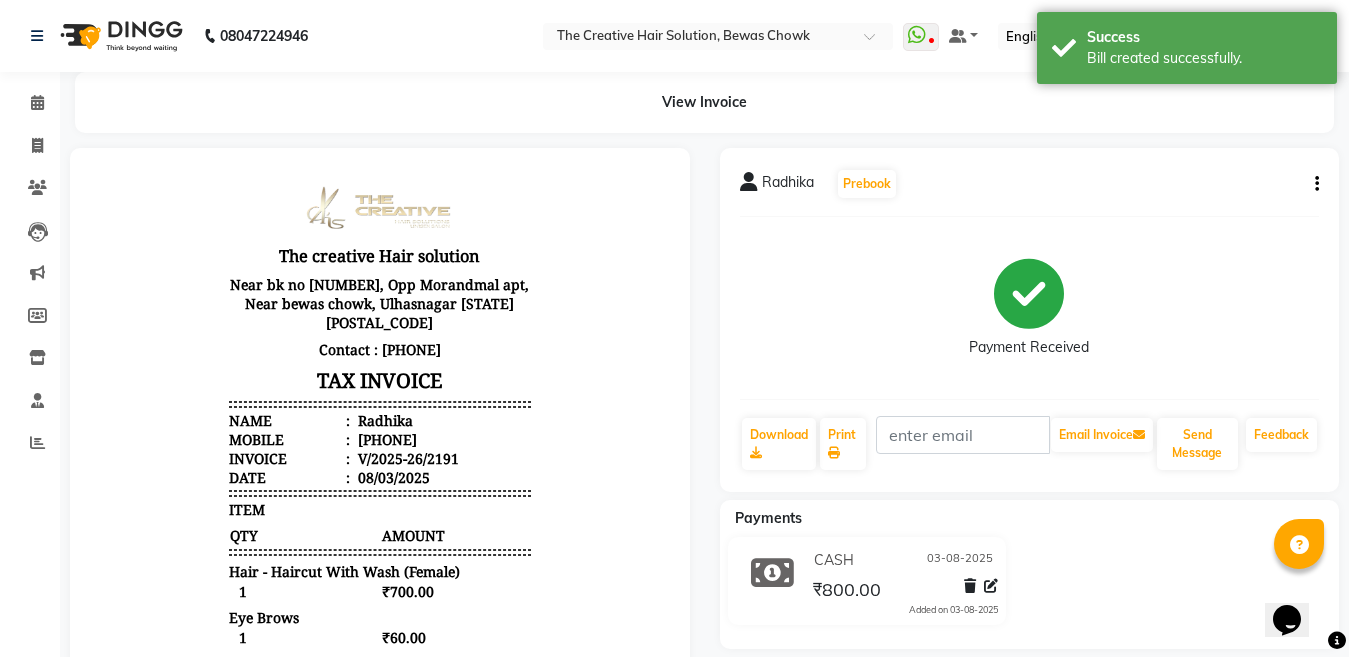 scroll, scrollTop: 0, scrollLeft: 0, axis: both 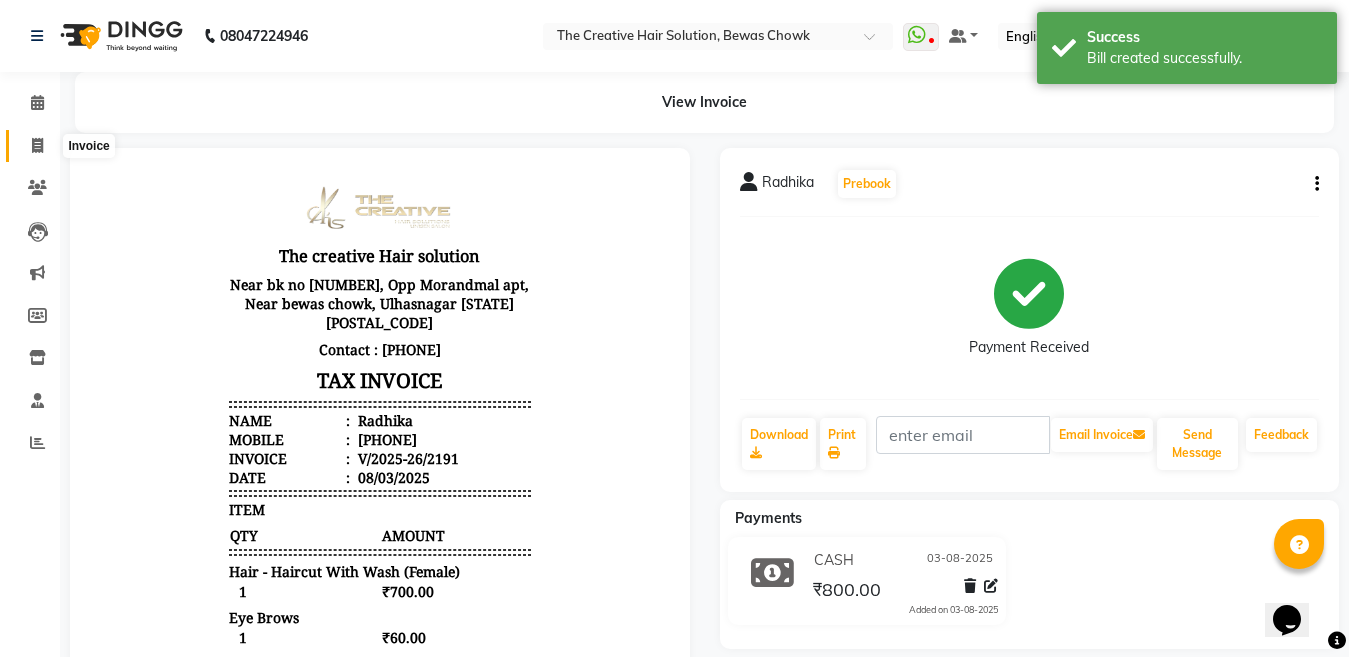 click 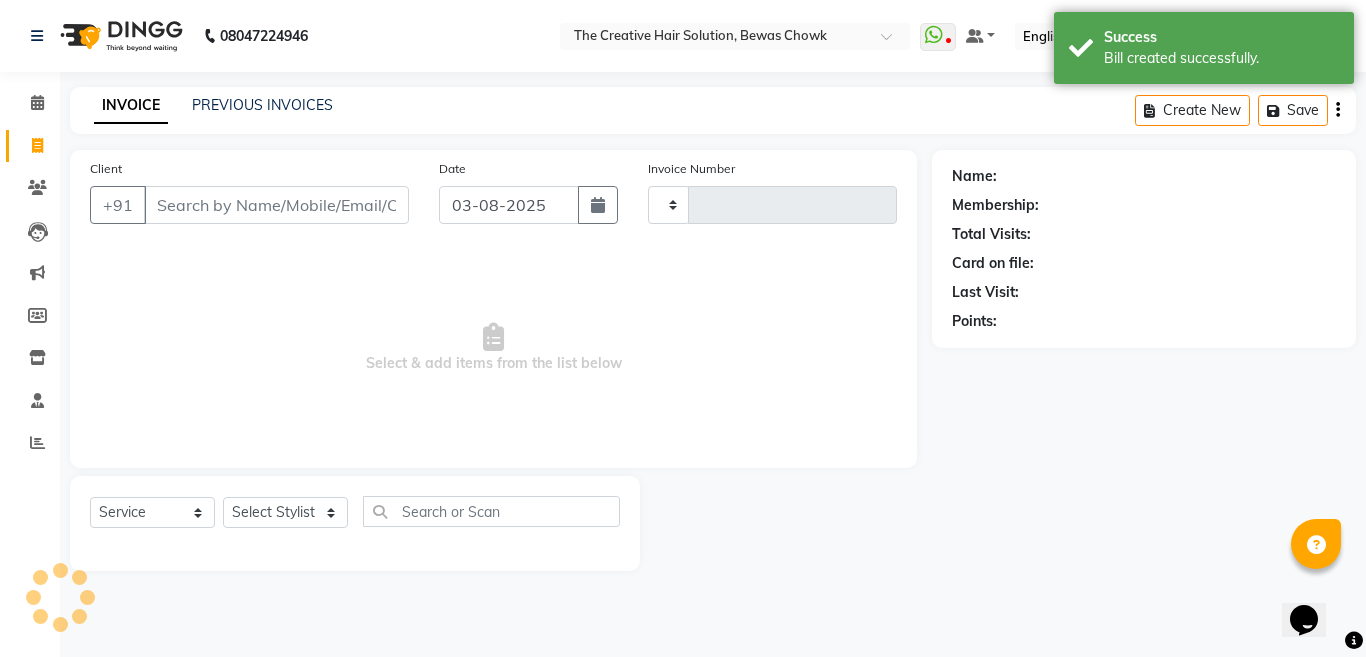 type on "2192" 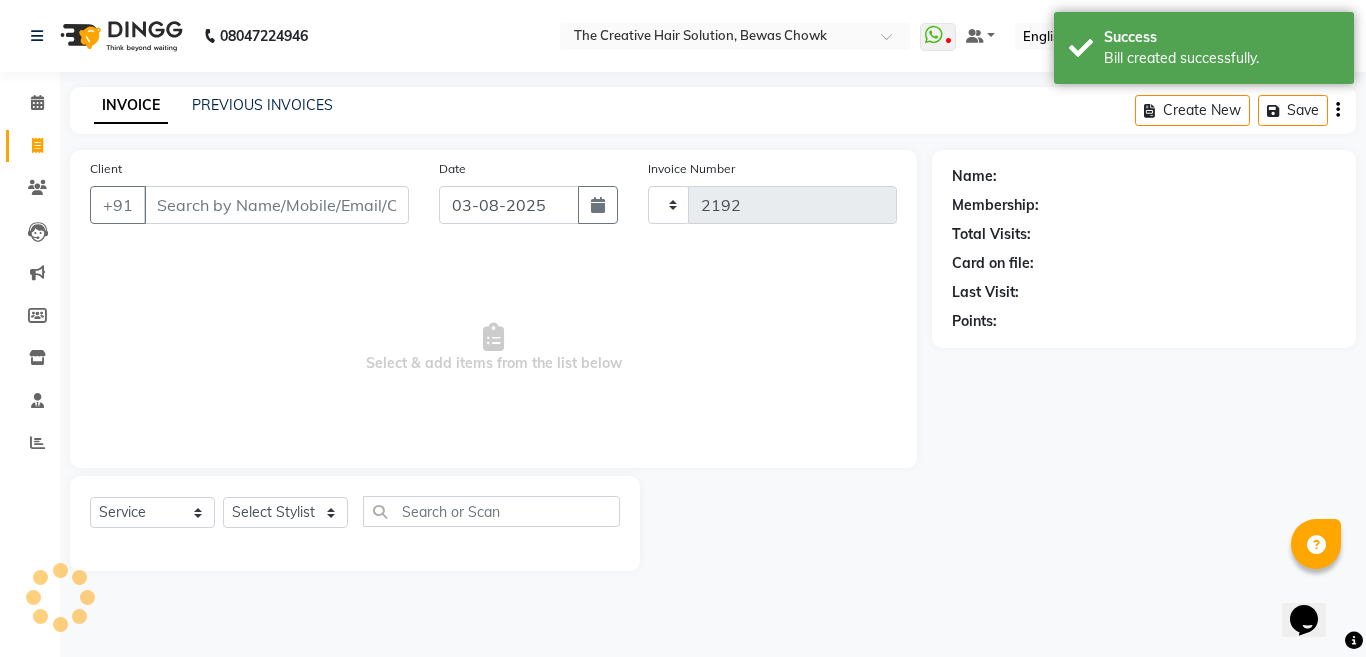 select on "146" 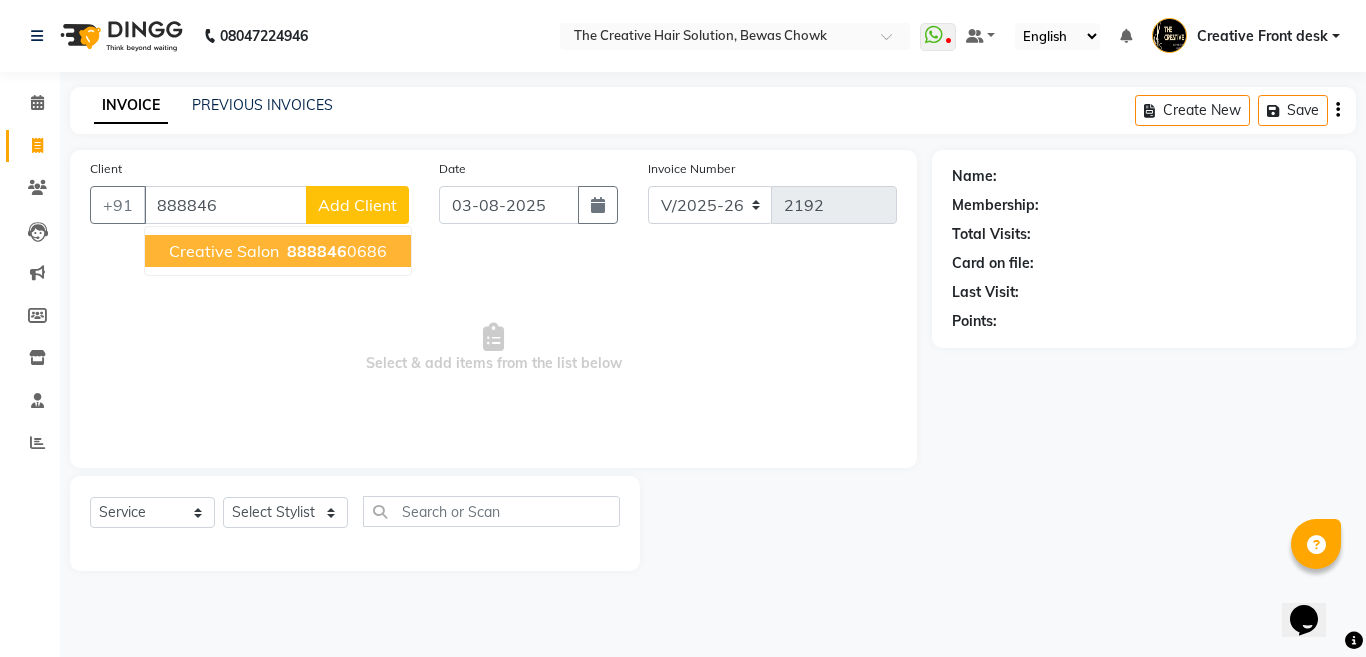 click on "888846" at bounding box center (317, 251) 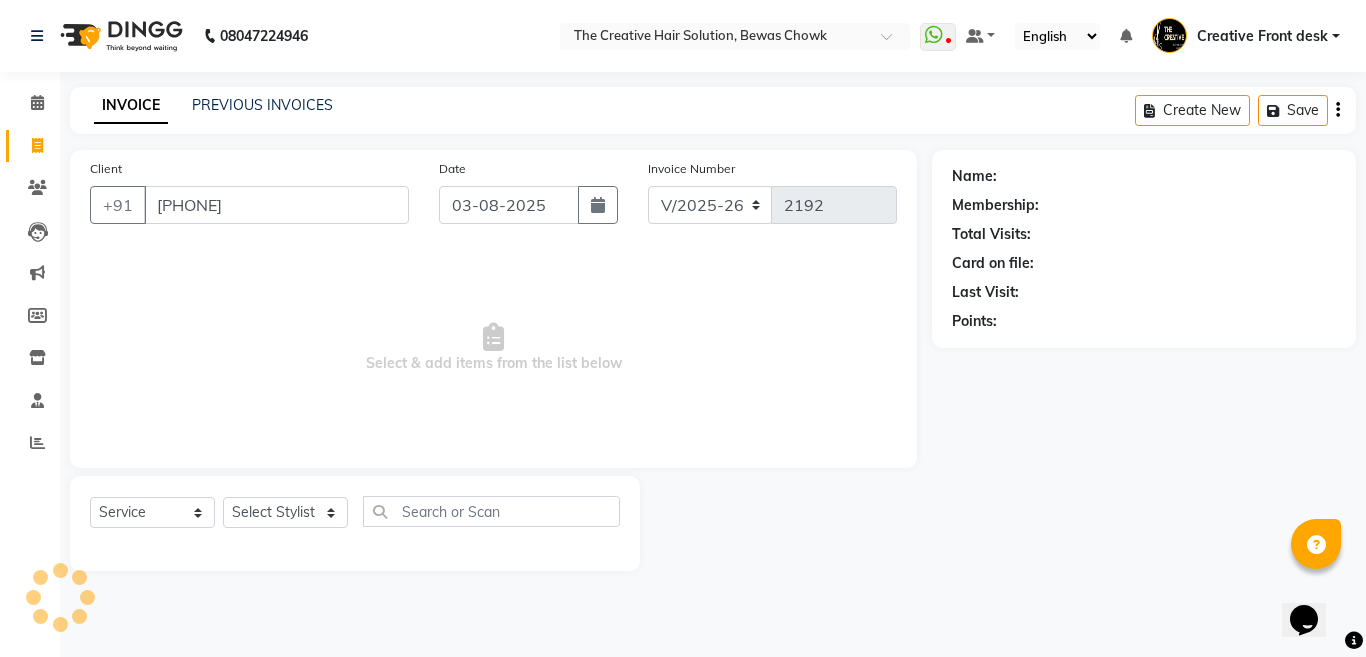 type on "[PHONE]" 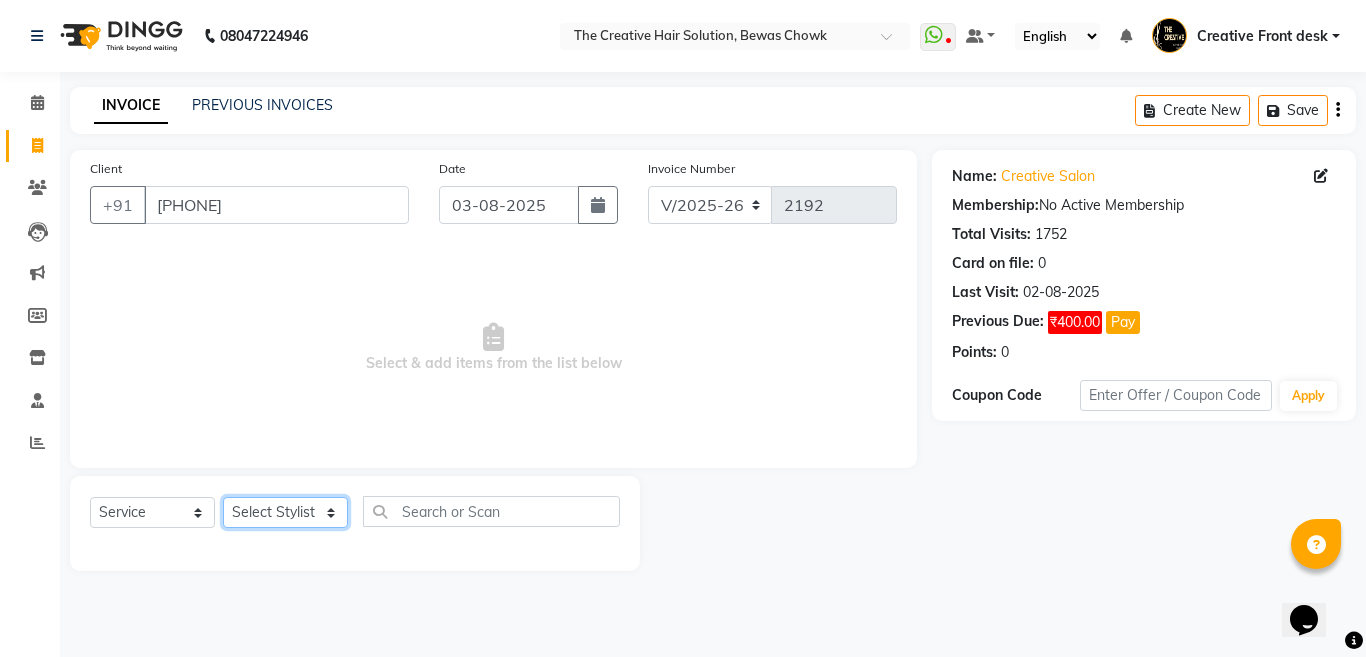 click on "Select Stylist [PERSON] Creative Front desk [PERSON] [PERSON] [PERSON] [PERSON] [PERSON] [PERSON] [PERSON] [PERSON] [PERSON] [PERSON] [PERSON] [PERSON] [PERSON] [PERSON] [PERSON] [PERSON]" 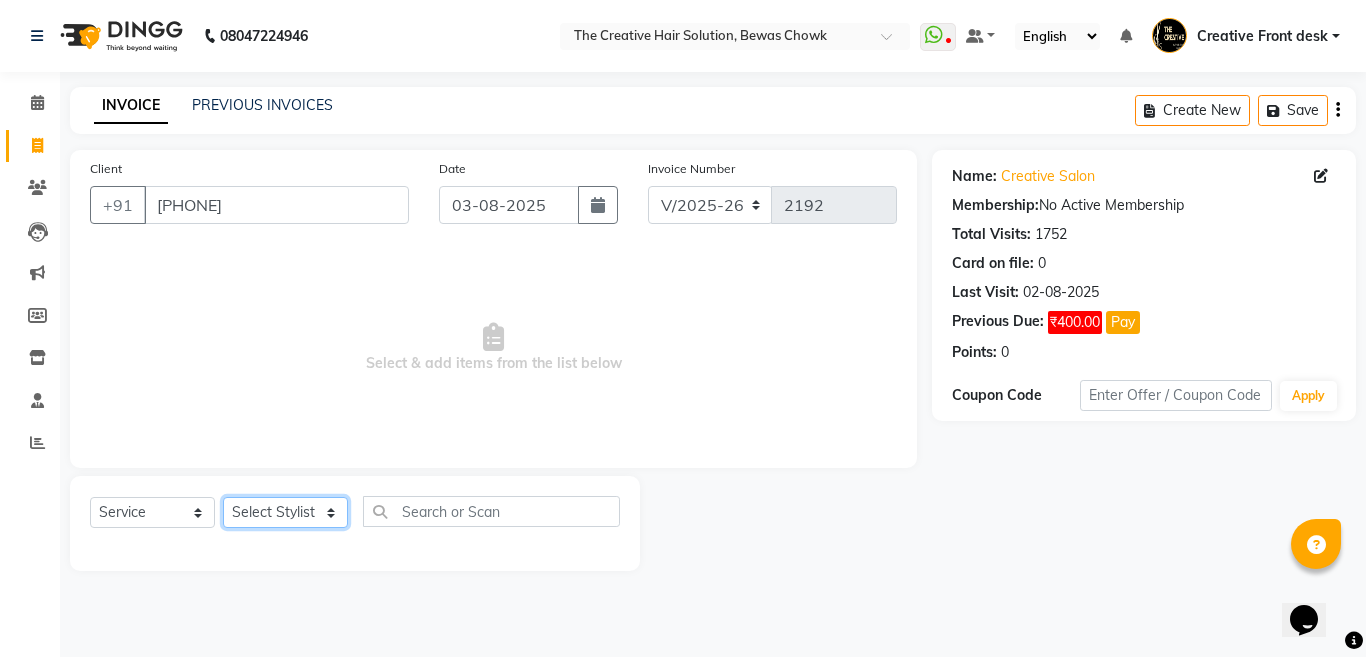 select on "[NUMBER]" 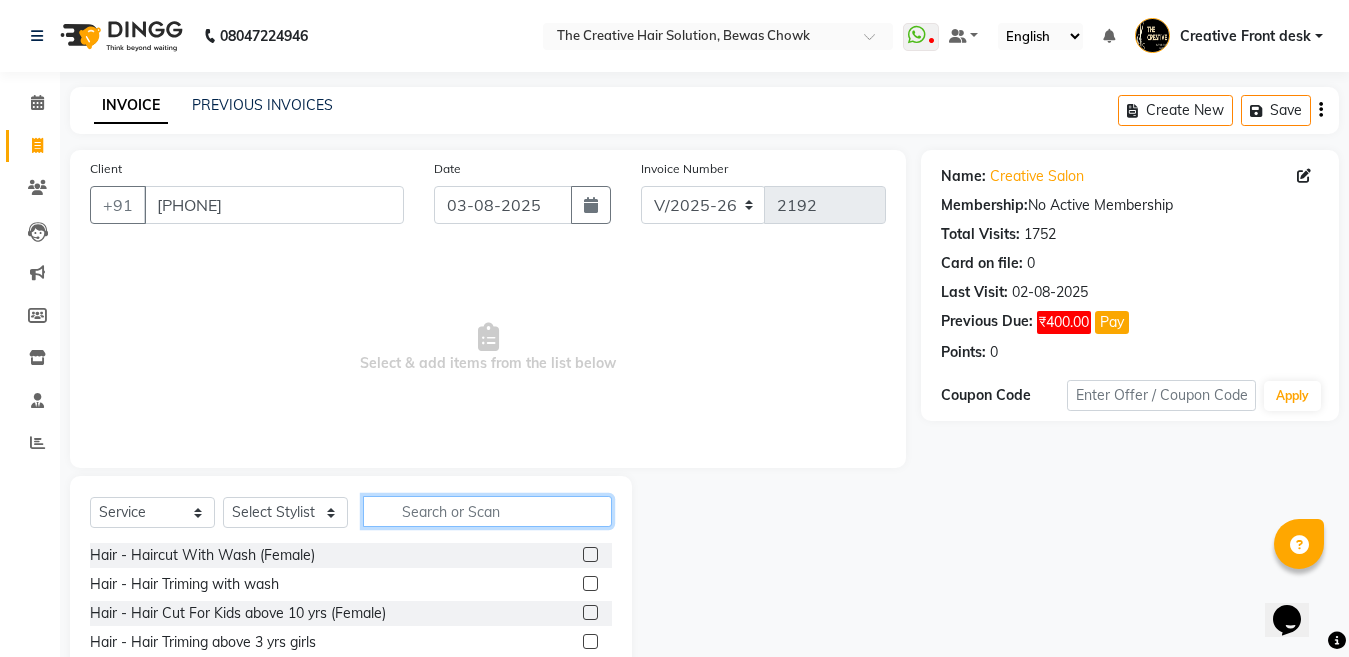 click 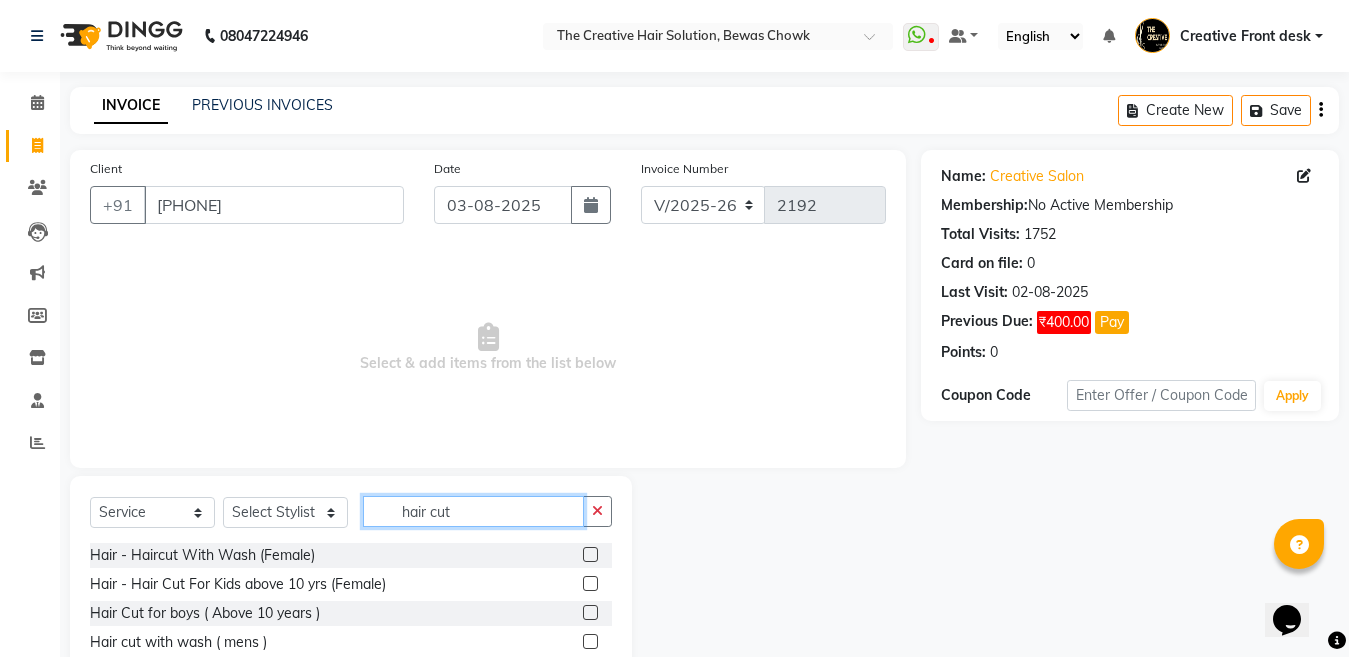 type on "hair cut" 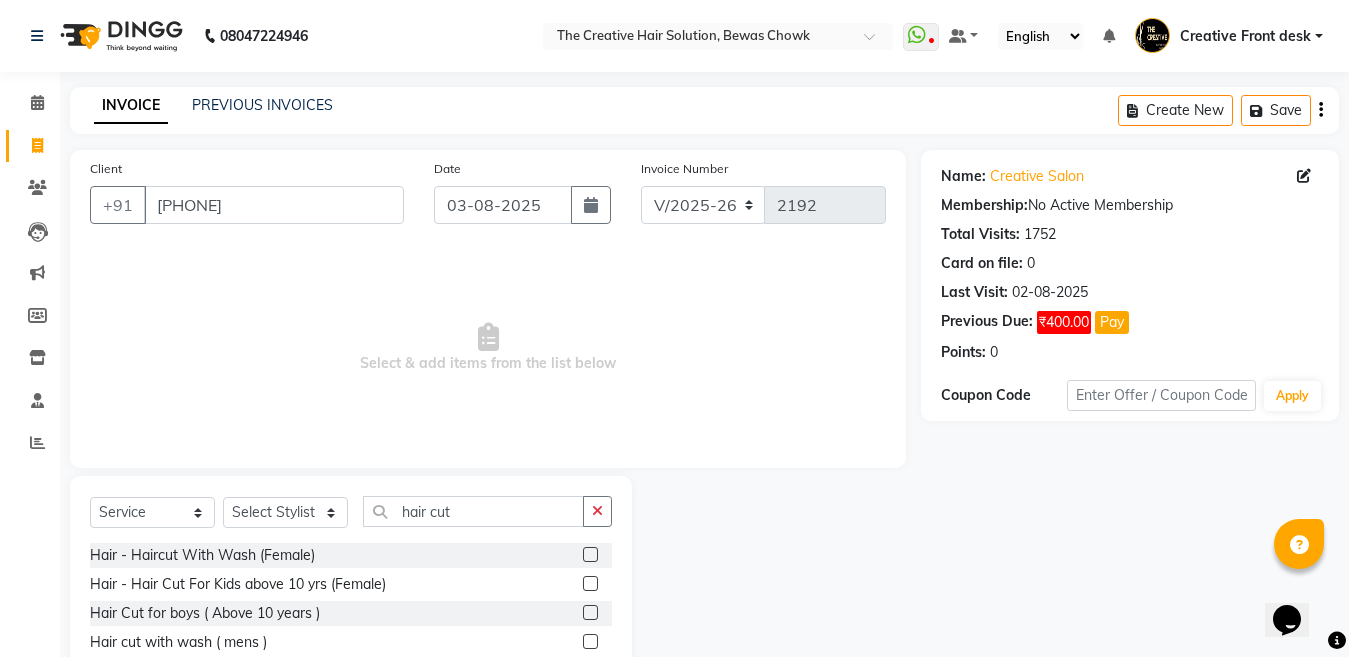 click on "Select & add items from the list below" at bounding box center [488, 348] 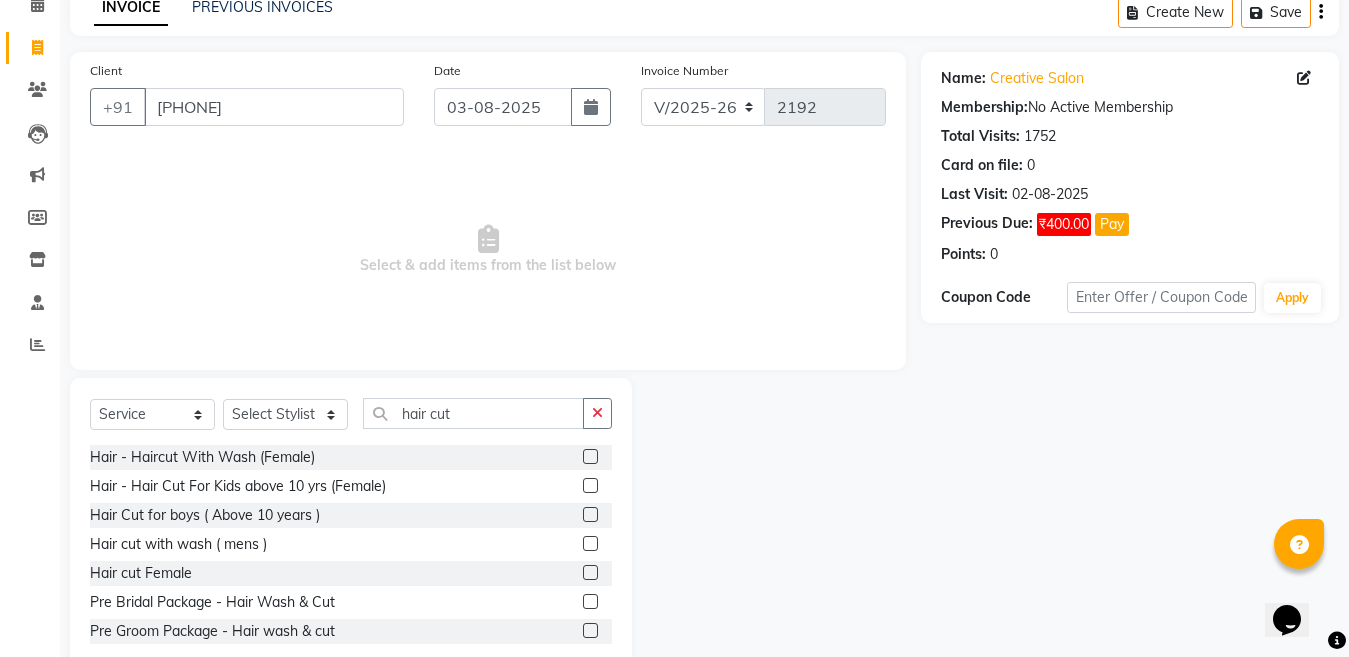scroll, scrollTop: 144, scrollLeft: 0, axis: vertical 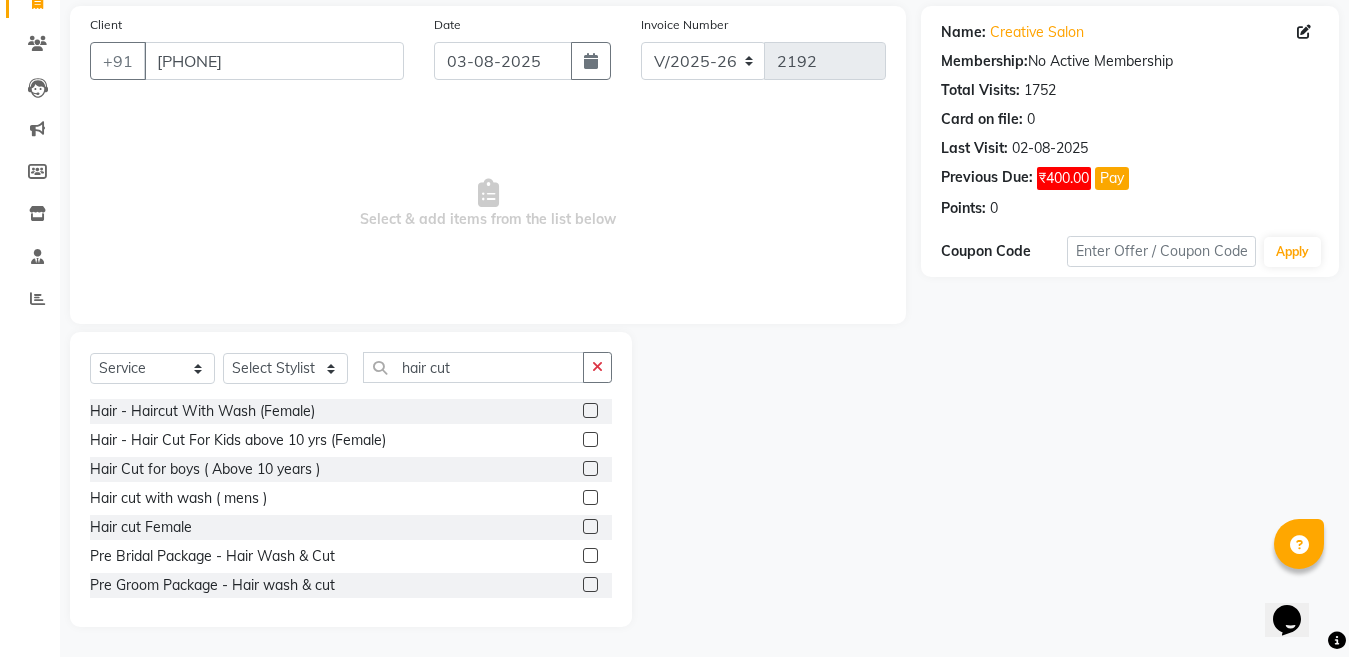 click 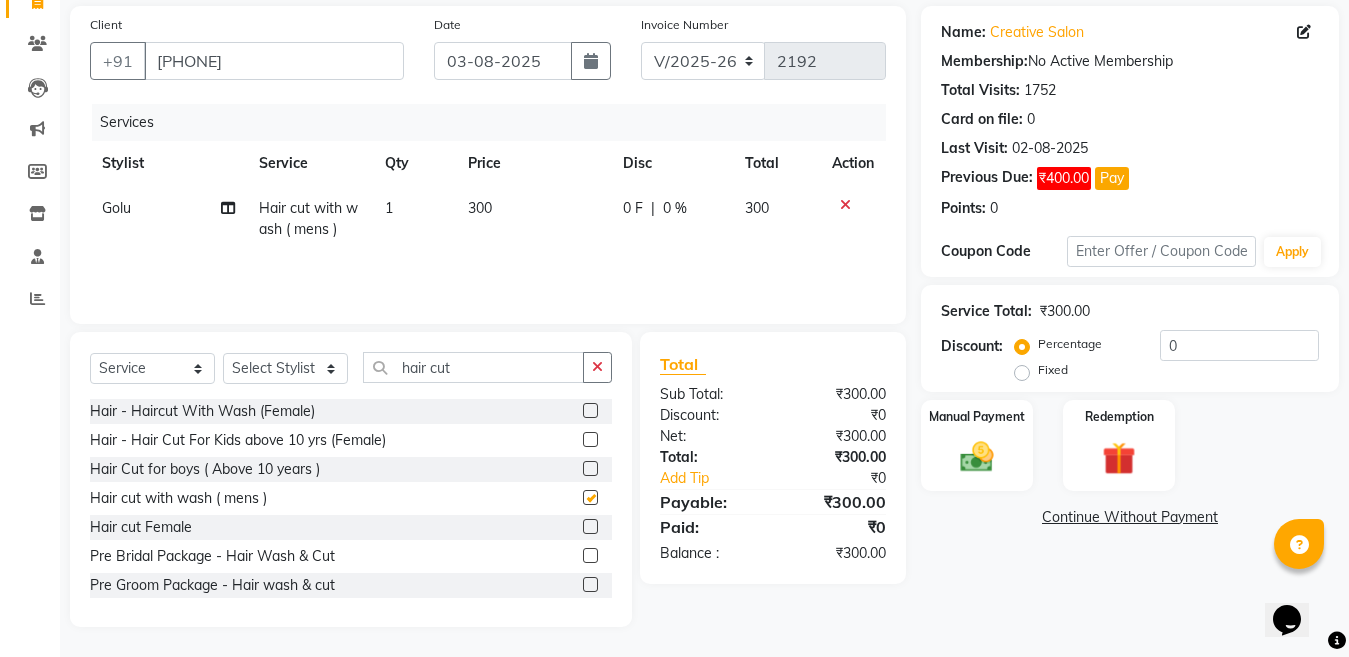 checkbox on "false" 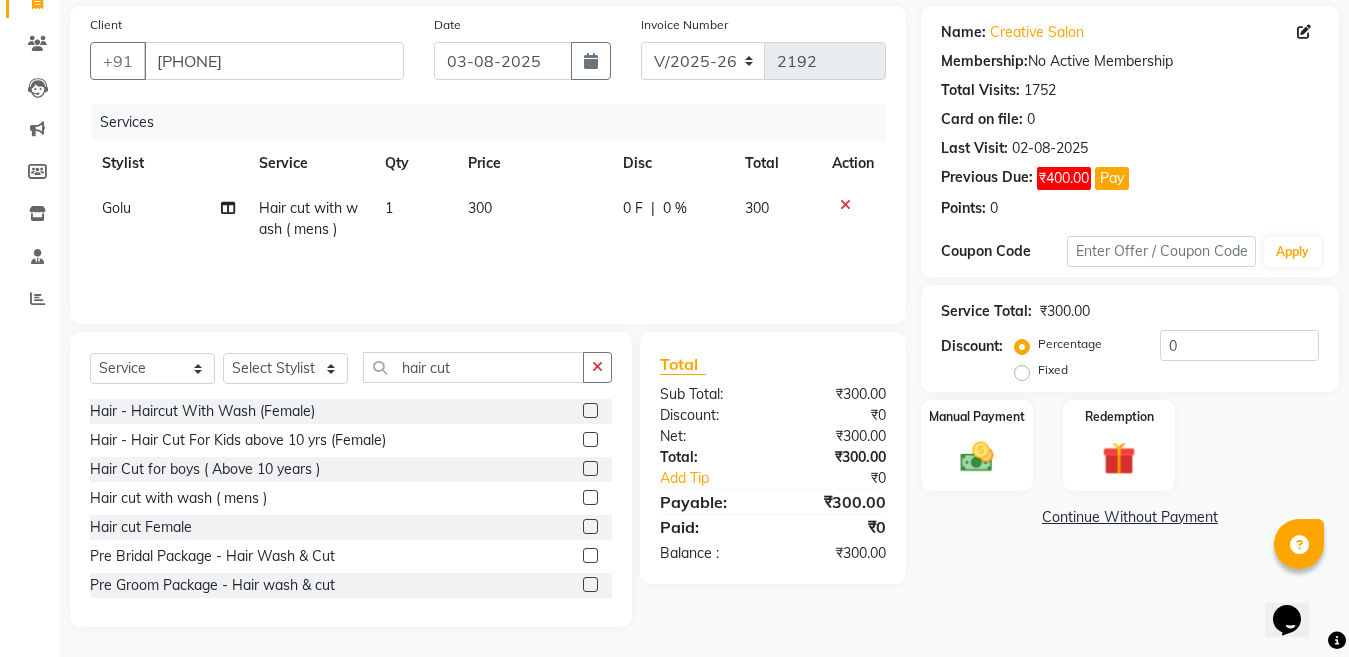 click on "Select Service Product Membership Package Voucher Prepaid Gift Card Select Stylist [STYLIST] [STYLIST] [STYLIST] [STYLIST] [STYLIST] [STYLIST] [STYLIST] [STYLIST] [STYLIST] [STYLIST] [STYLIST] [STYLIST] [STYLIST] [STYLIST] [STYLIST] [STYLIST] [STYLIST] [STYLIST] [STYLIST] [STYLIST] [STYLIST] [STYLIST] [STYLIST] hair cut Hair - Haircut With Wash (Female) Hair - Hair Cut For Kids above 10 yrs (Female) Hair Cut for boys ( Above 10 years ) Hair cut with wash ( mens ) Hair cut Female Pre Bridal Package - Hair Wash & Cut Pre Groom Package - Hair wash & cut" 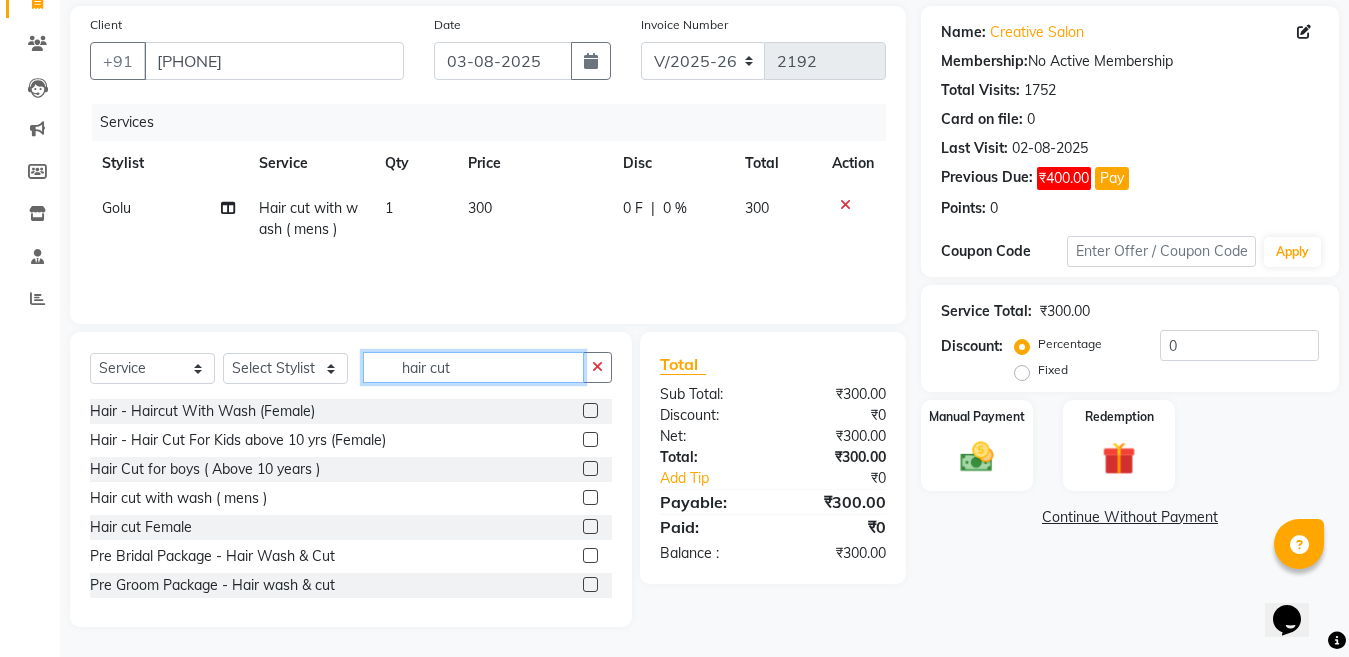 click on "hair cut" 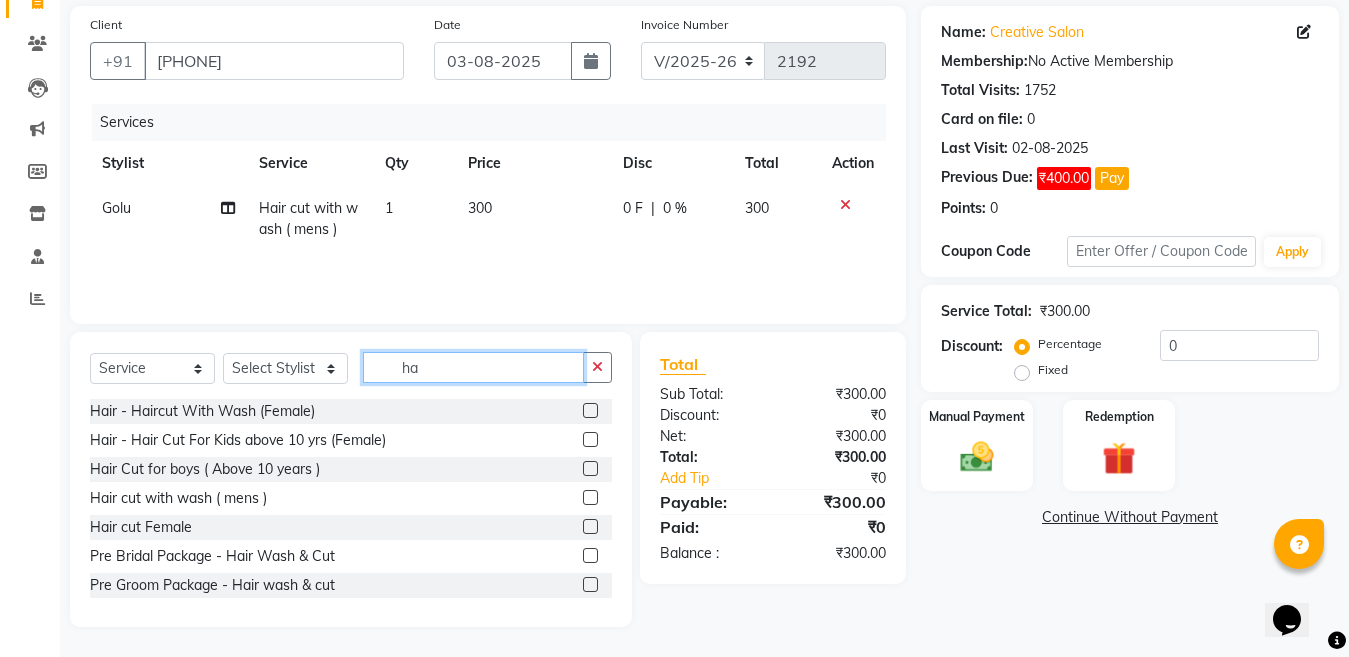 type on "h" 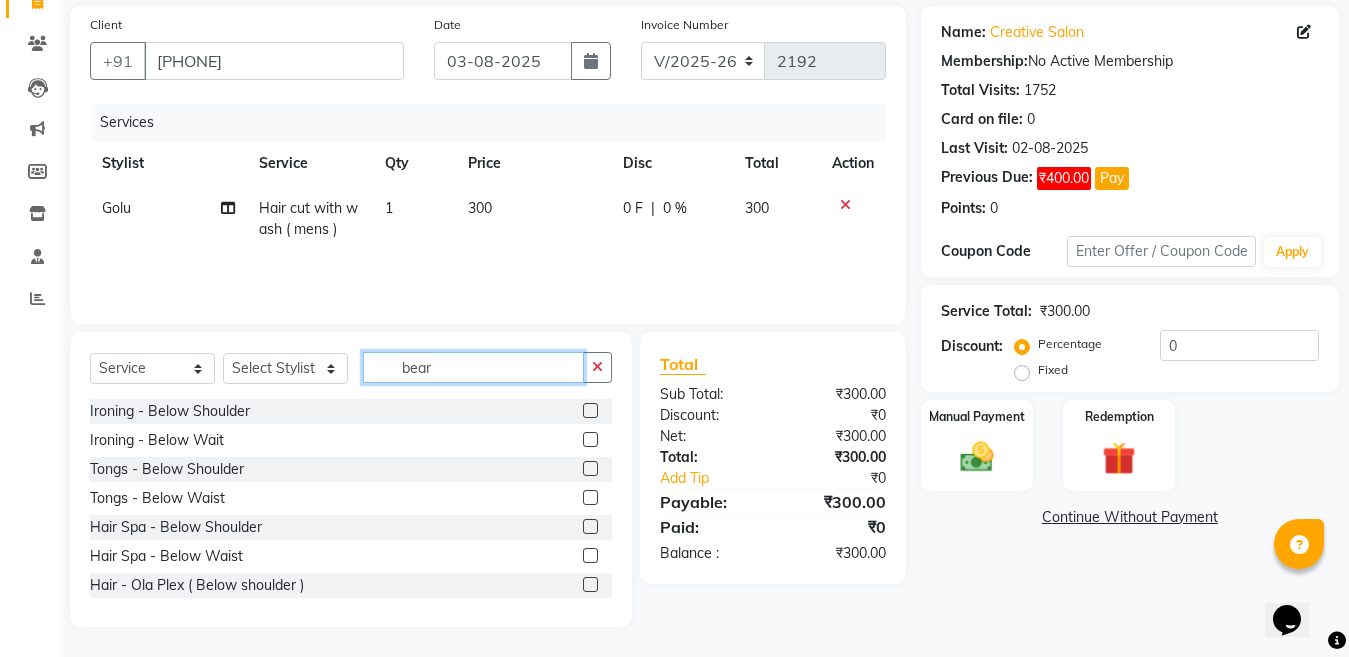 scroll, scrollTop: 101, scrollLeft: 0, axis: vertical 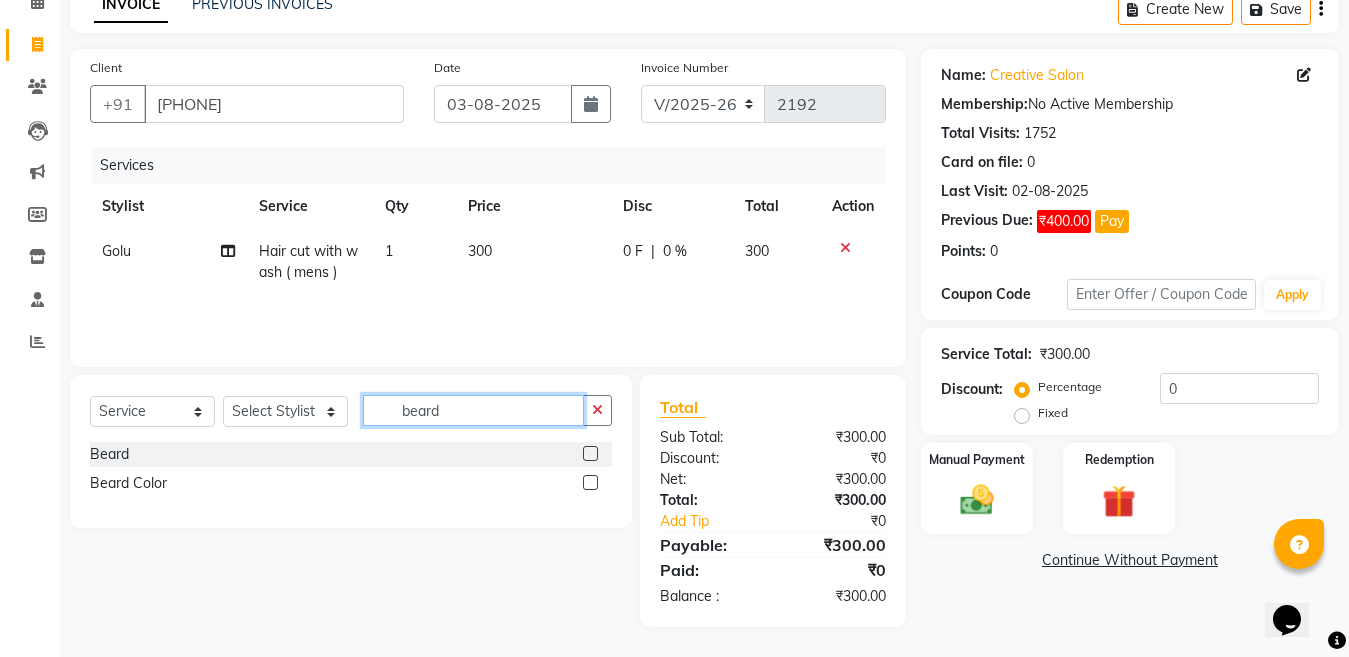 type on "beard" 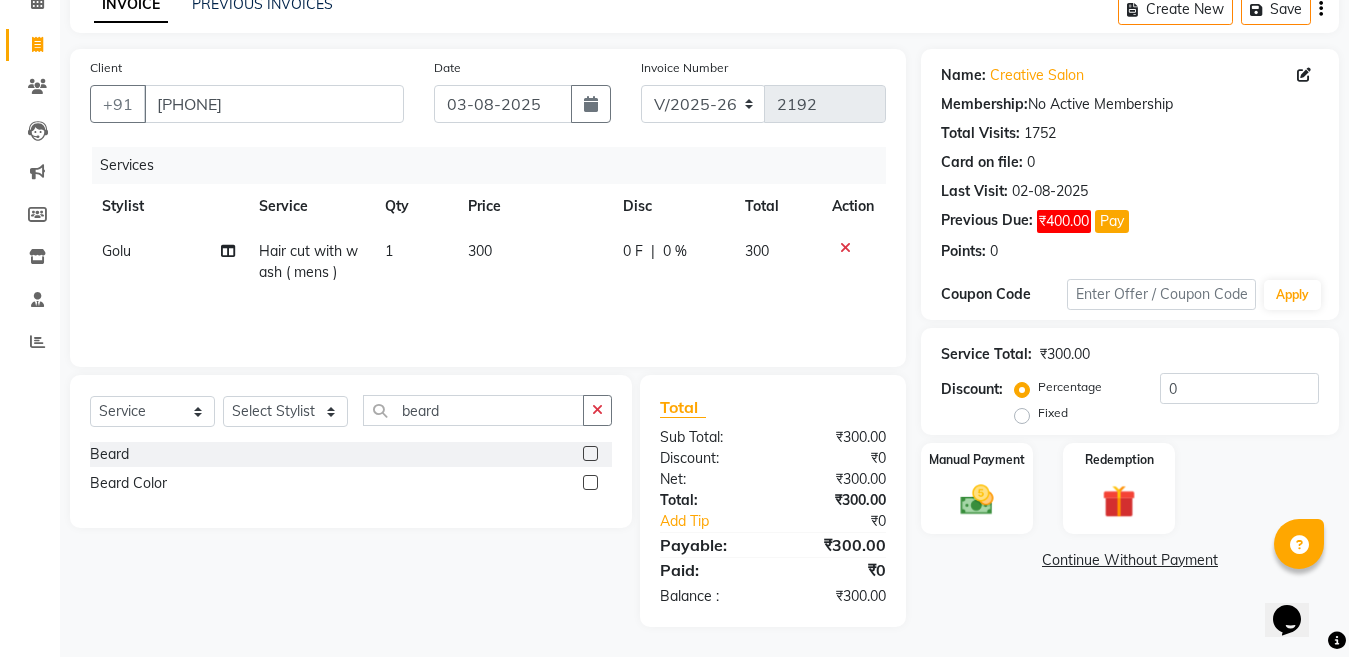 click on "Beard" 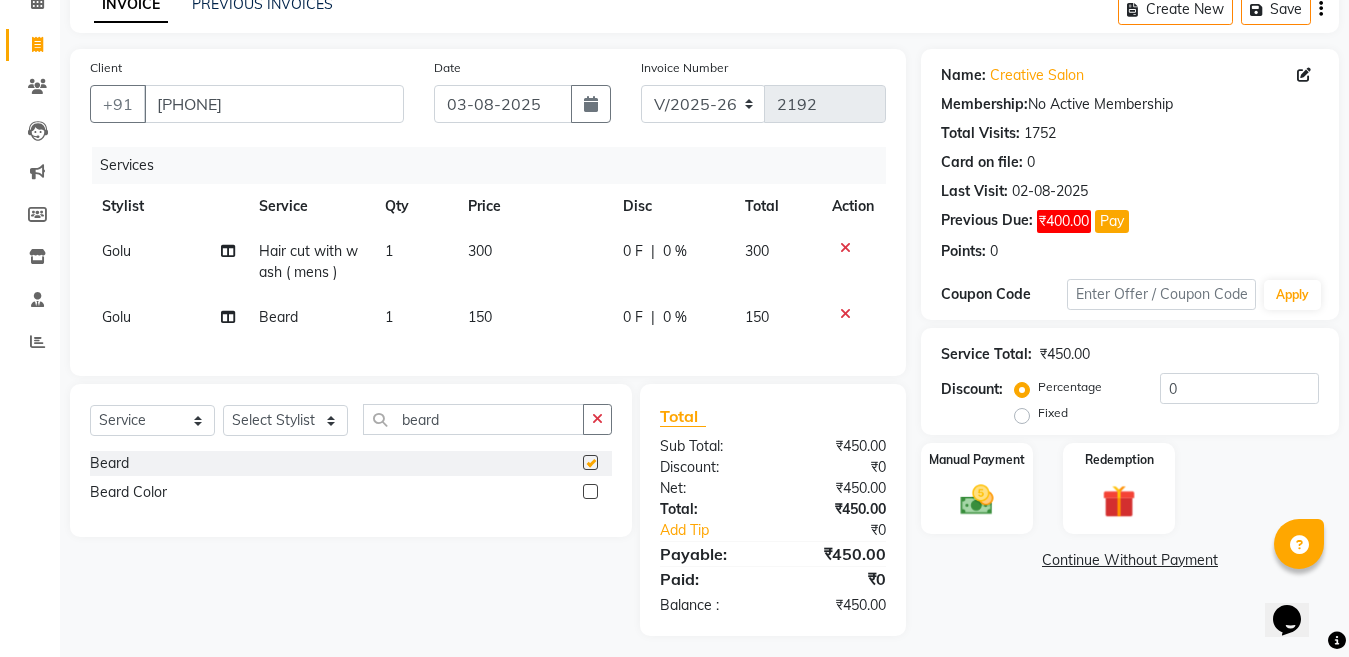 checkbox on "false" 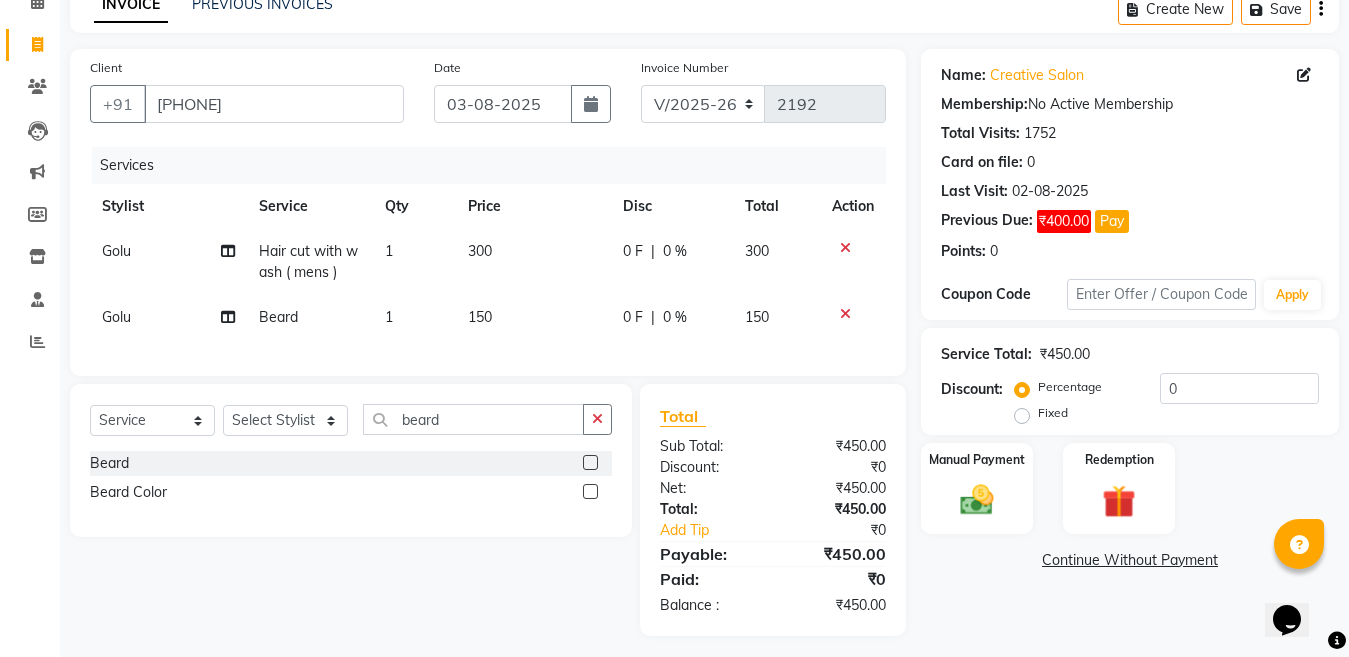 click on "300" 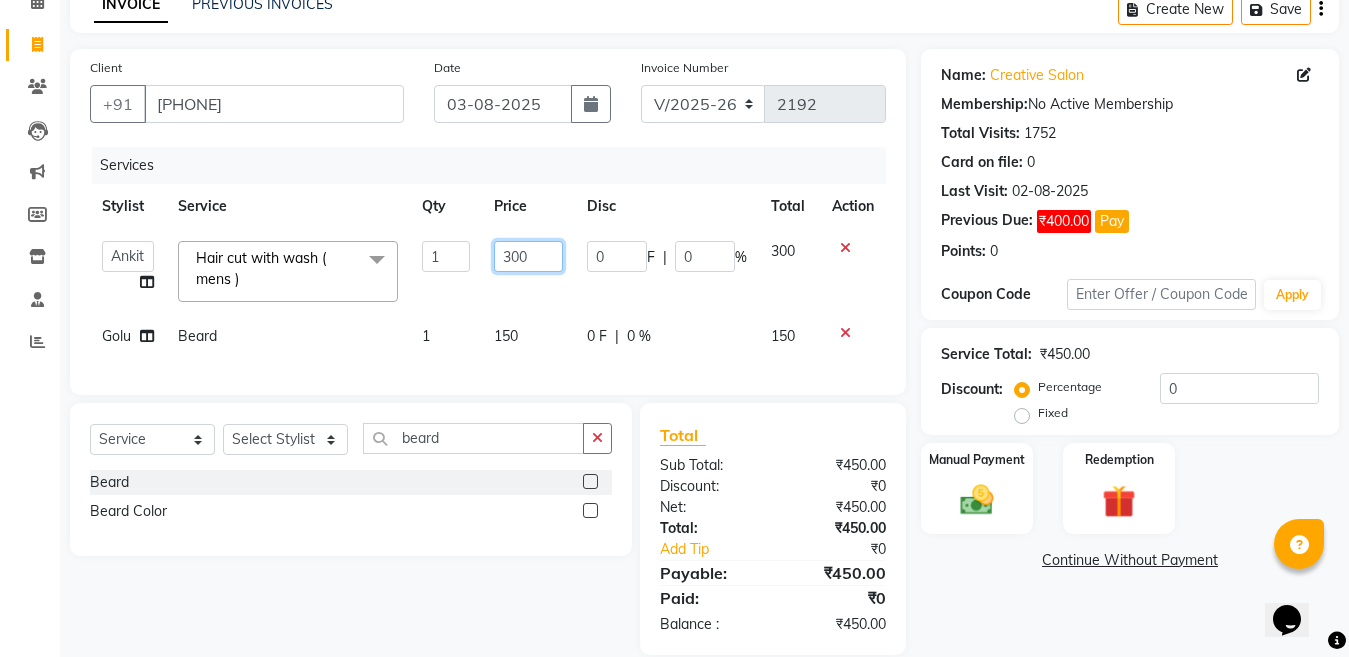 click on "300" 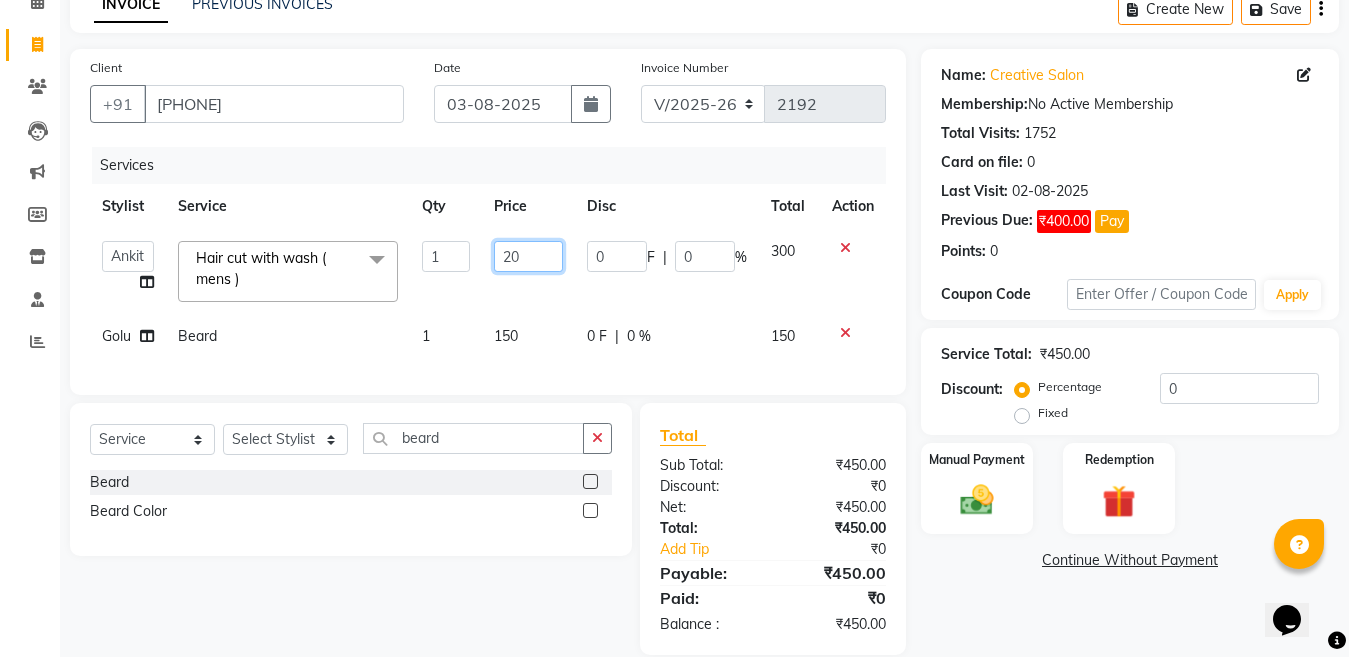 type on "250" 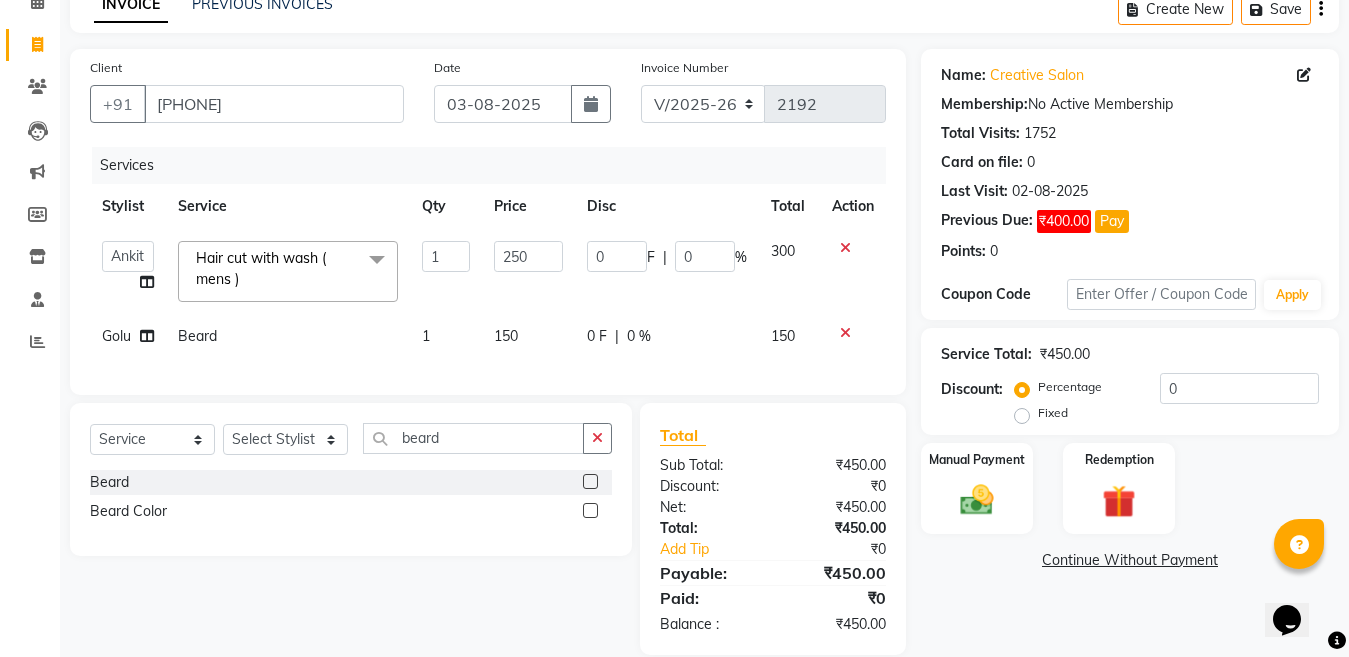 click on "[PERSON] 1 [NUMBER] 0 F | 0 % [NUMBER]" 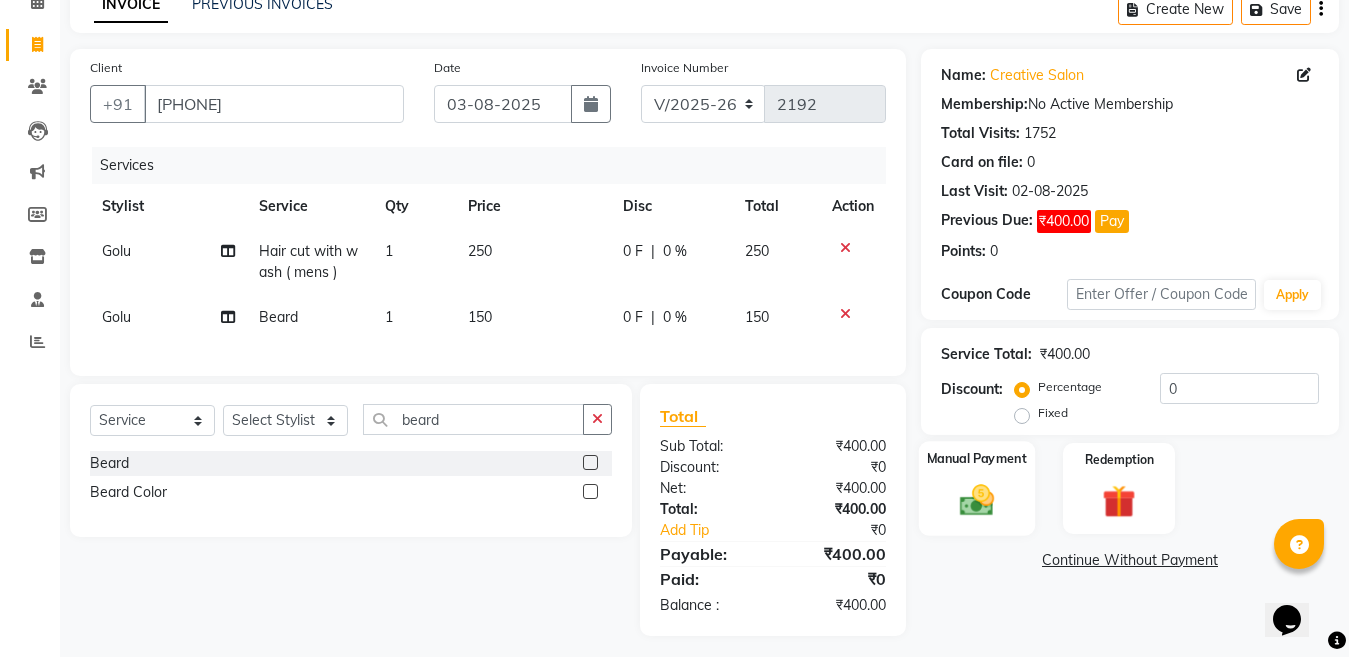 click 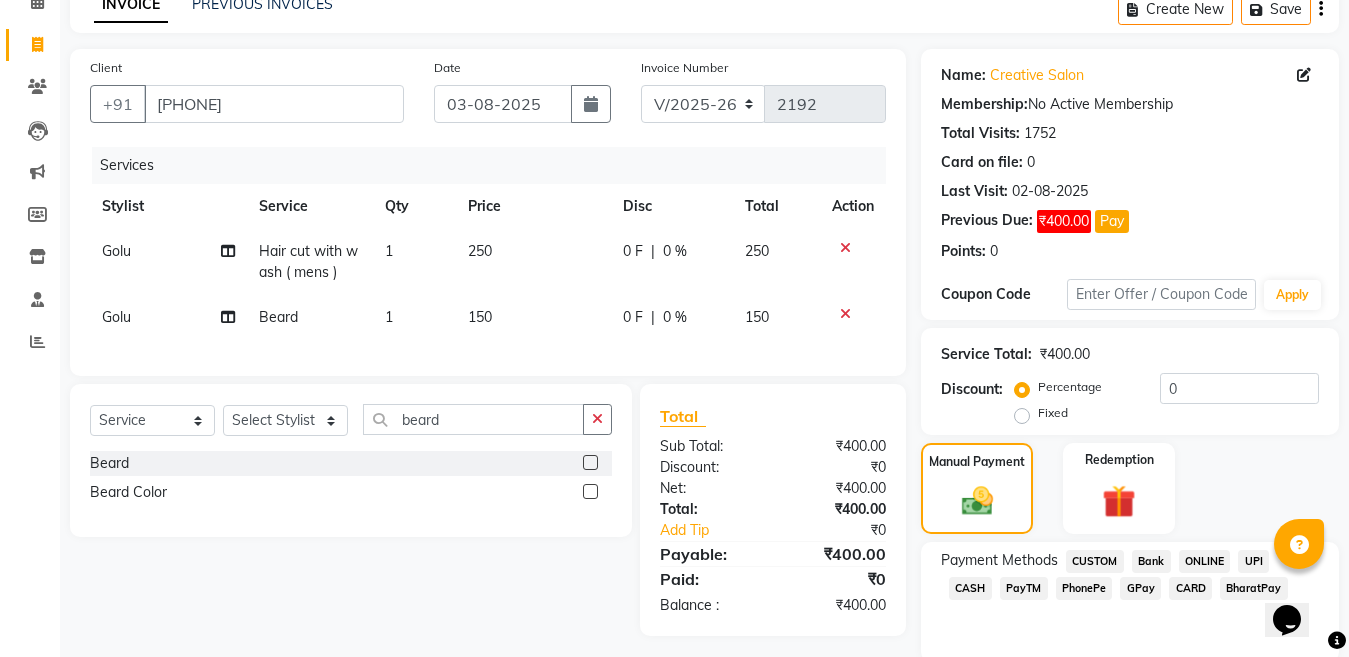 scroll, scrollTop: 177, scrollLeft: 0, axis: vertical 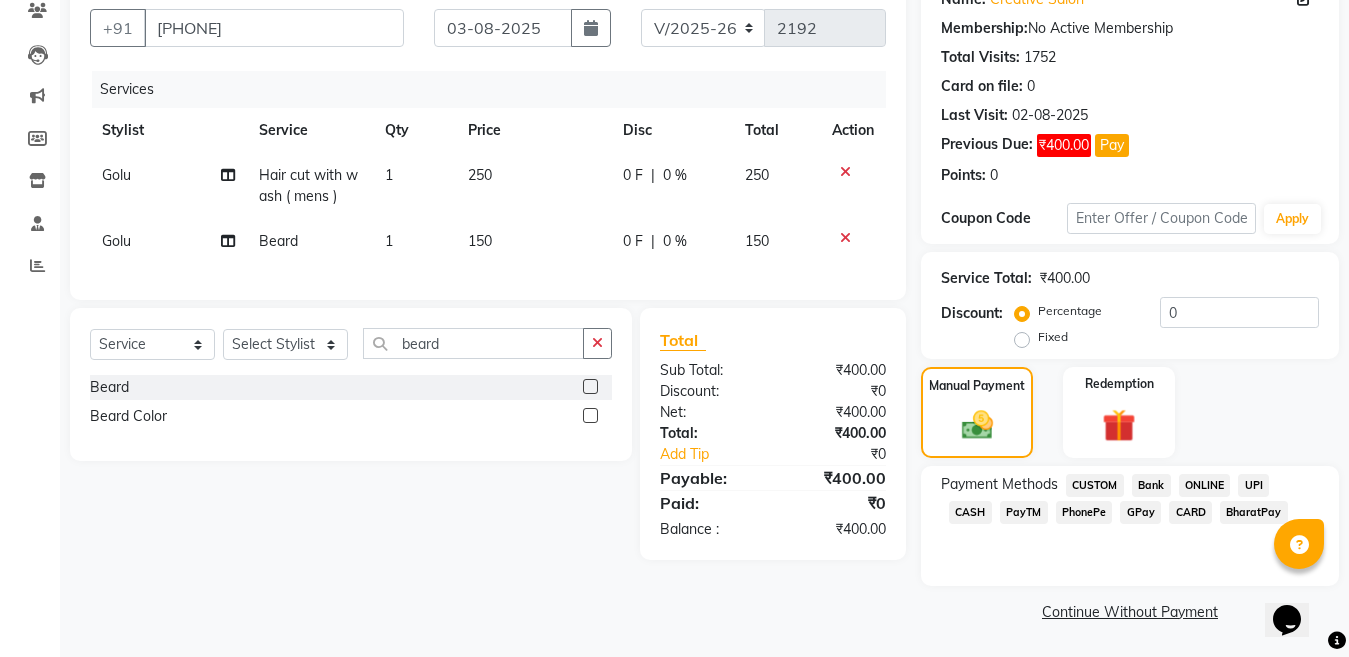 click on "CASH" 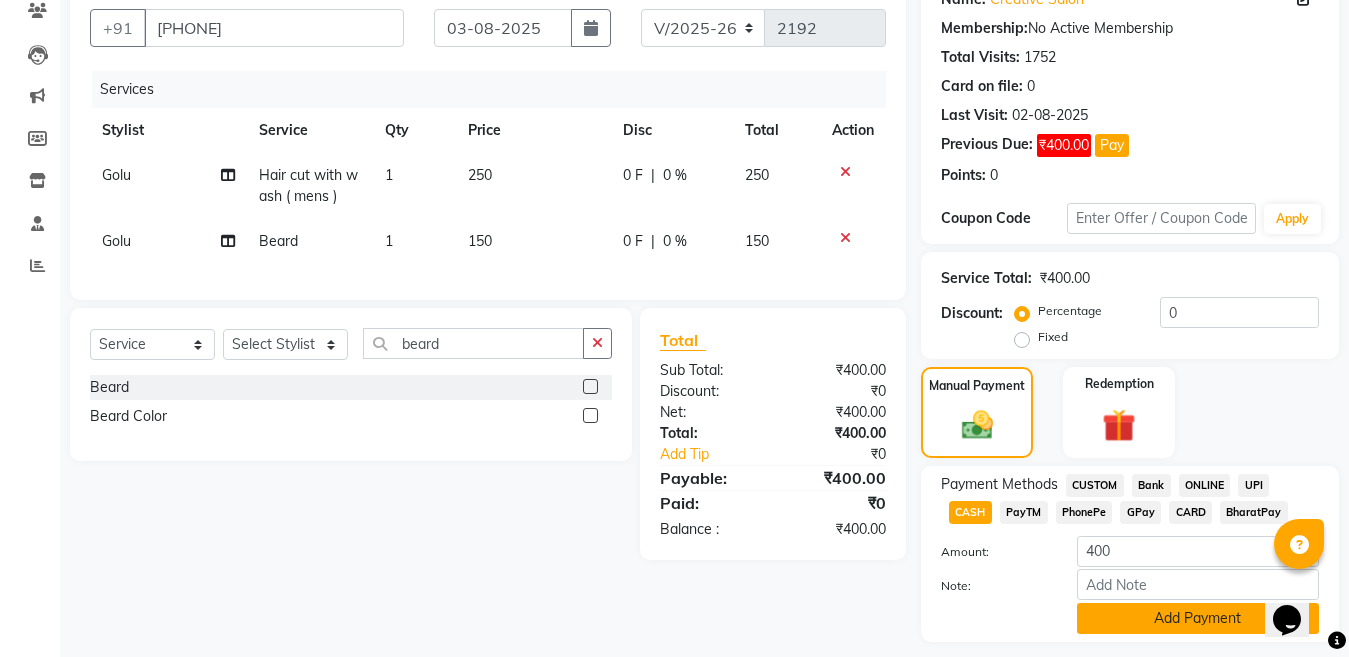 click on "Add Payment" 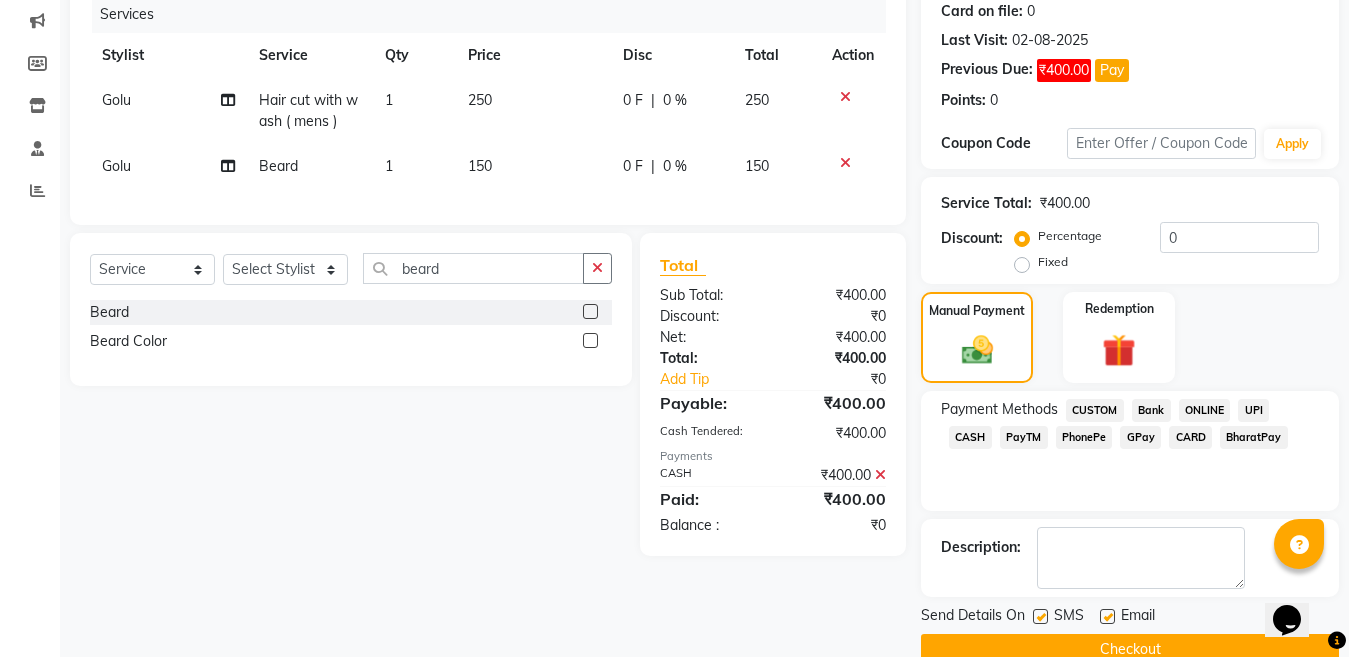 scroll, scrollTop: 290, scrollLeft: 0, axis: vertical 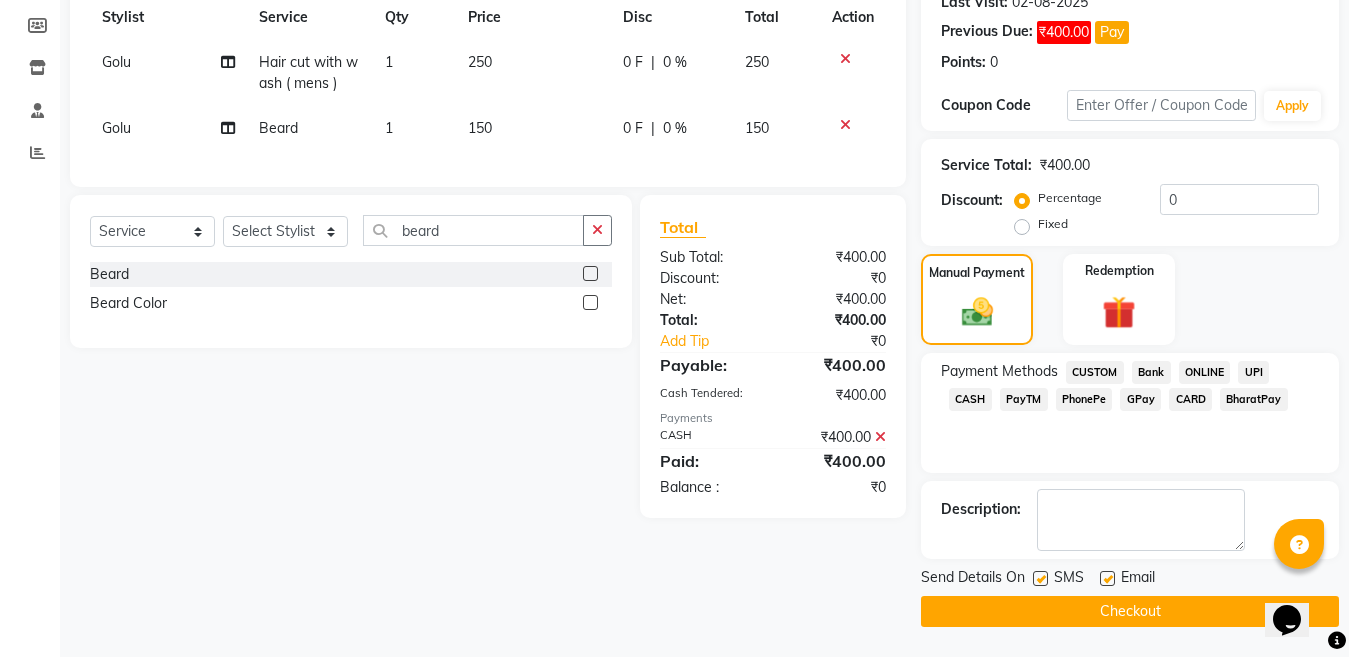 click 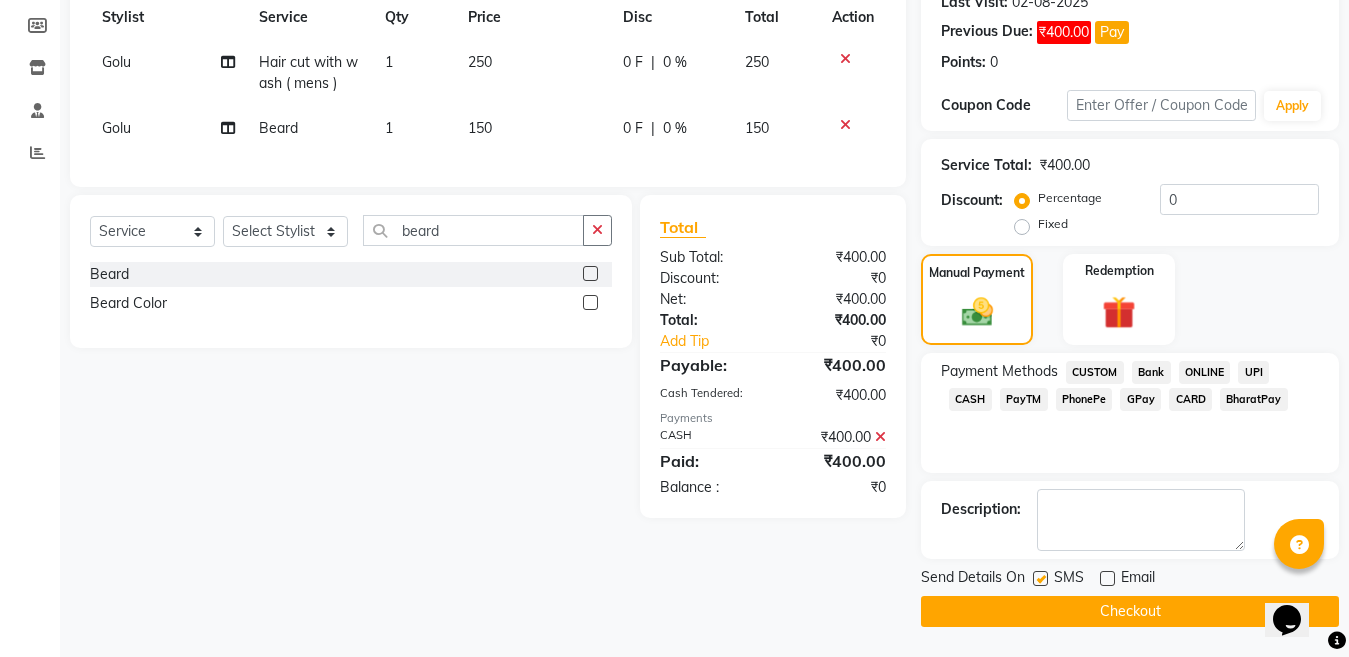 click 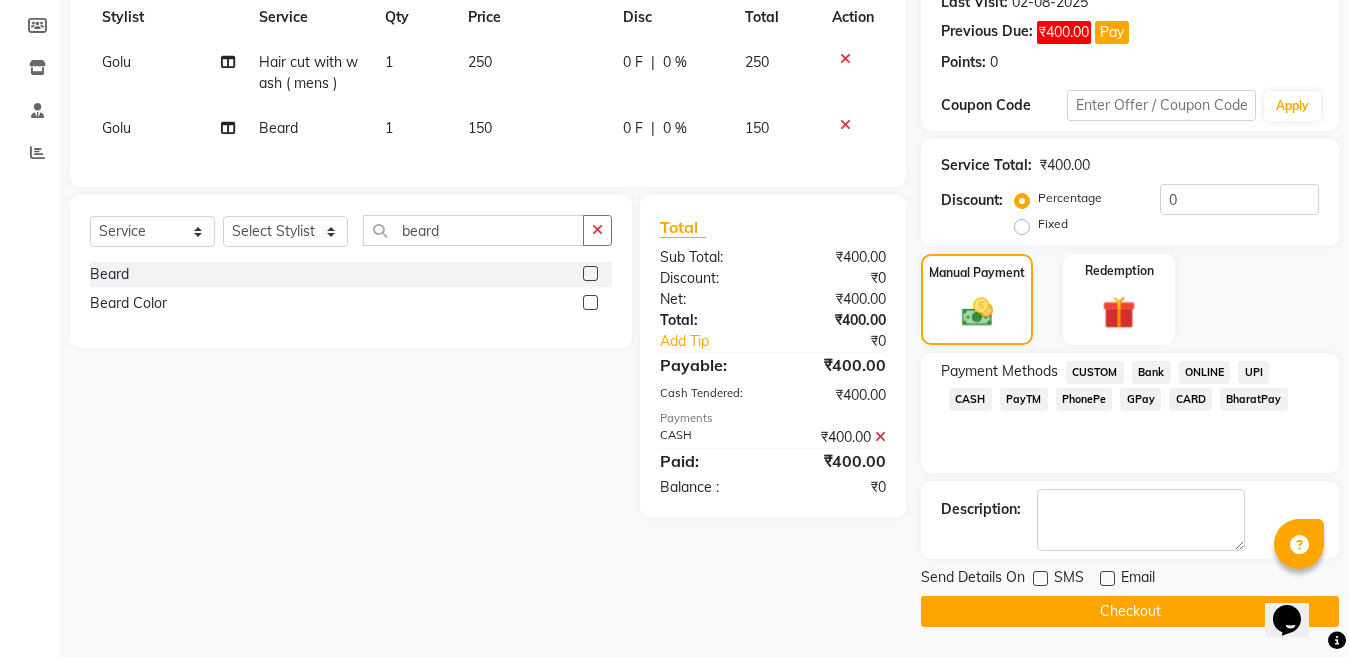 click on "Checkout" 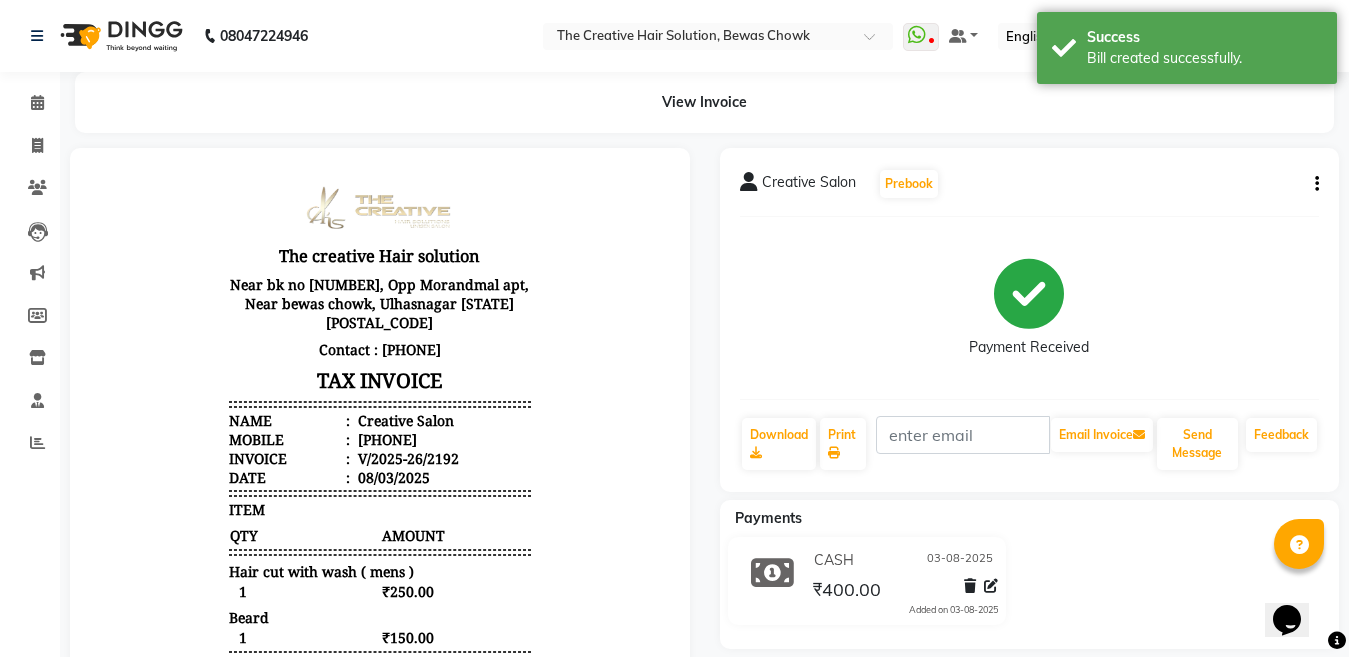 scroll, scrollTop: 0, scrollLeft: 0, axis: both 